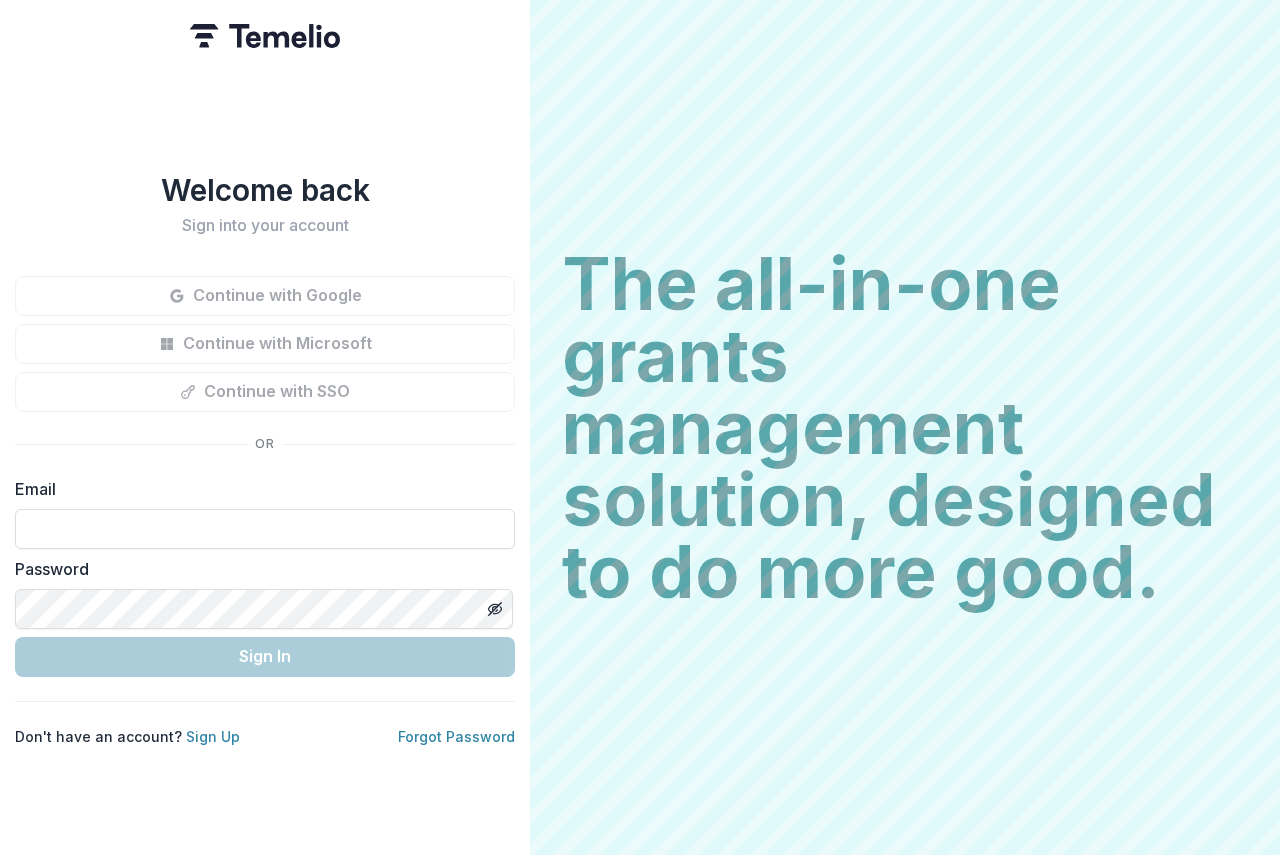 scroll, scrollTop: 0, scrollLeft: 0, axis: both 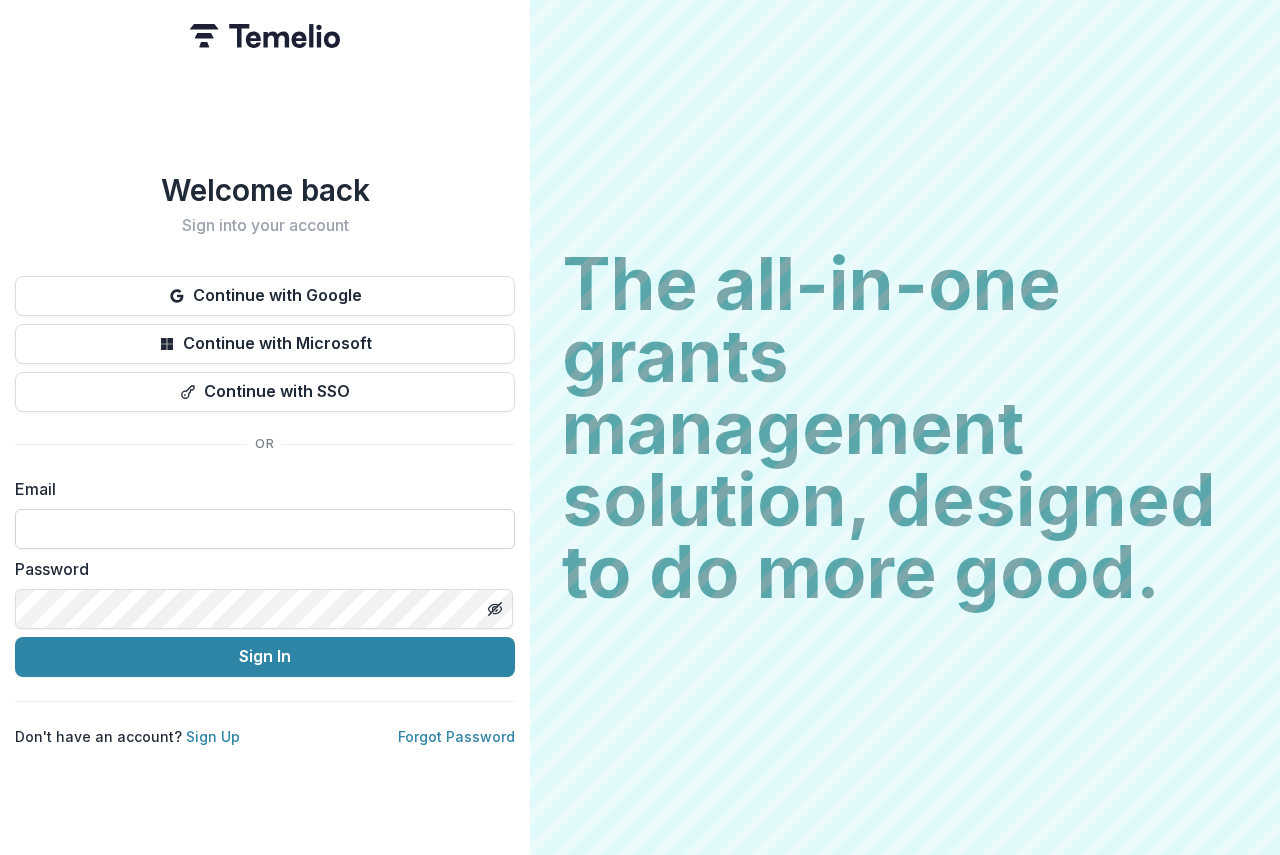 click at bounding box center [265, 529] 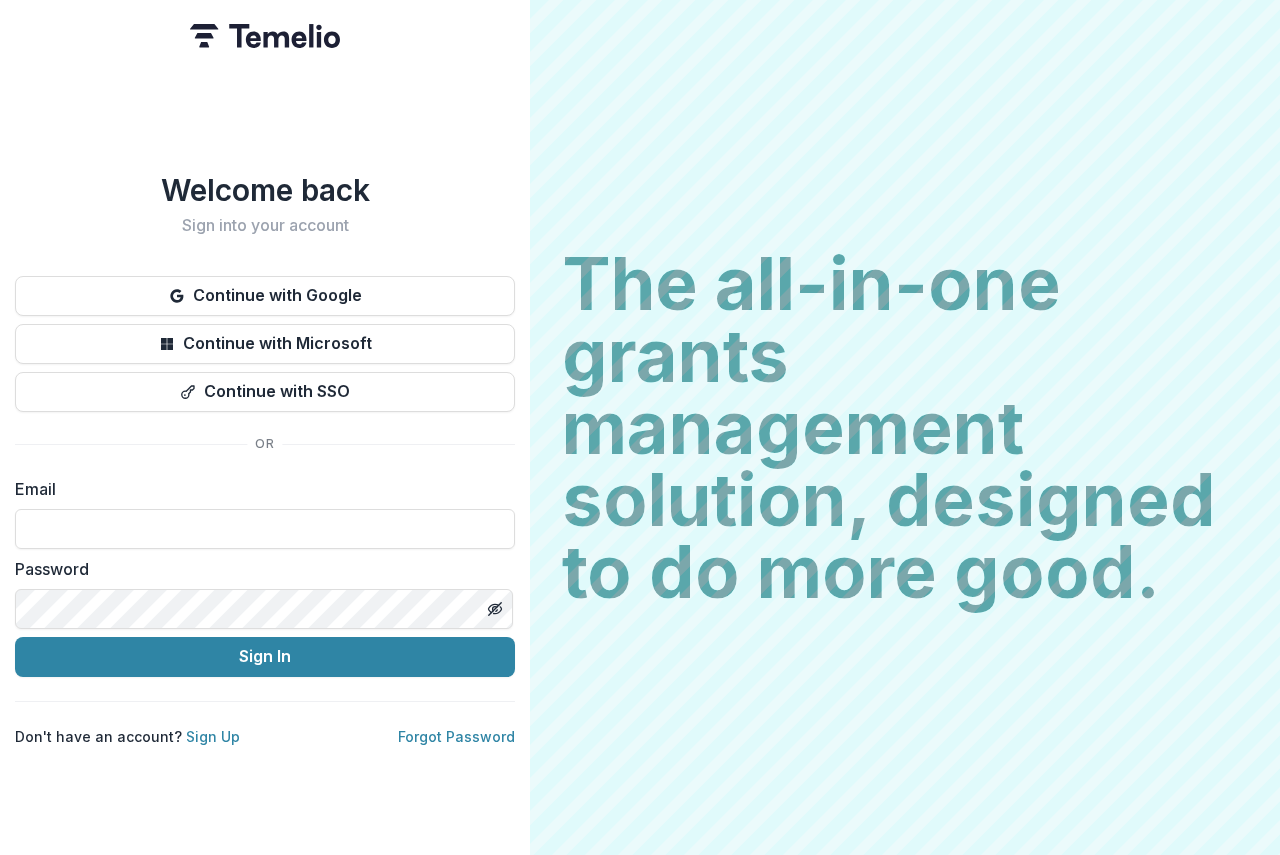 type on "**********" 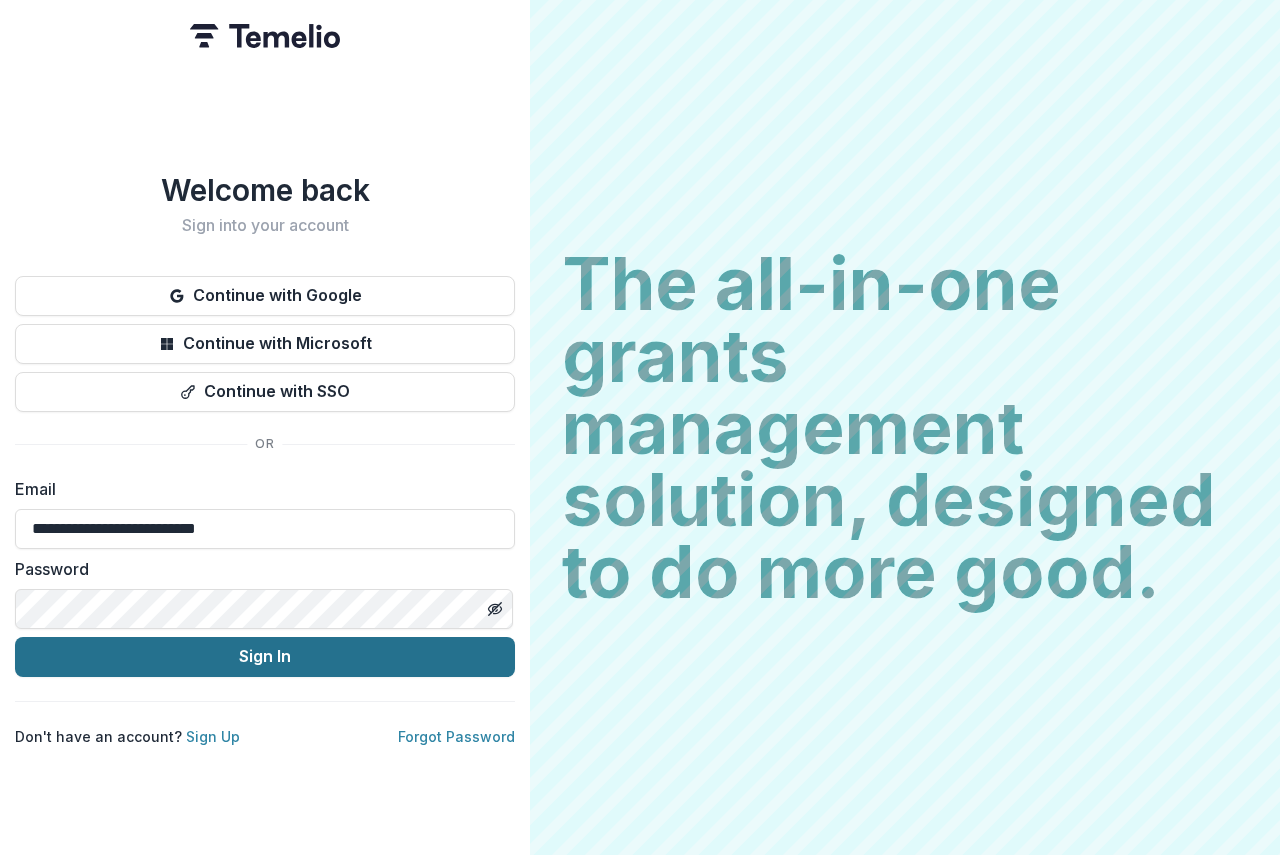 click on "Sign In" at bounding box center (265, 657) 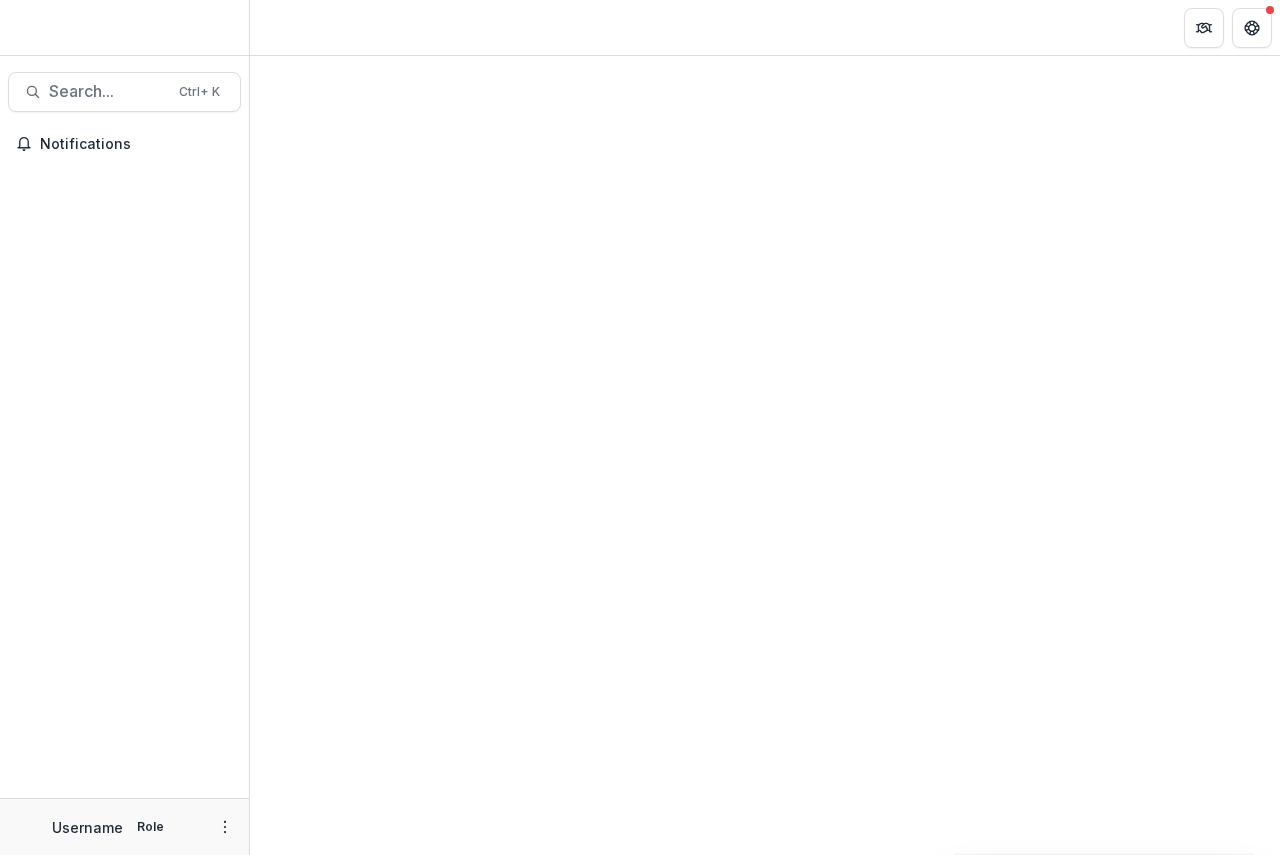 scroll, scrollTop: 0, scrollLeft: 0, axis: both 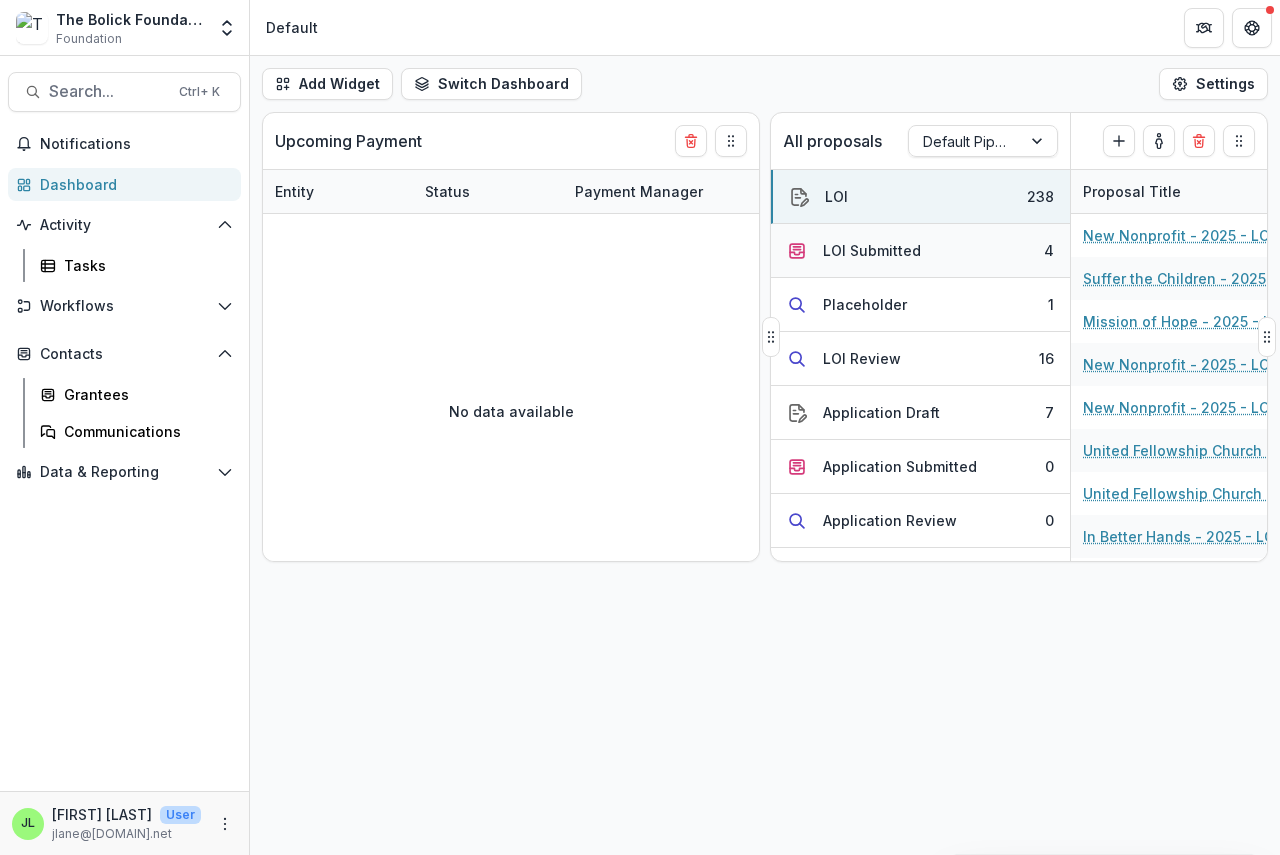 click on "LOI Submitted" at bounding box center (872, 250) 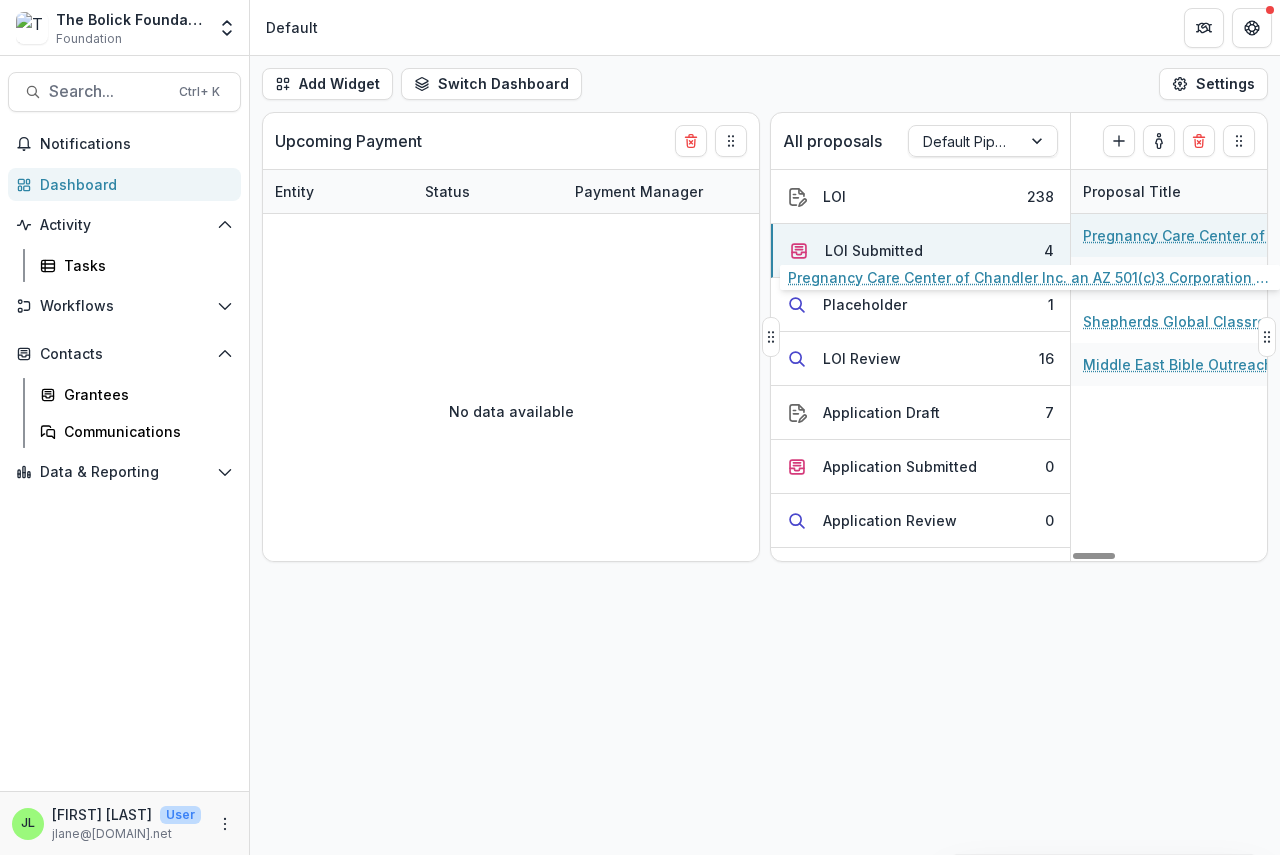 click on "Pregnancy Care Center of Chandler Inc. an AZ 501(c)3 Corporation - [YEAR] - LOI" at bounding box center [1196, 235] 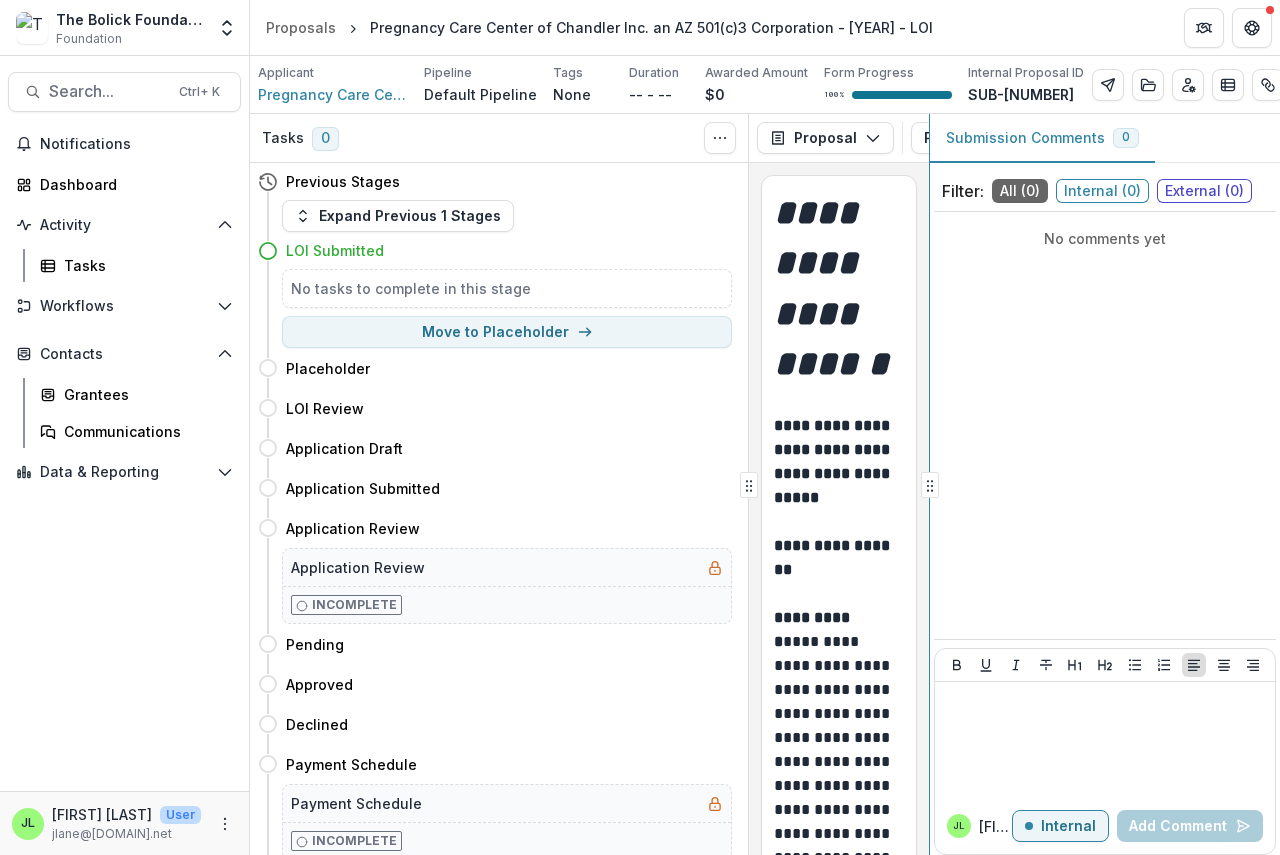 click 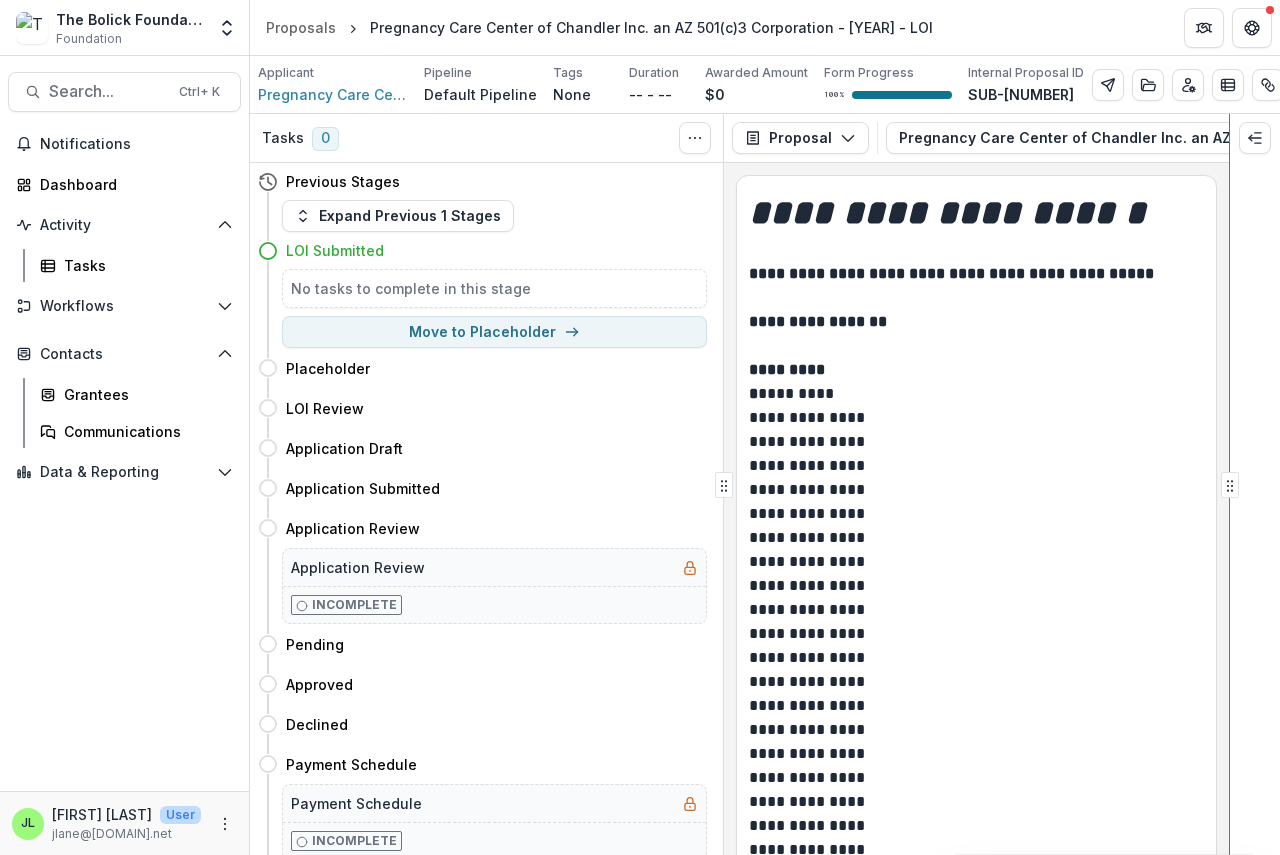 click on "**********" at bounding box center [765, 484] 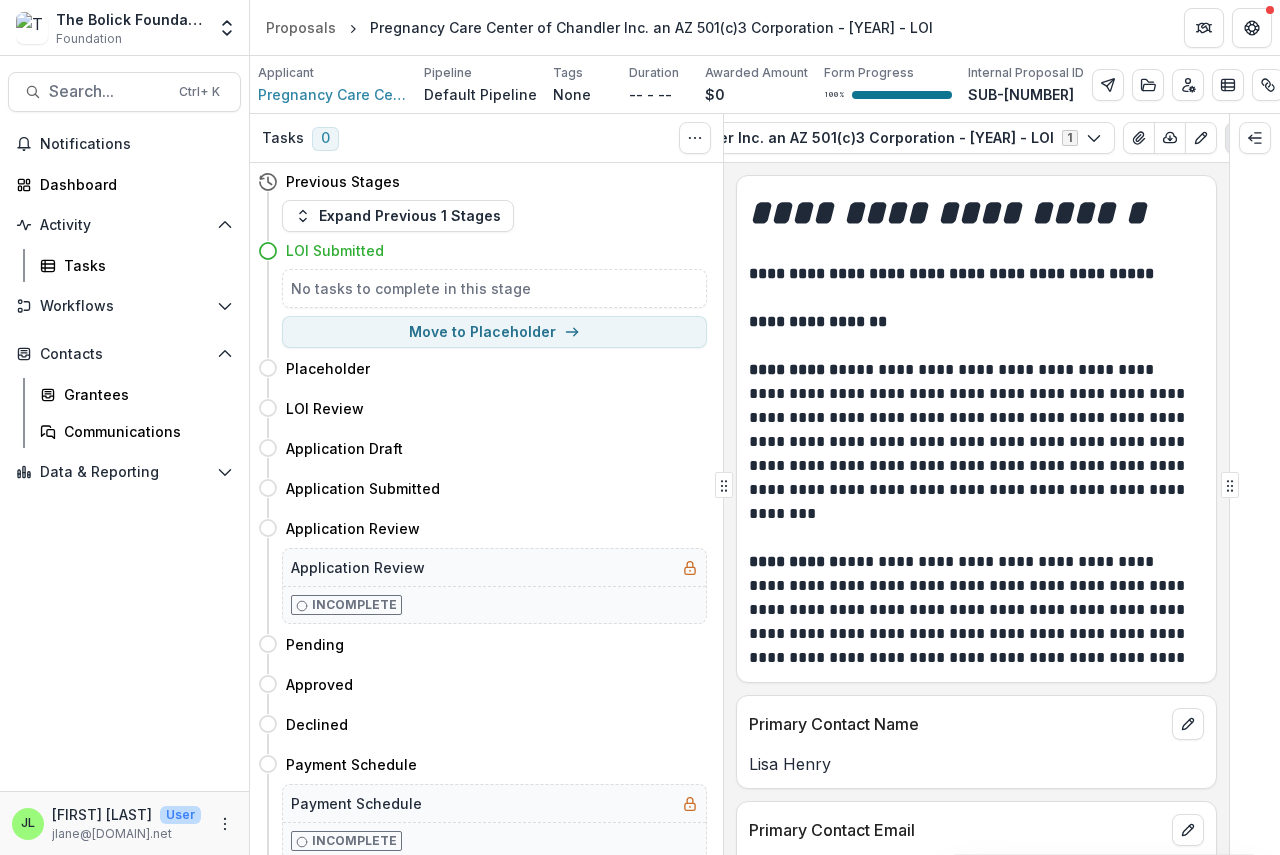 scroll, scrollTop: 0, scrollLeft: 443, axis: horizontal 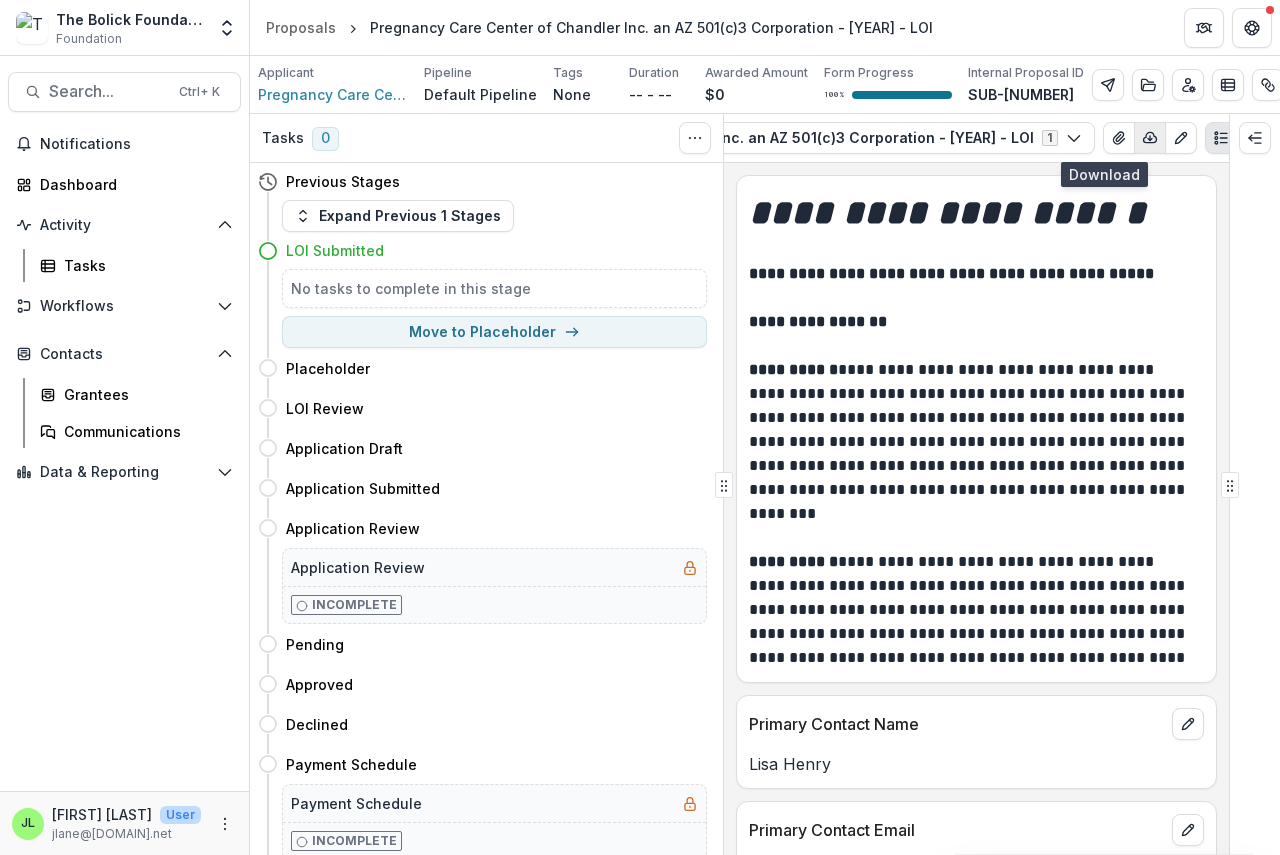 click 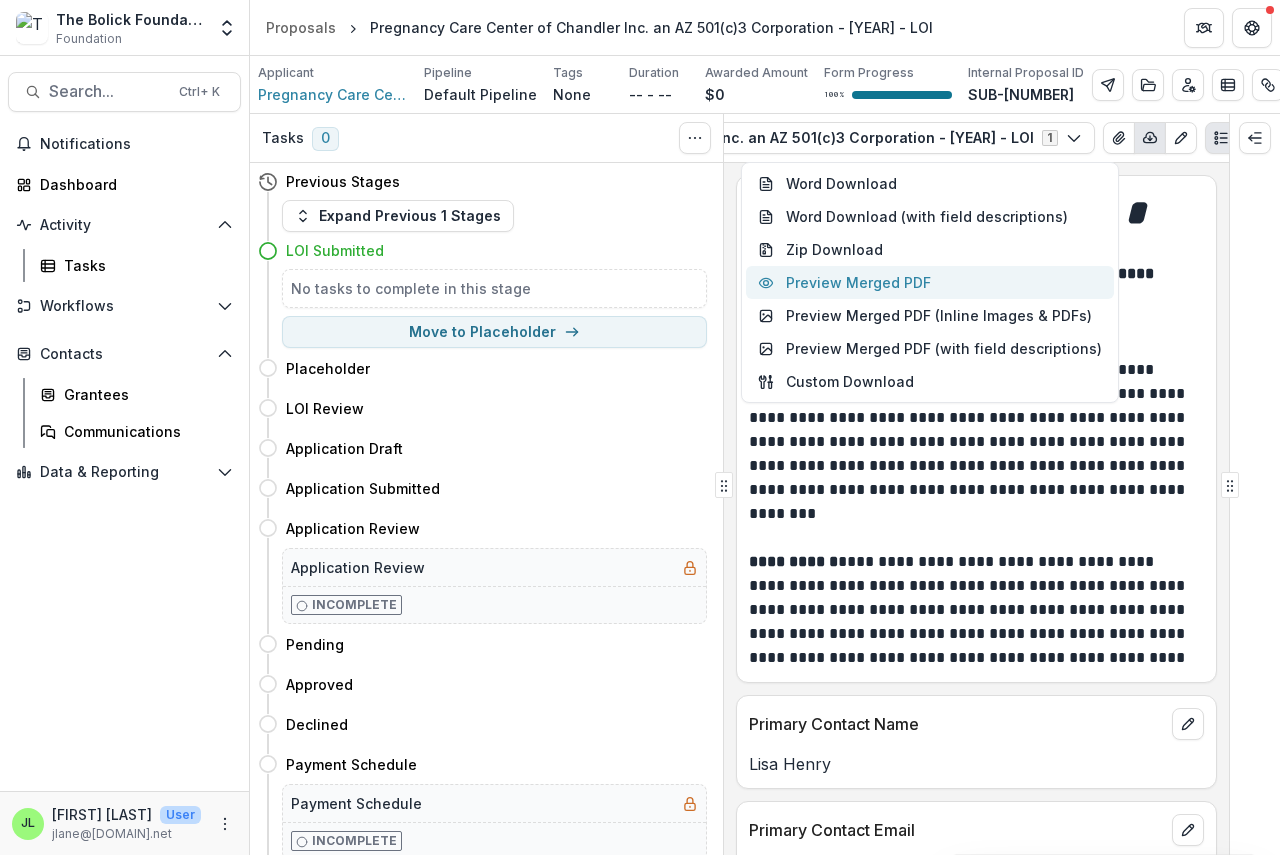 click on "Preview Merged PDF" at bounding box center [930, 282] 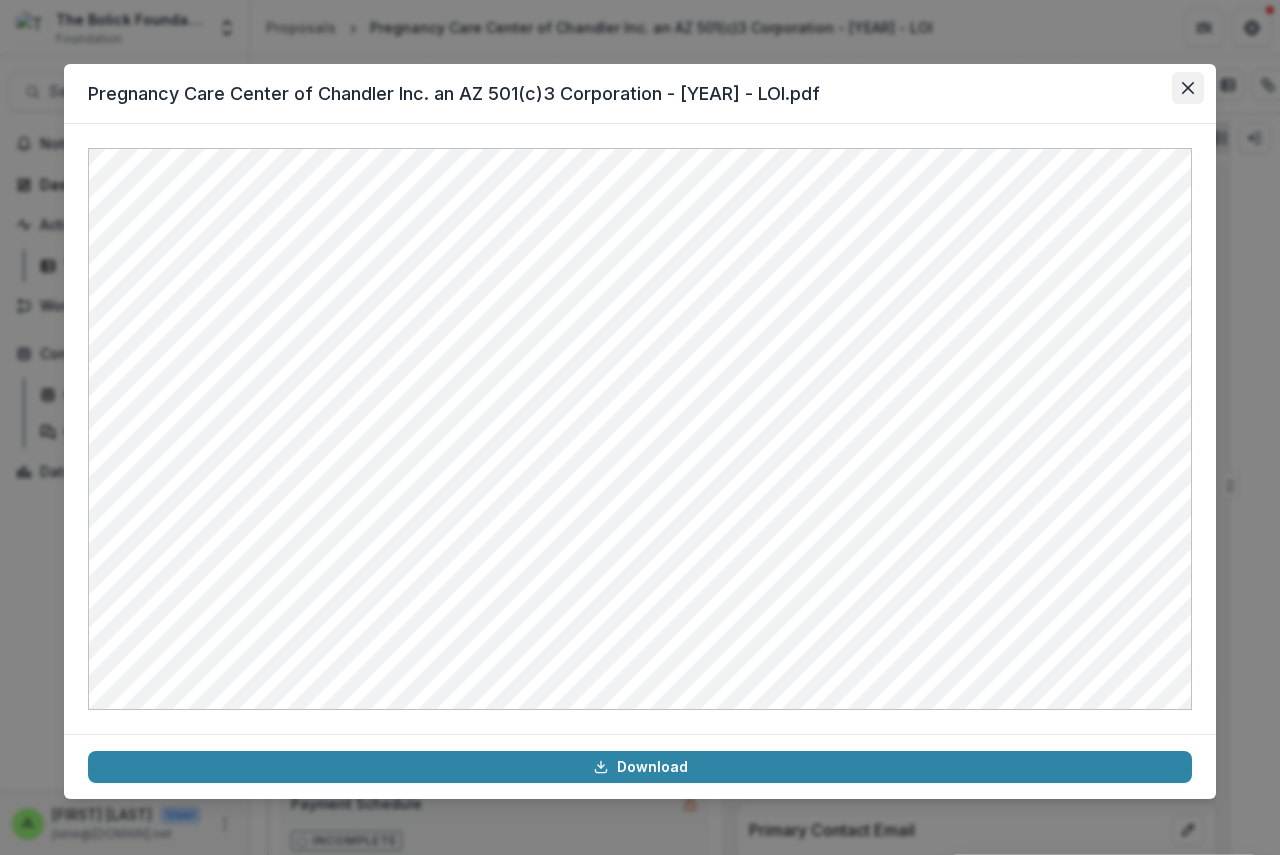 click 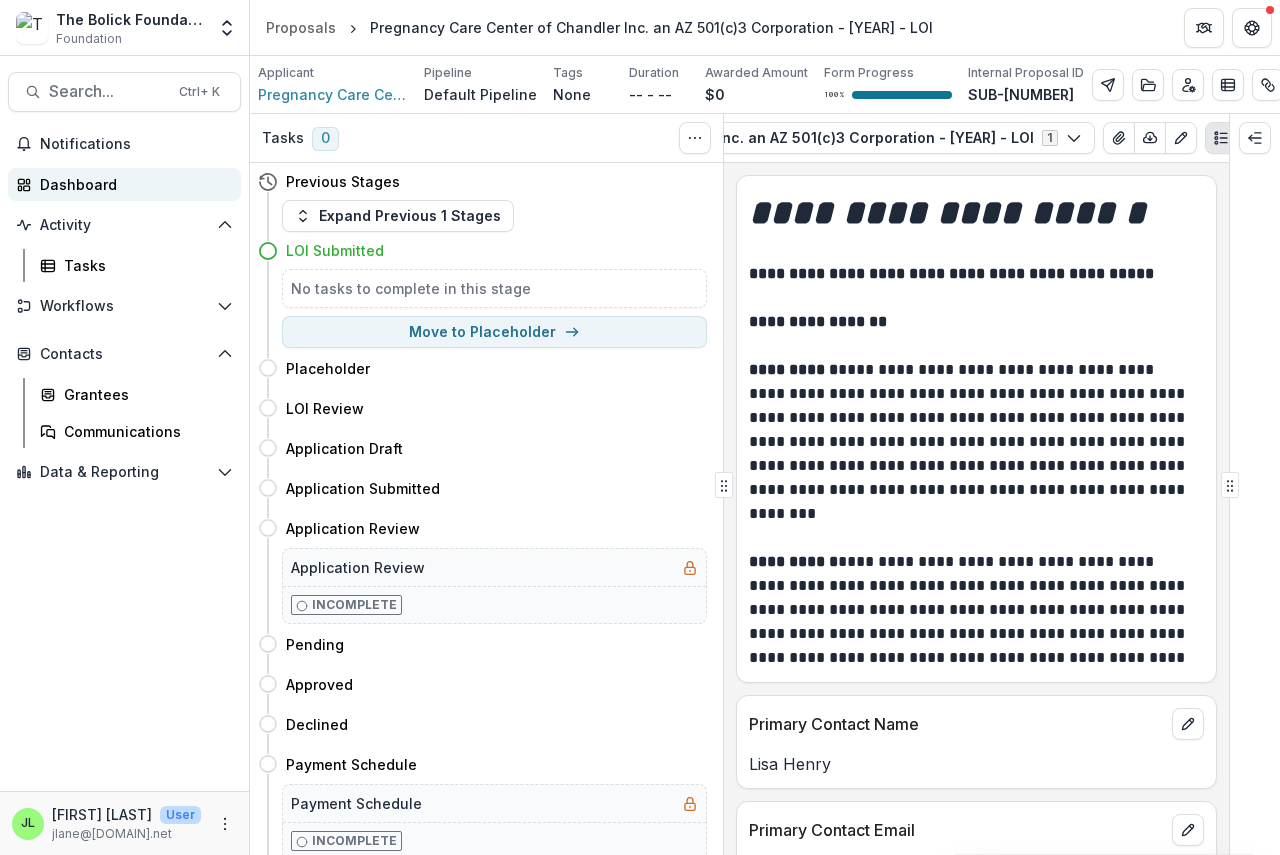 click on "Dashboard" at bounding box center [132, 184] 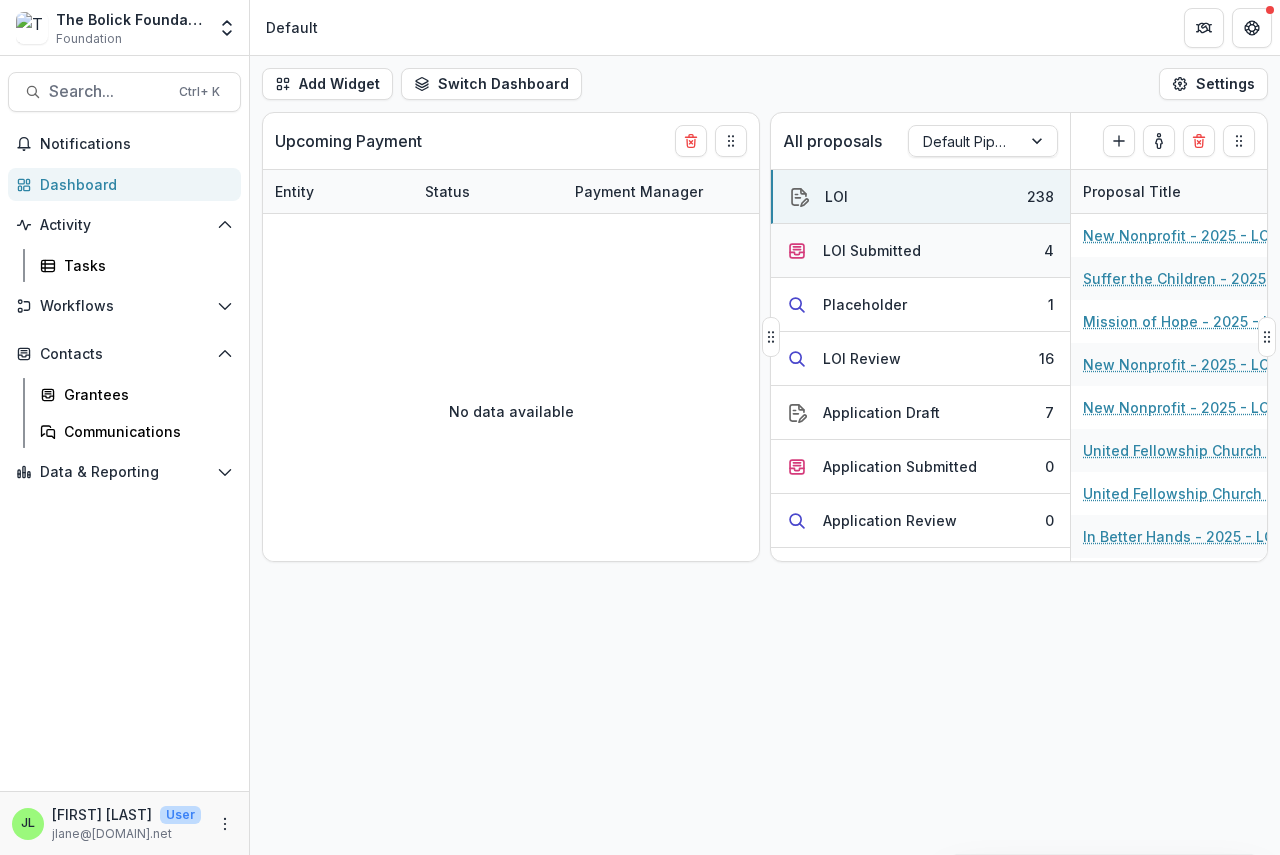 click on "LOI Submitted" at bounding box center [872, 250] 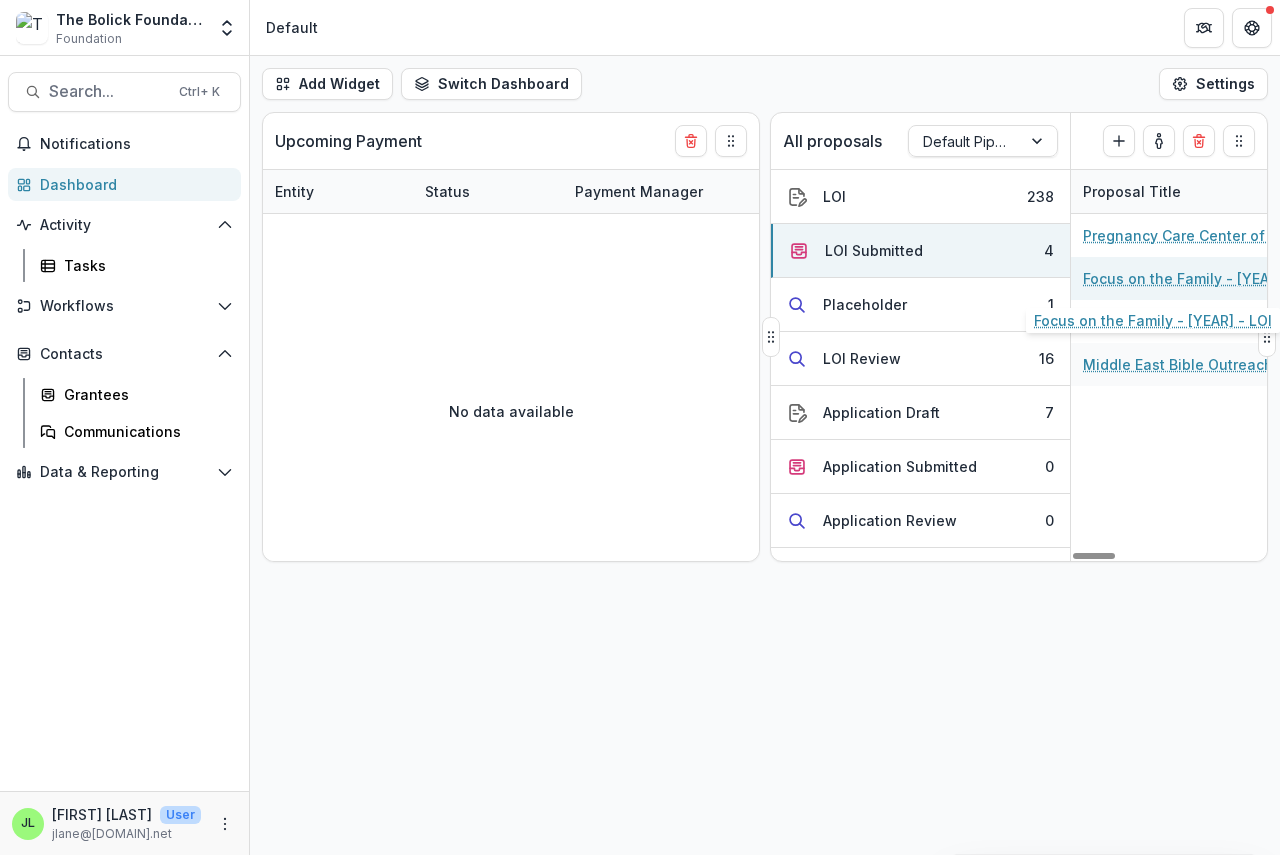 click on "Focus on the Family - [YEAR] - LOI" at bounding box center (1196, 278) 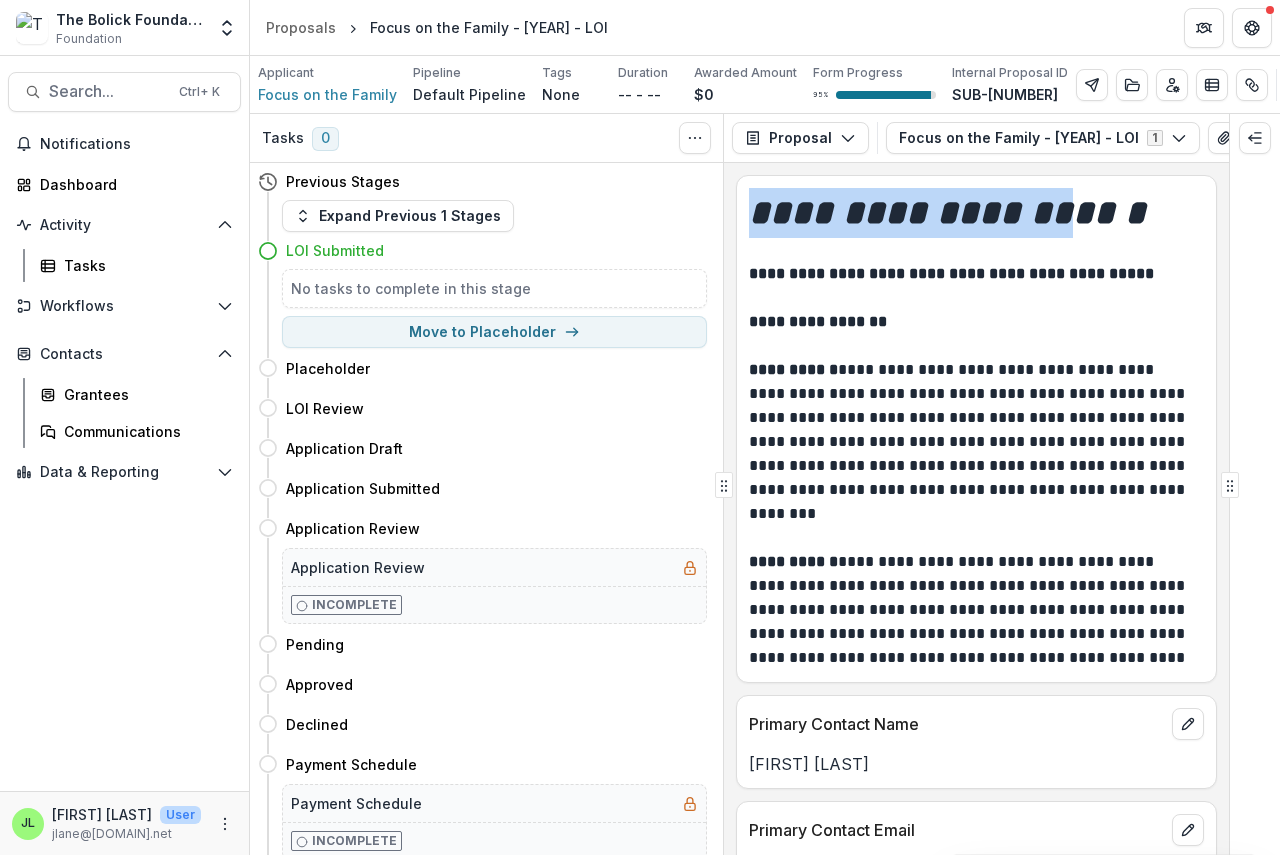 drag, startPoint x: 788, startPoint y: 161, endPoint x: 1066, endPoint y: 171, distance: 278.1798 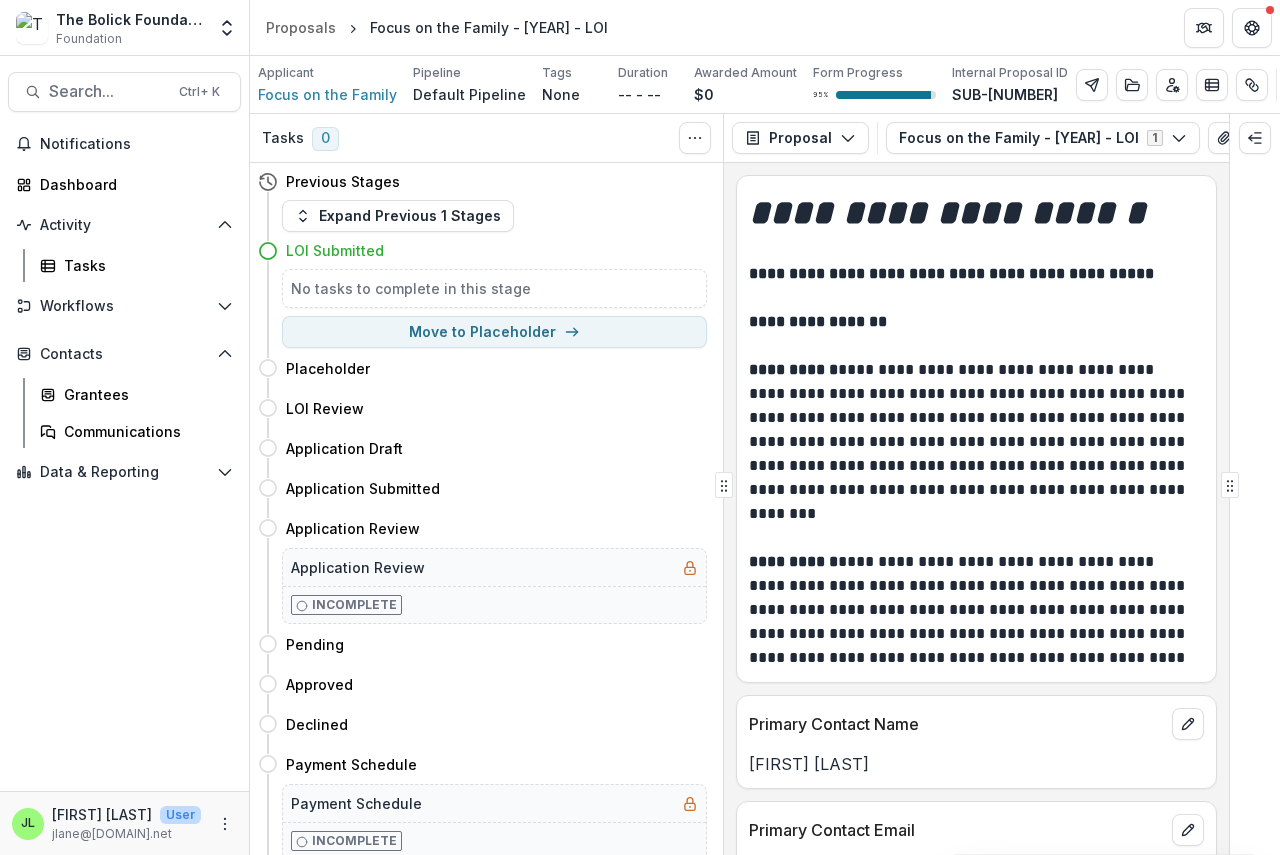 scroll, scrollTop: 0, scrollLeft: 127, axis: horizontal 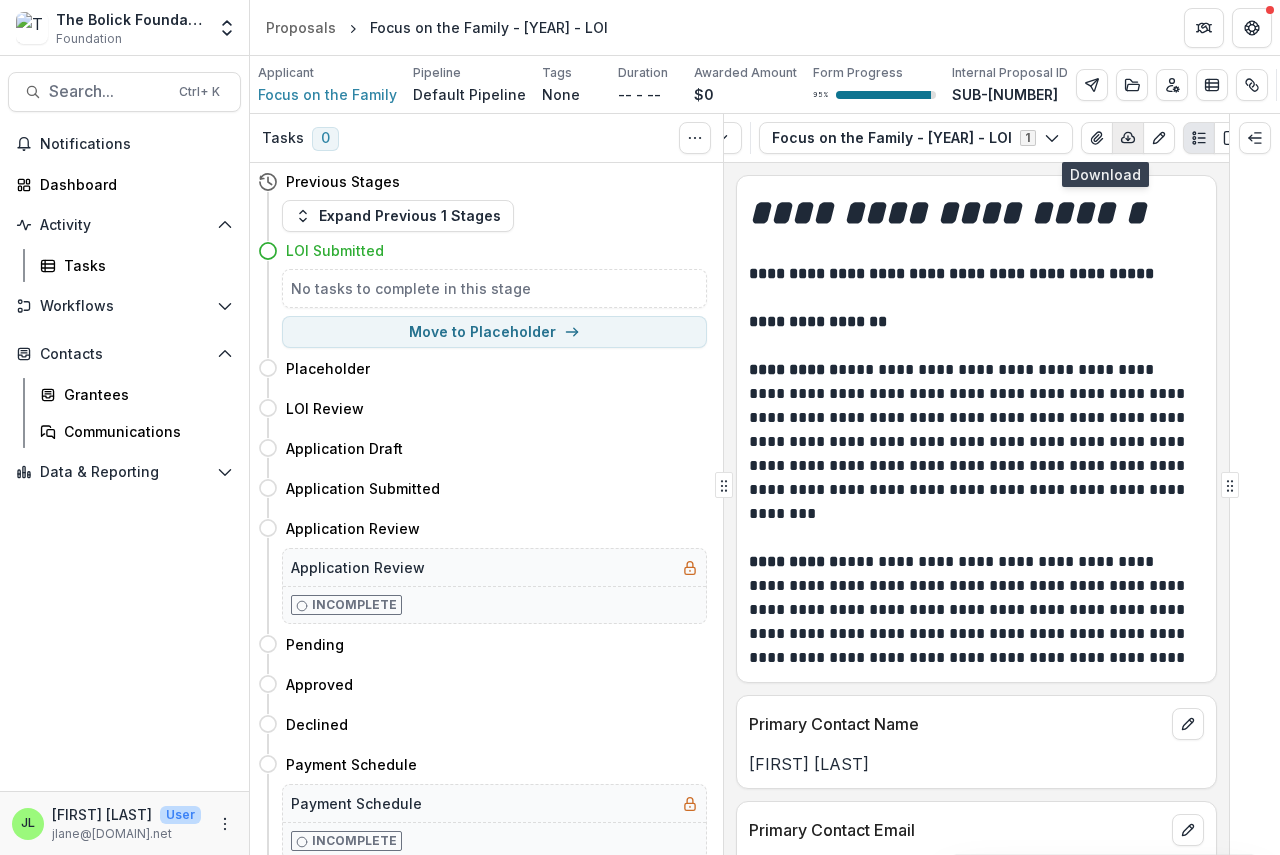 click 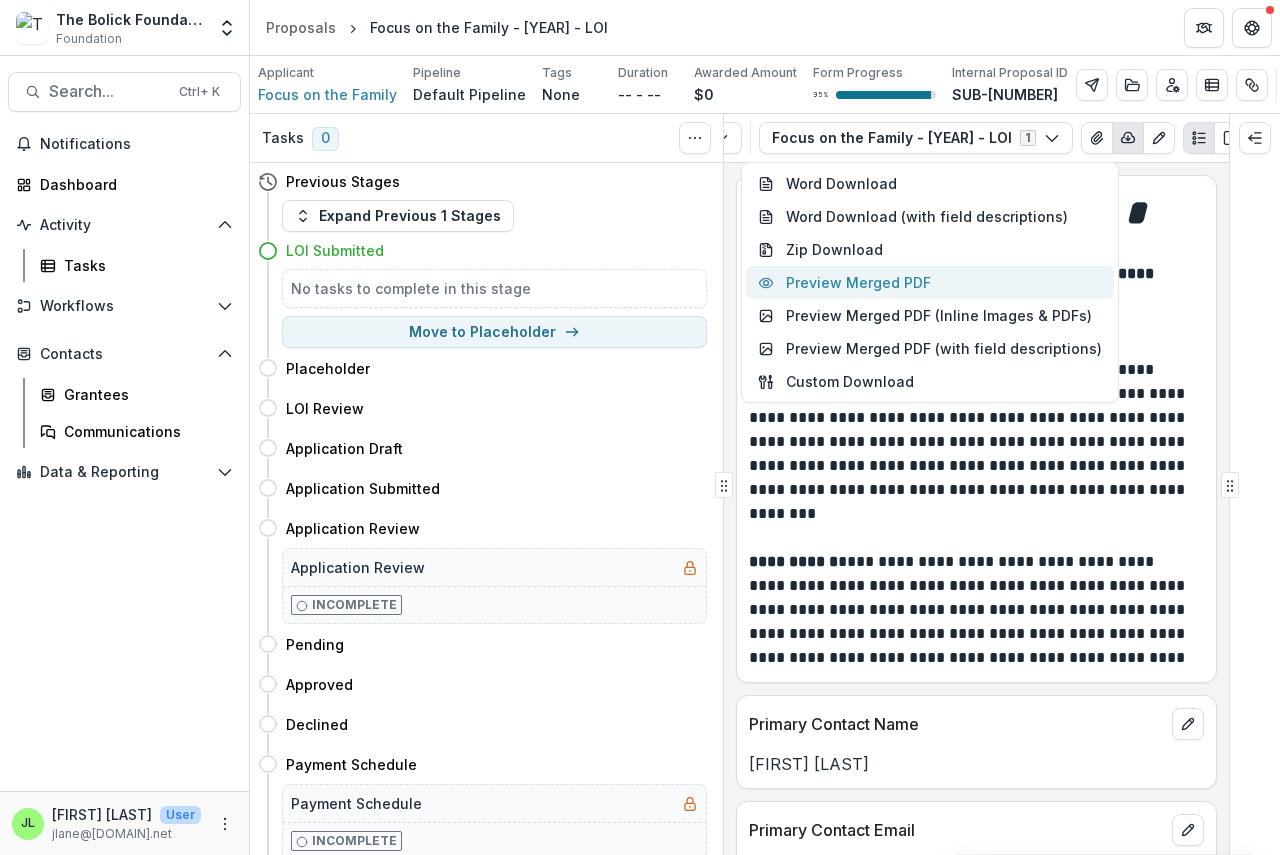 click on "Preview Merged PDF" at bounding box center [930, 282] 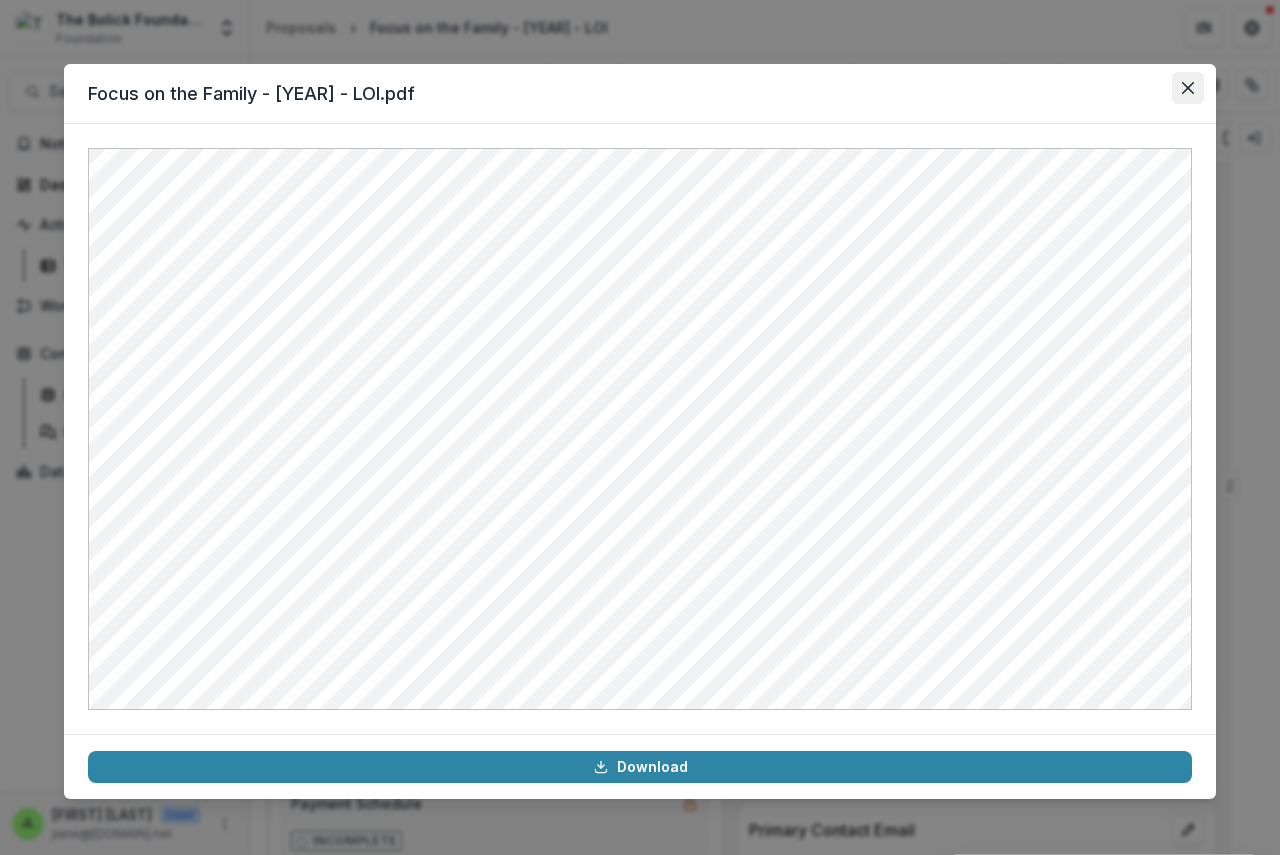 click 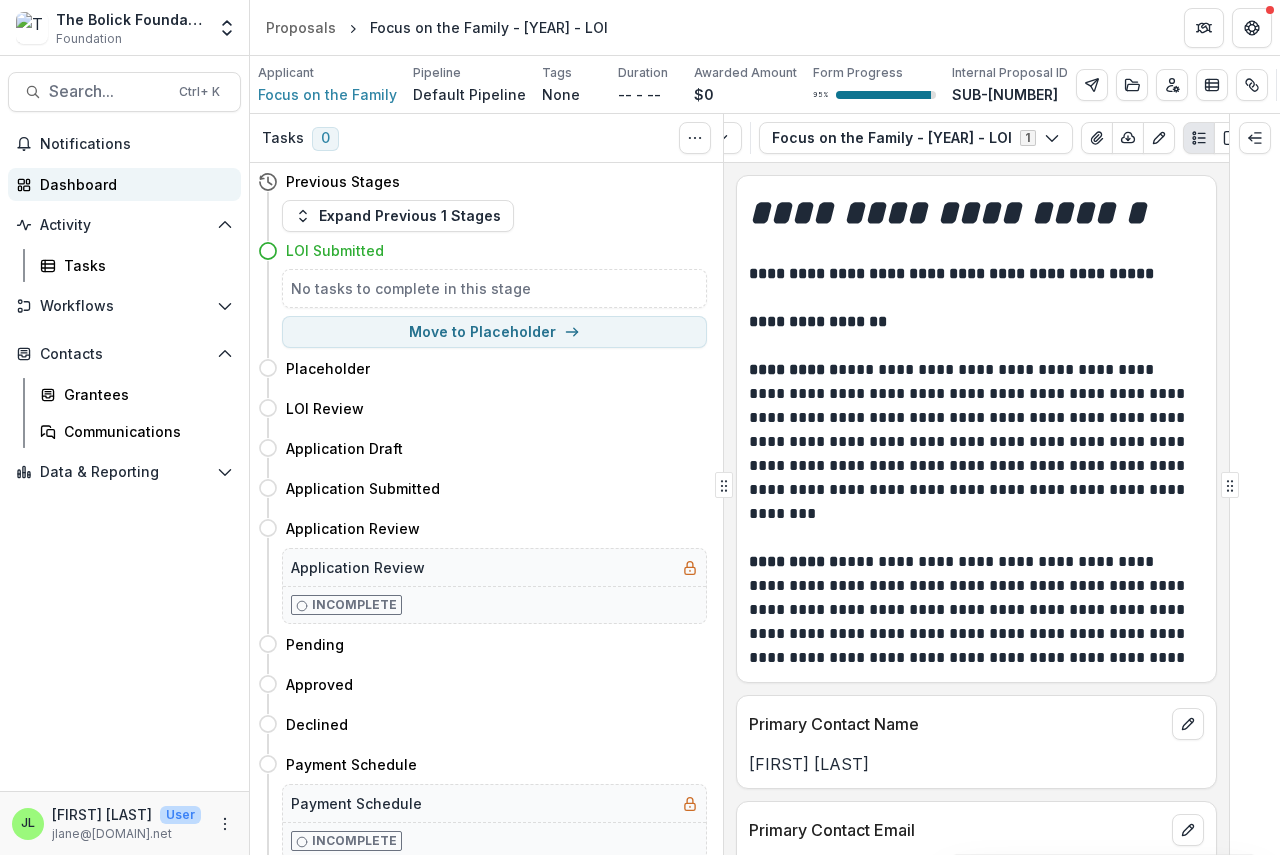 click on "Dashboard" at bounding box center (132, 184) 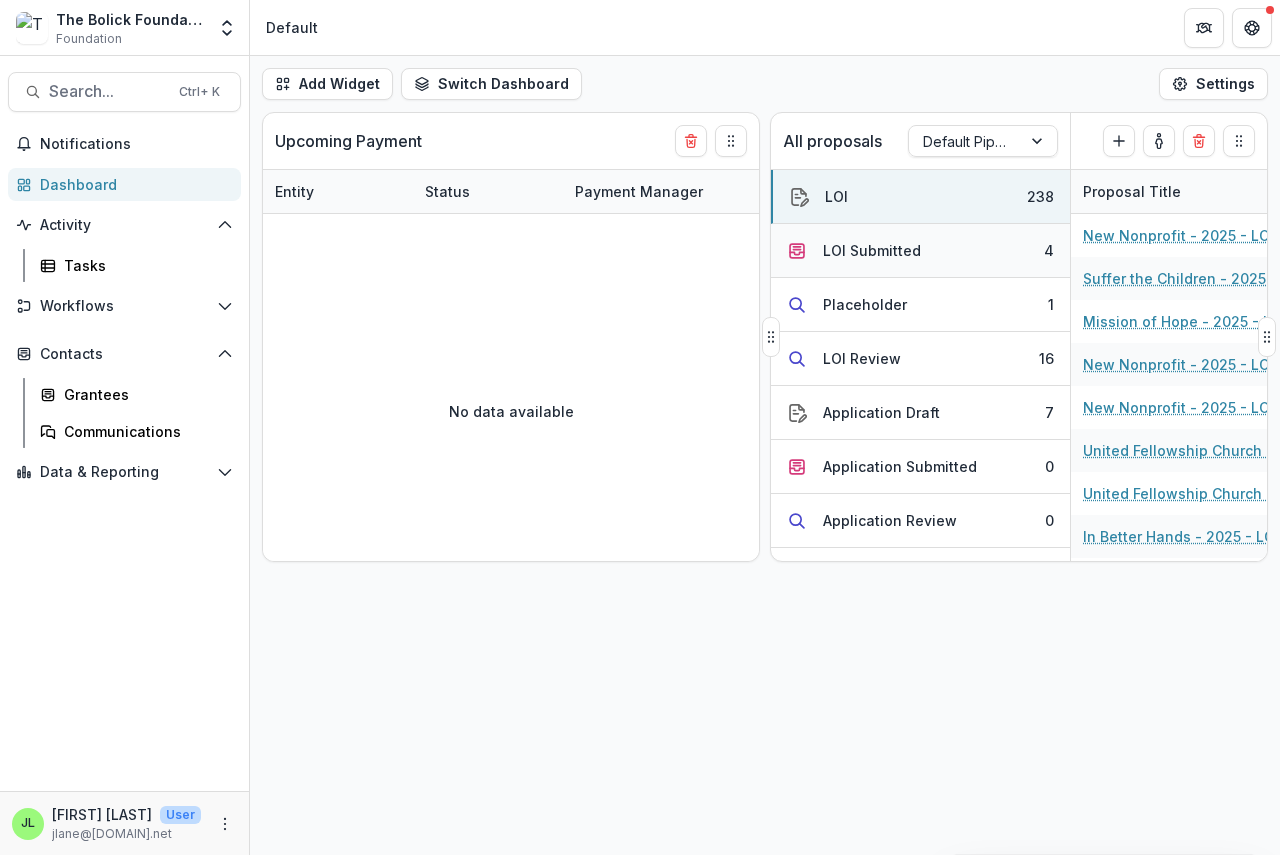 click on "LOI Submitted" at bounding box center [872, 250] 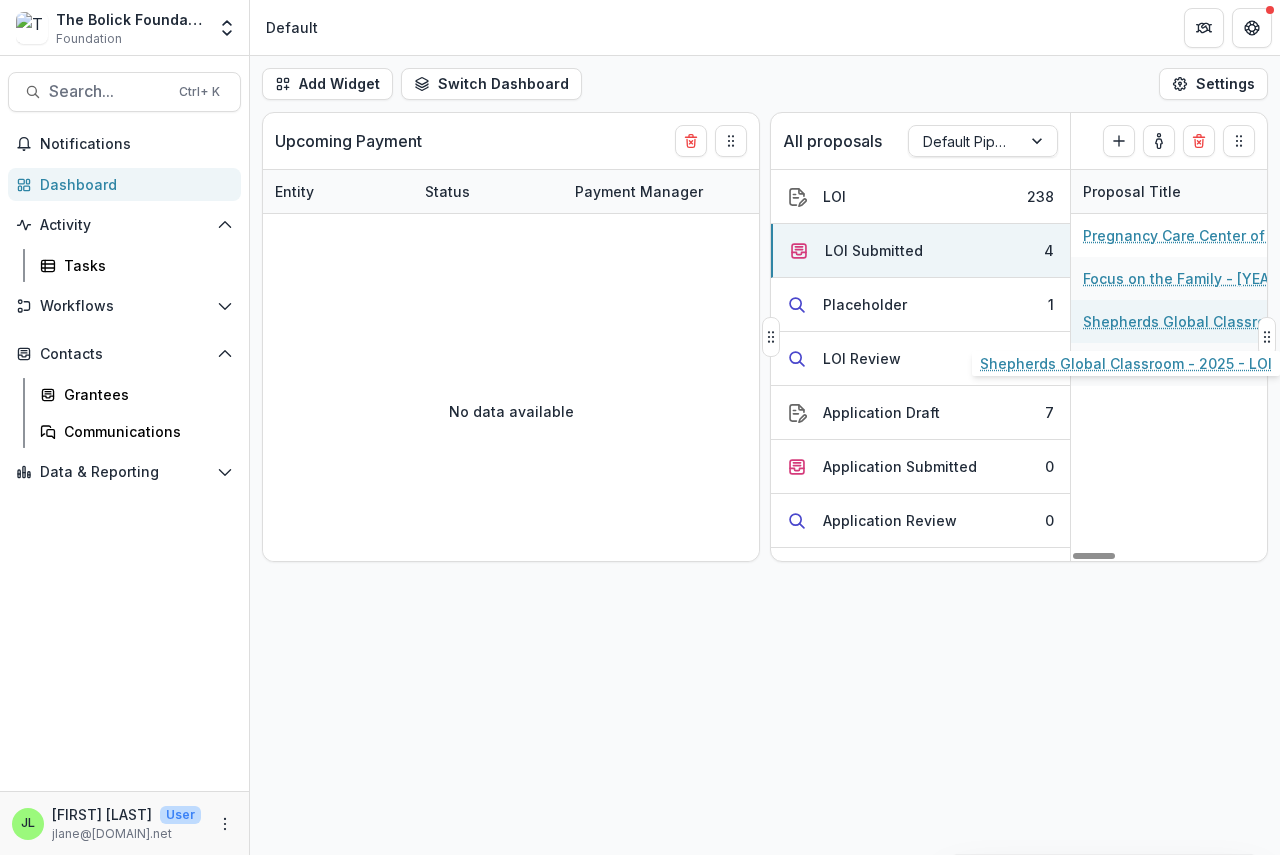 click on "Shepherds Global Classroom - 2025 - LOI" at bounding box center (1196, 321) 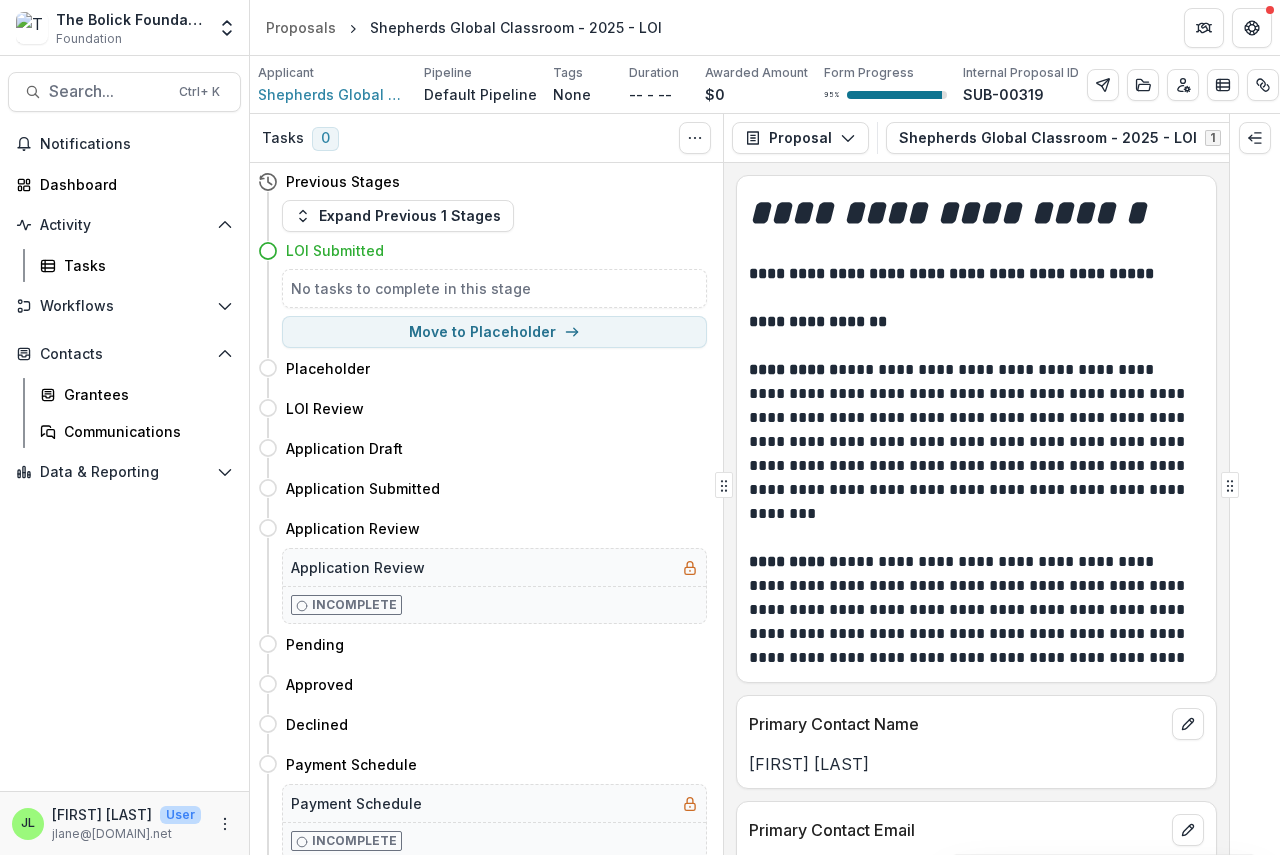 click on "**********" at bounding box center [976, 509] 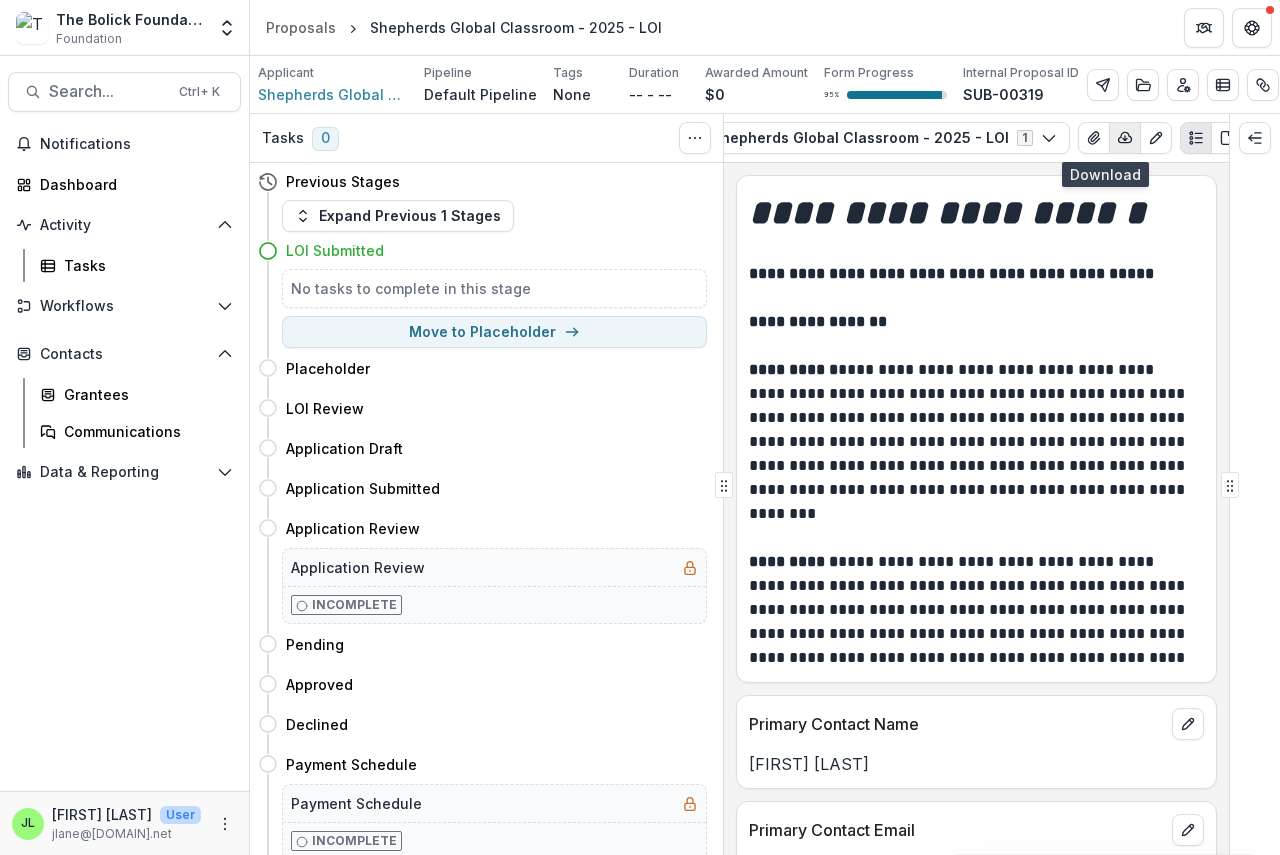 click 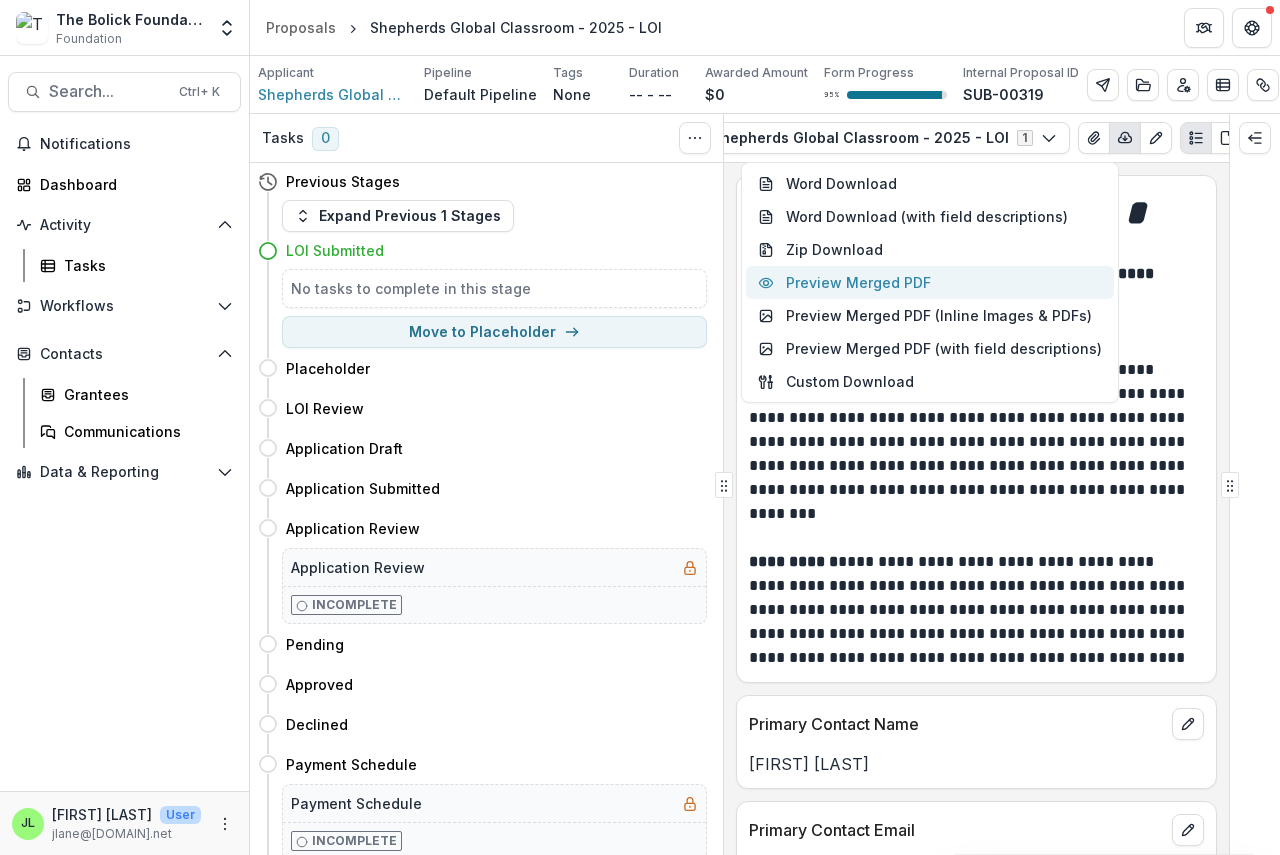 click on "Preview Merged PDF" at bounding box center [930, 282] 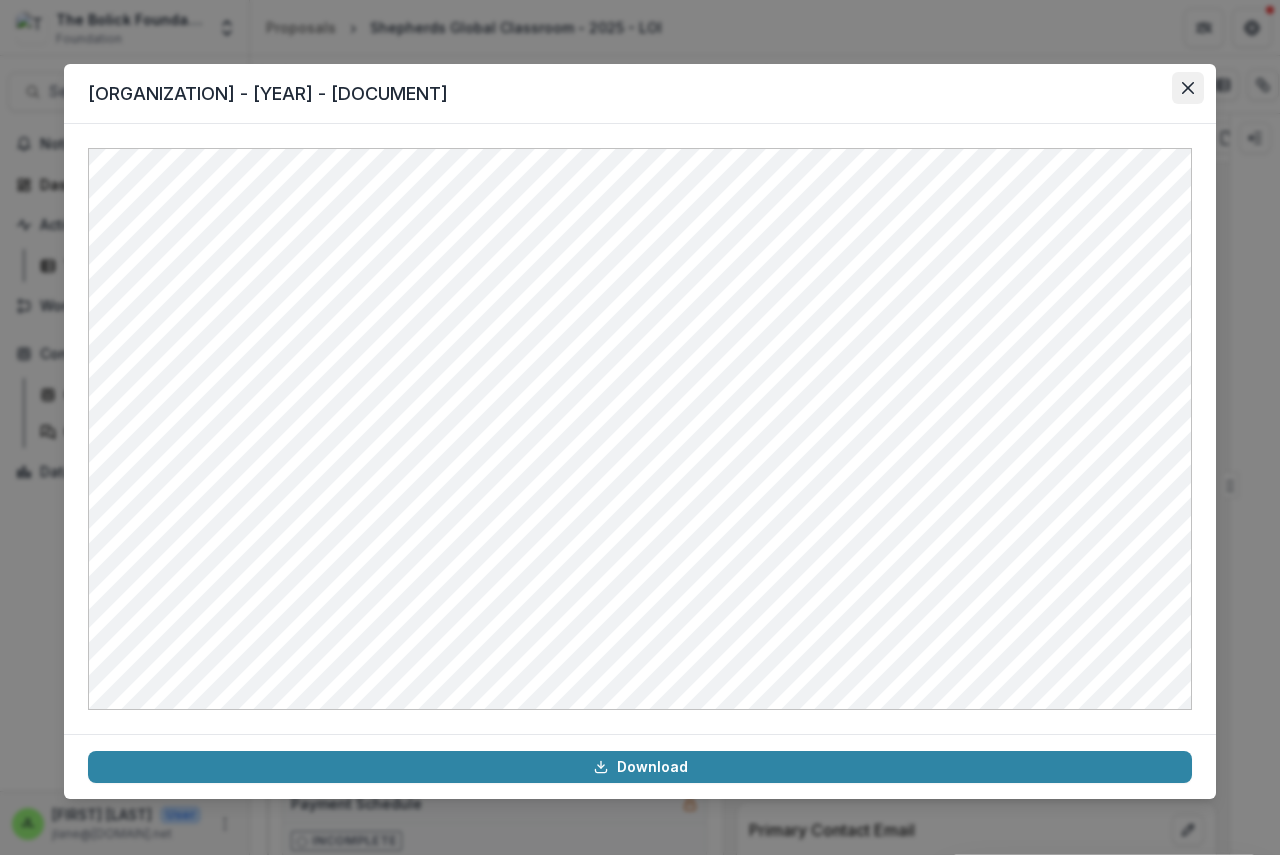 click at bounding box center [1188, 88] 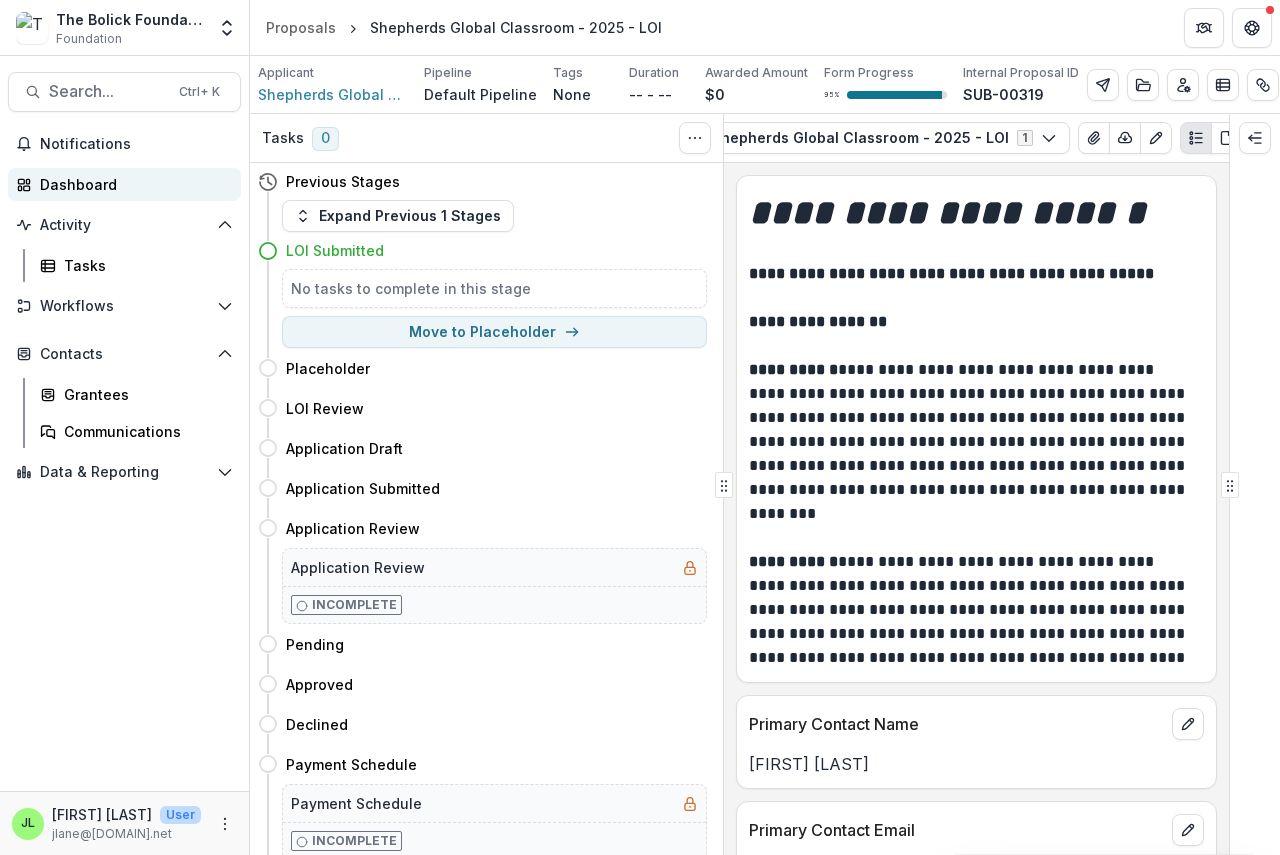 click on "Dashboard" at bounding box center (132, 184) 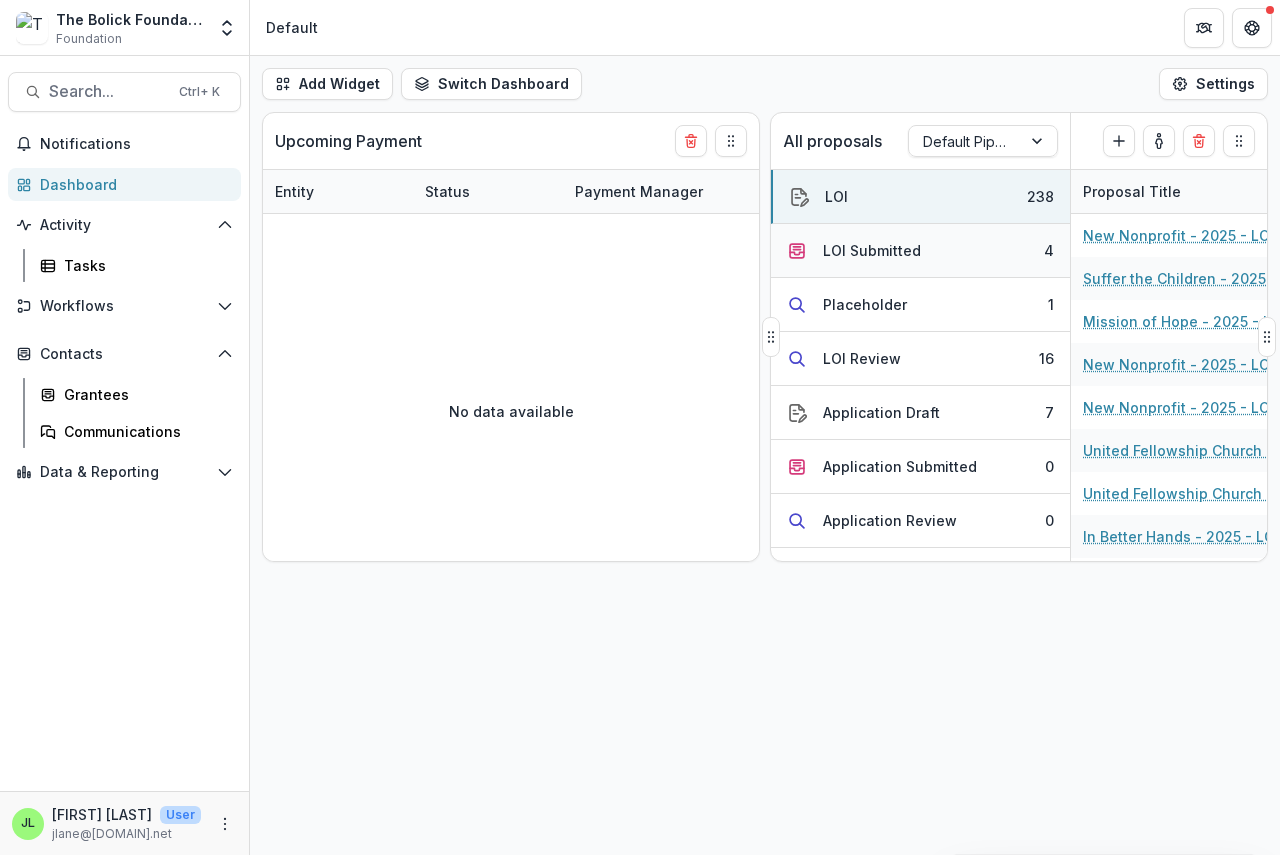 click on "LOI Submitted" at bounding box center [872, 250] 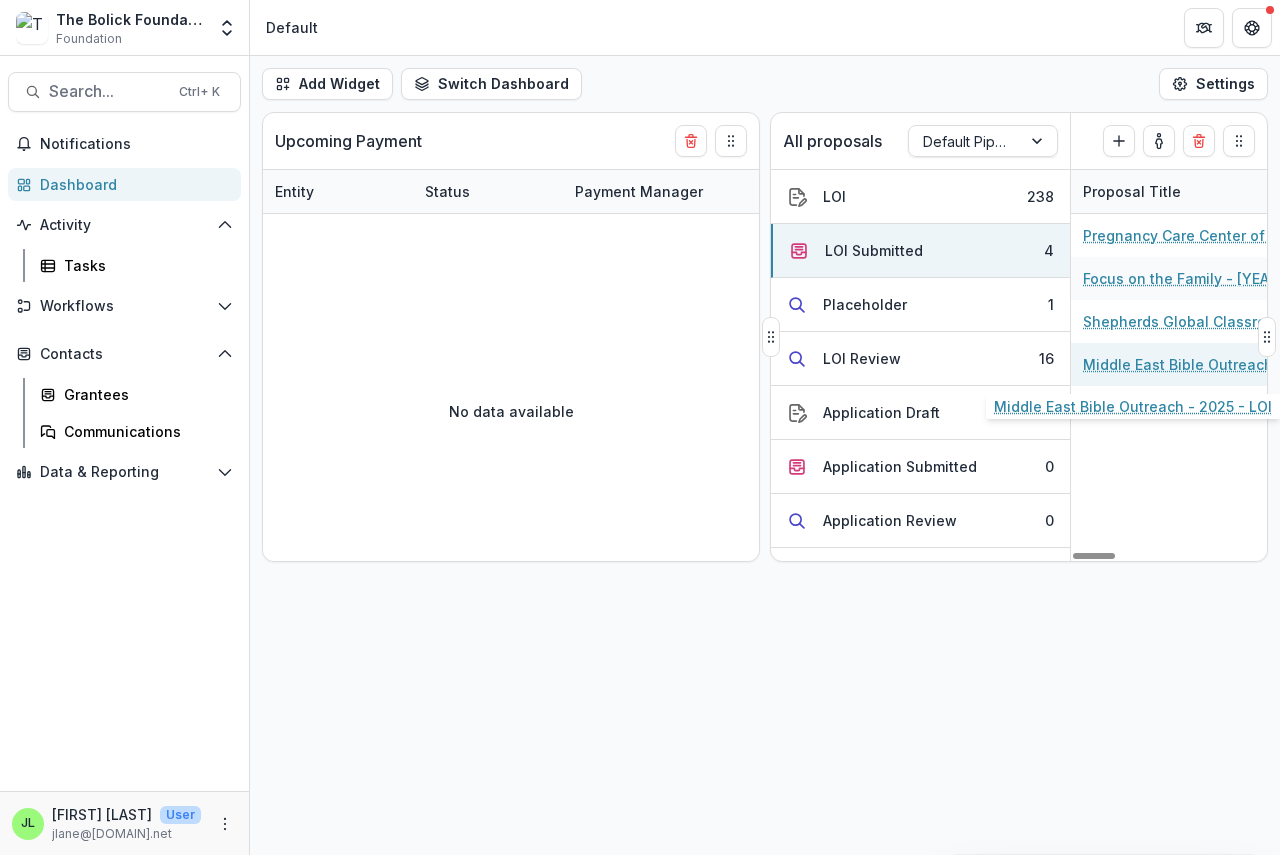 click on "Middle East Bible Outreach - 2025 - LOI" at bounding box center (1196, 364) 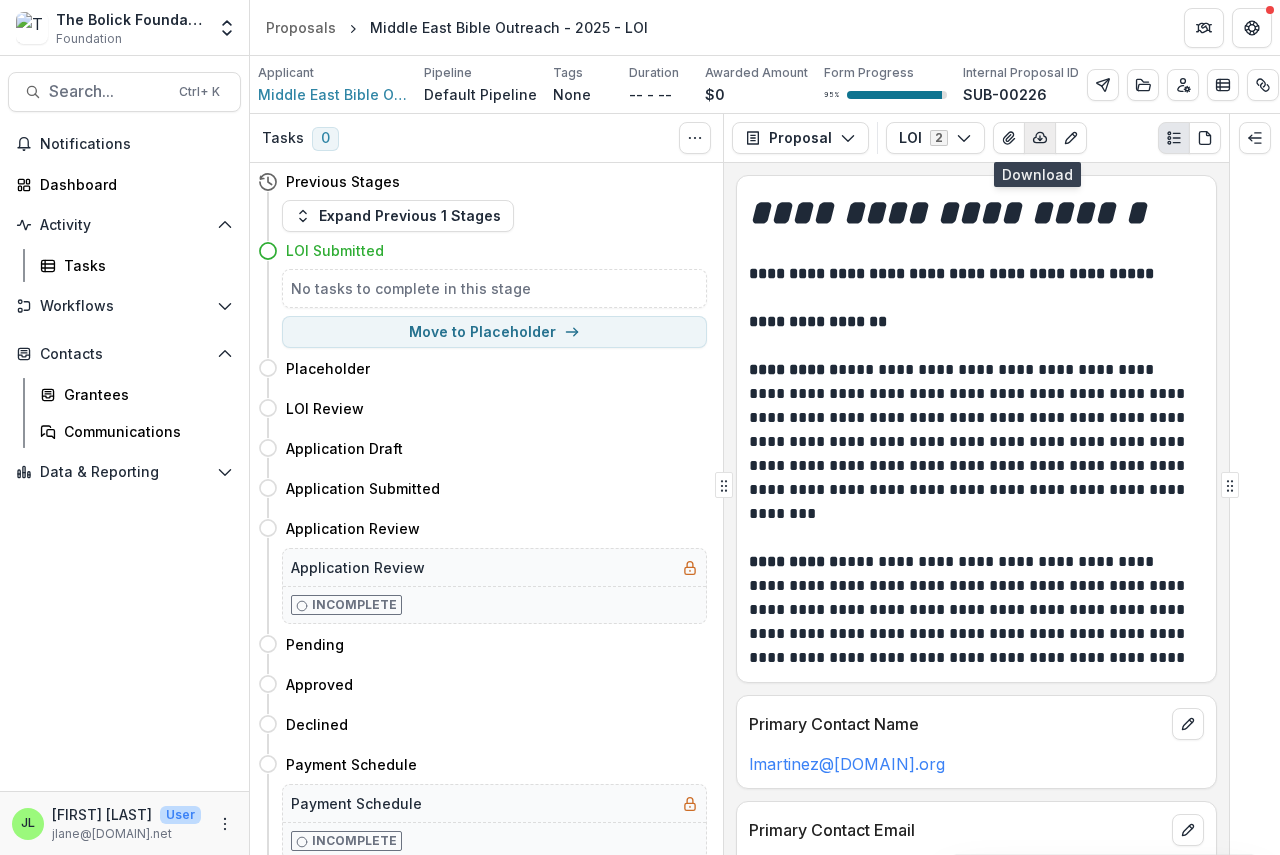 click 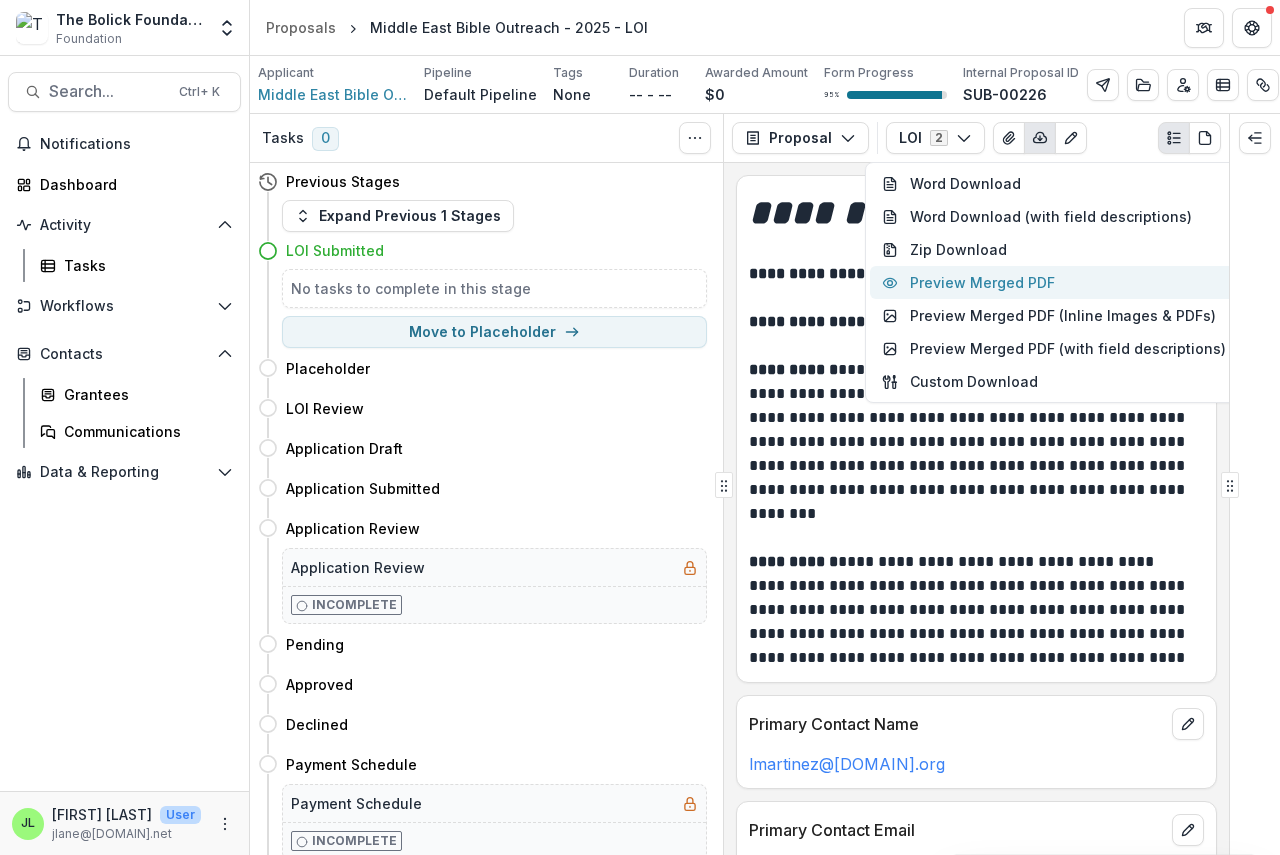click on "Preview Merged PDF" at bounding box center (1054, 282) 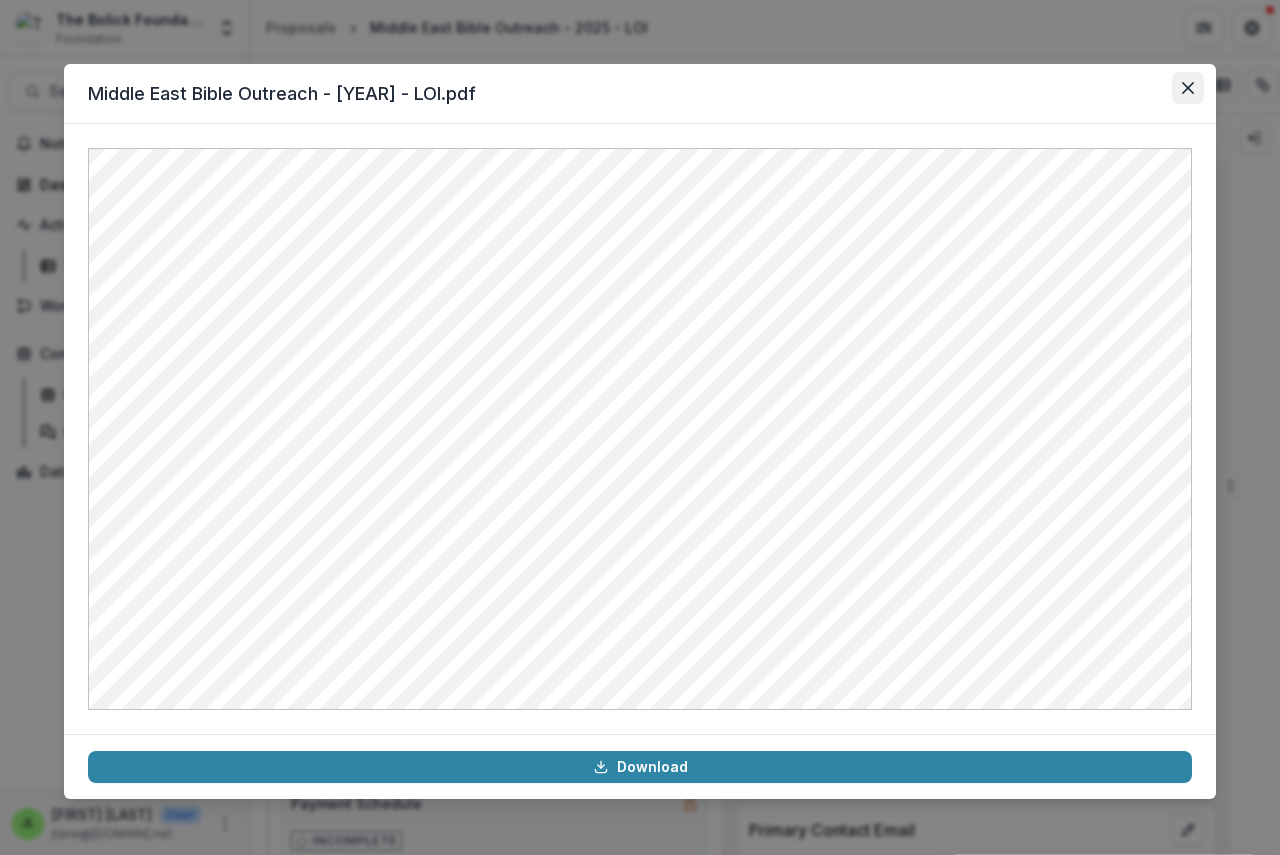 click 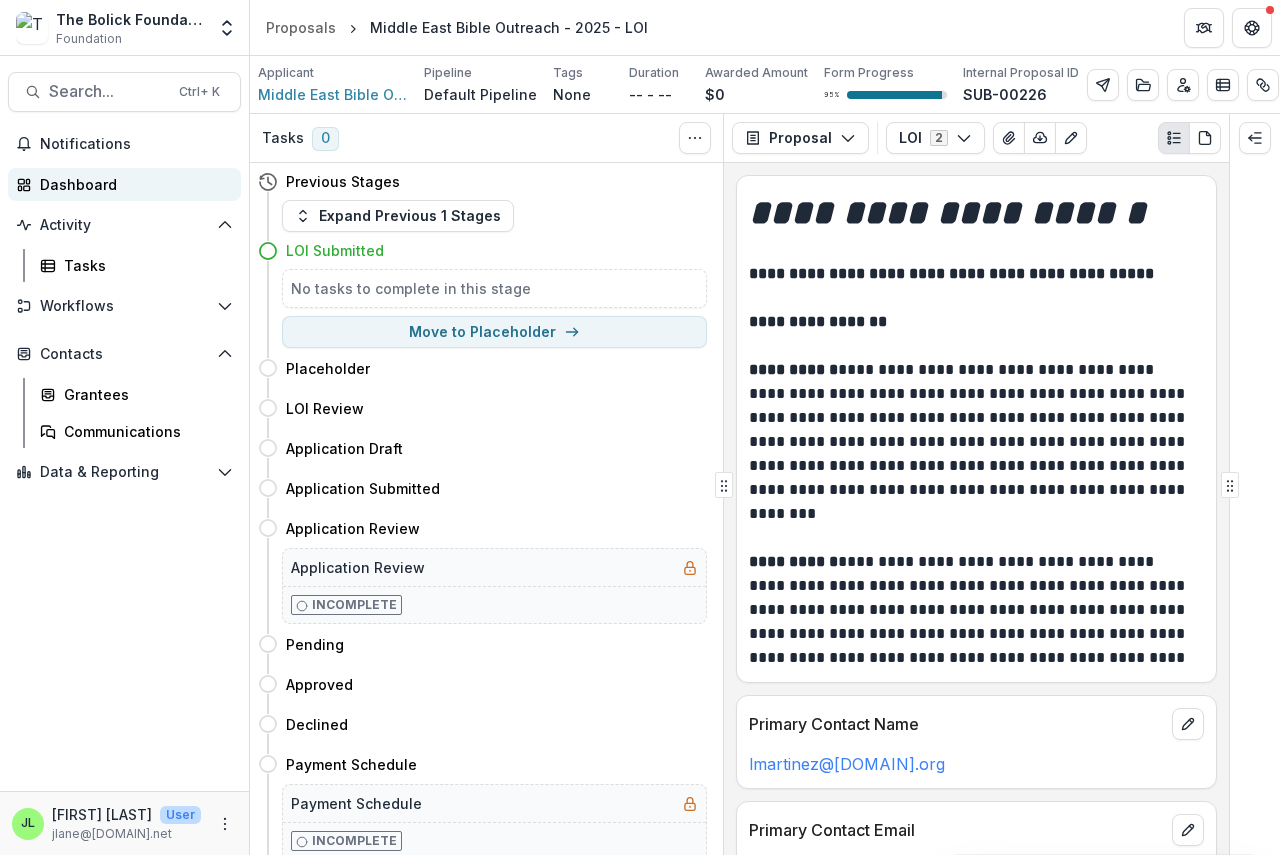 click on "Dashboard" at bounding box center (132, 184) 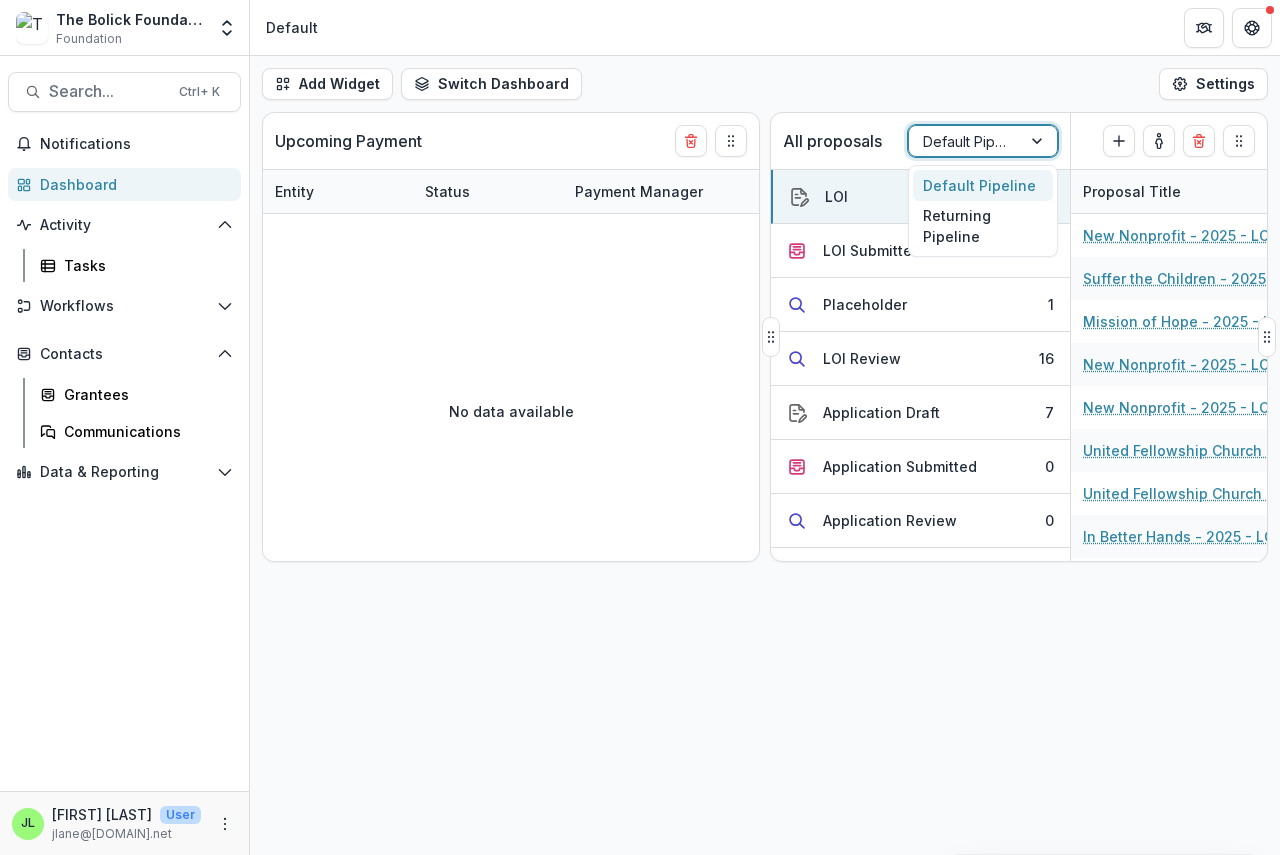 click at bounding box center (965, 141) 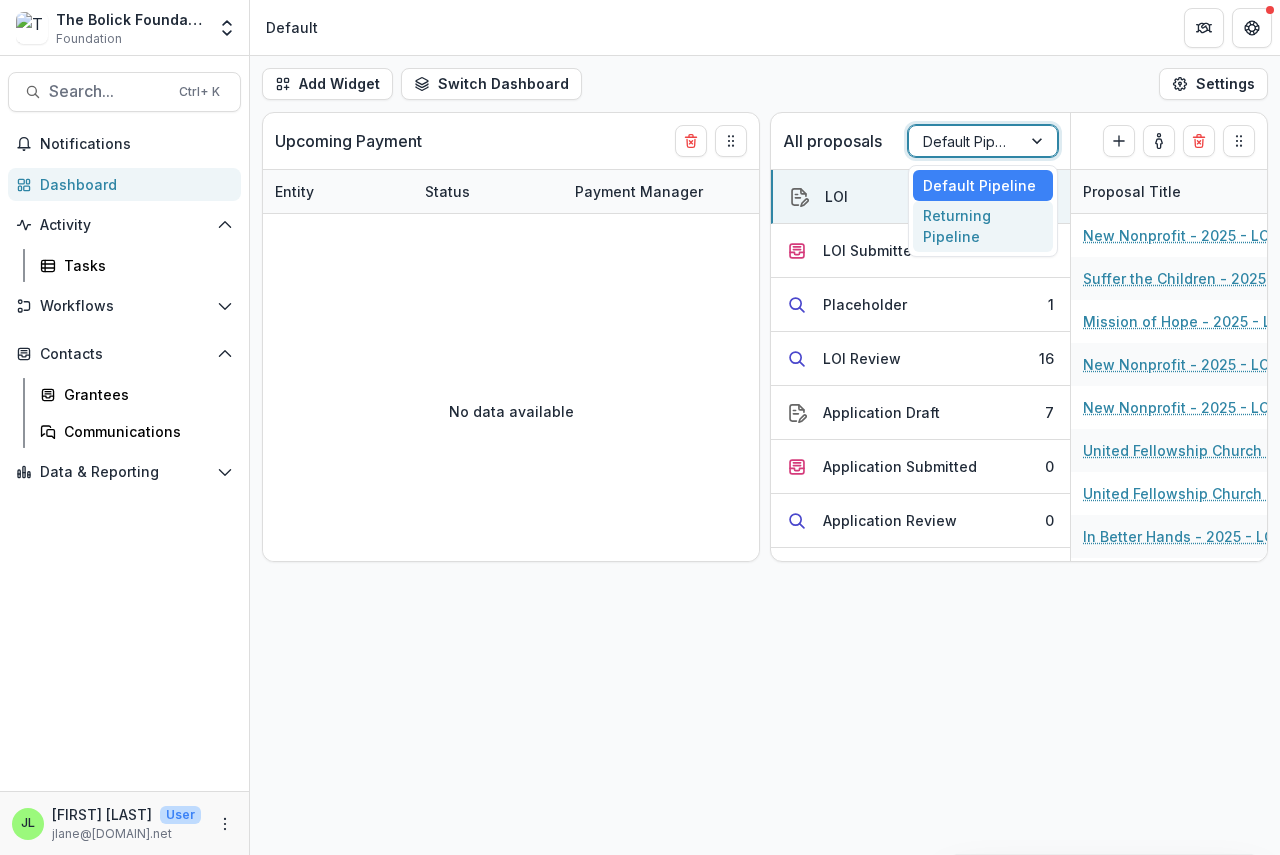 click on "Returning Pipeline" at bounding box center [983, 227] 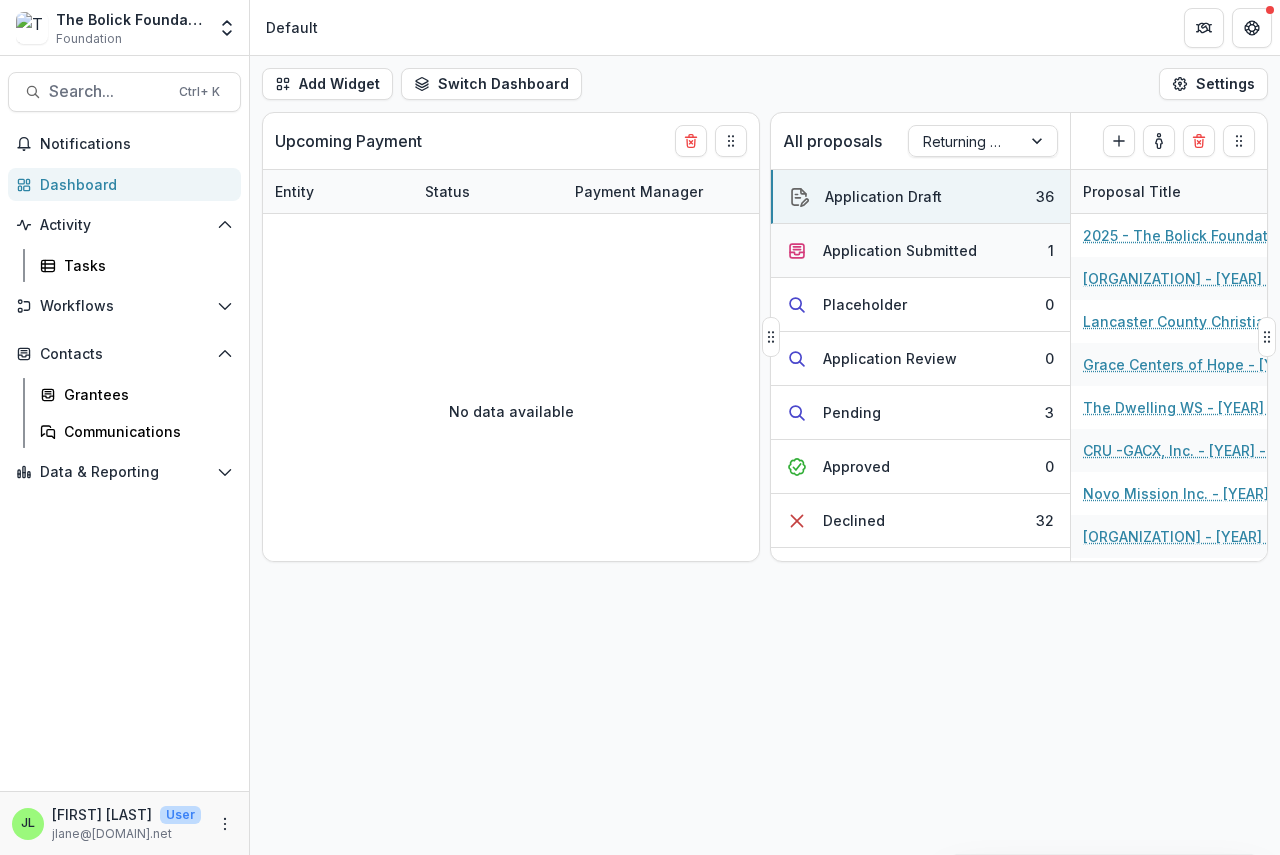 click on "Application Submitted" at bounding box center [900, 250] 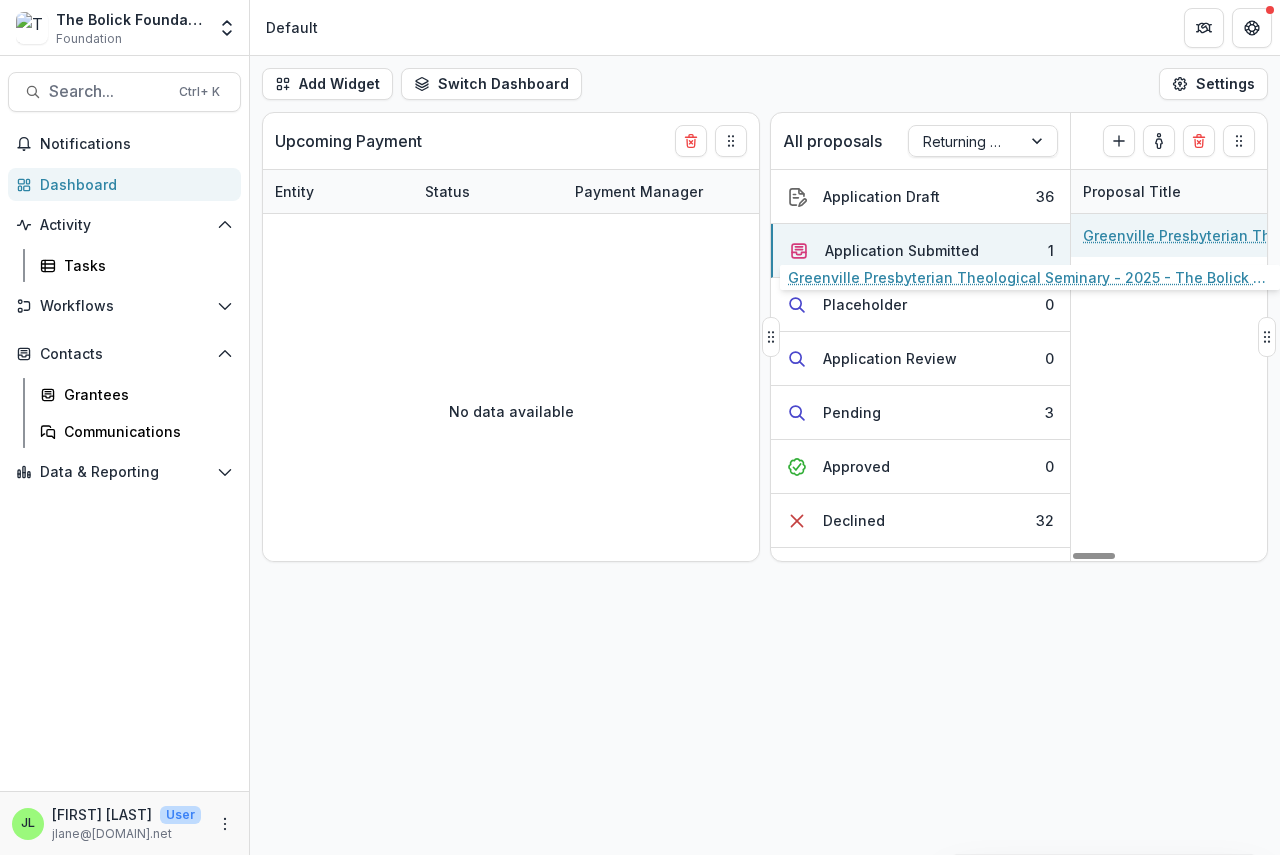 click on "Greenville Presbyterian Theological Seminary - 2025 - The Bolick Foundation Grant Proposal Application" at bounding box center (1196, 235) 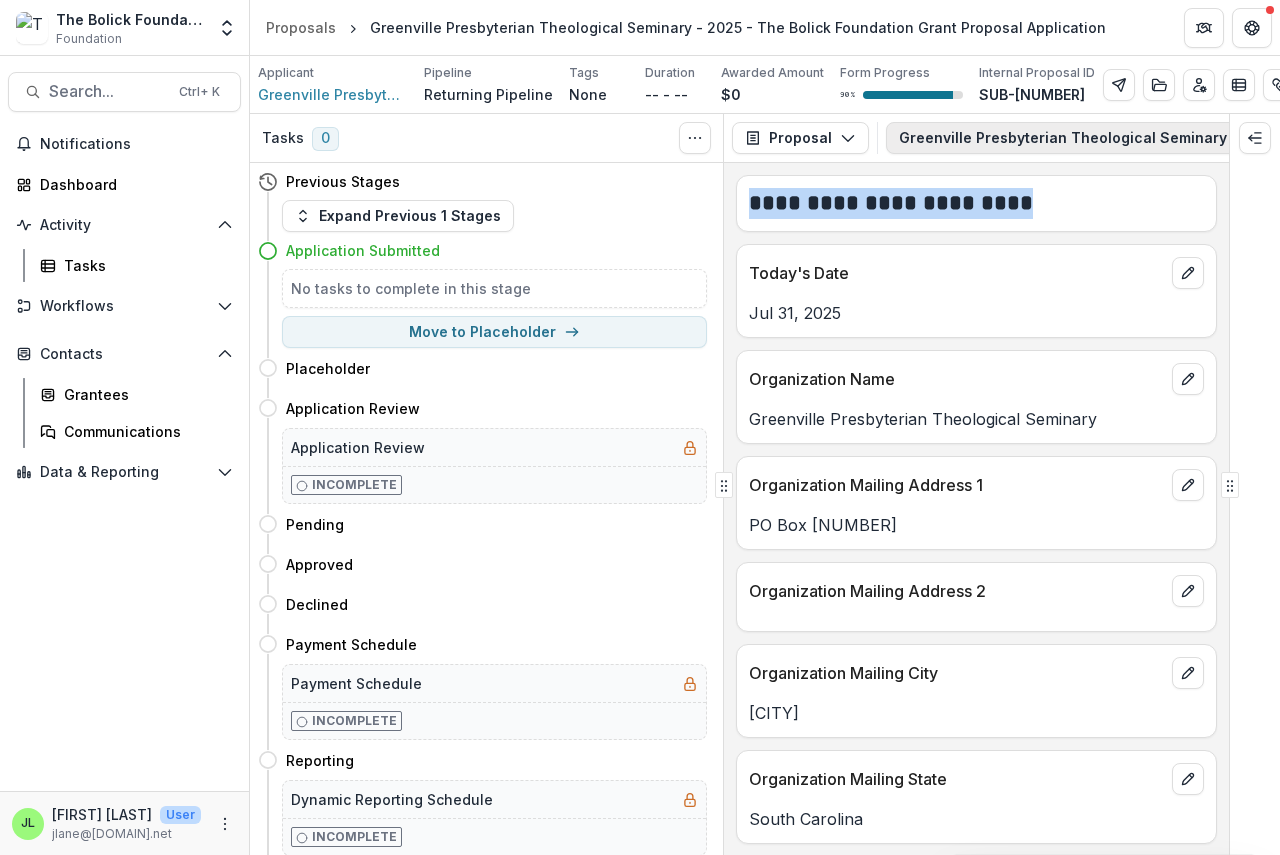 drag, startPoint x: 814, startPoint y: 161, endPoint x: 889, endPoint y: 150, distance: 75.802376 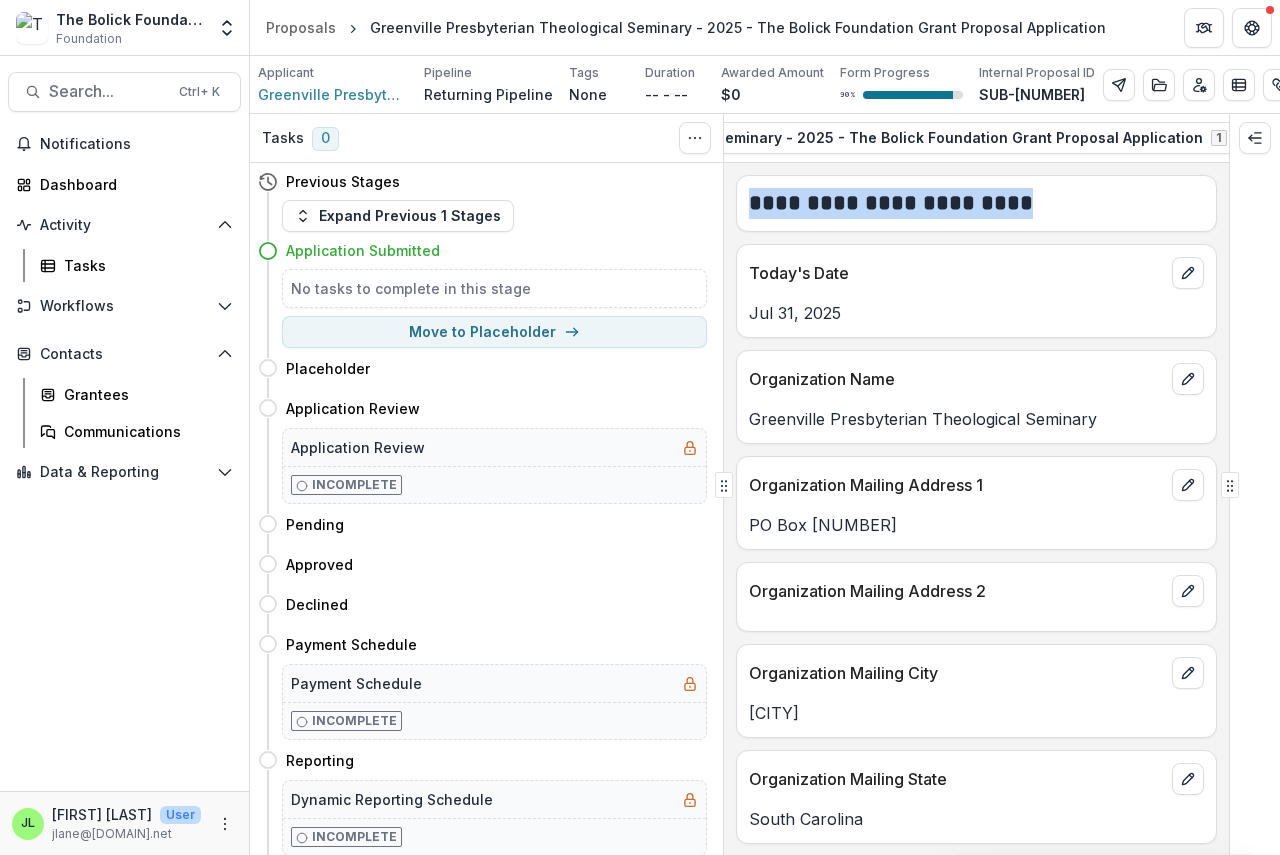 scroll, scrollTop: 0, scrollLeft: 613, axis: horizontal 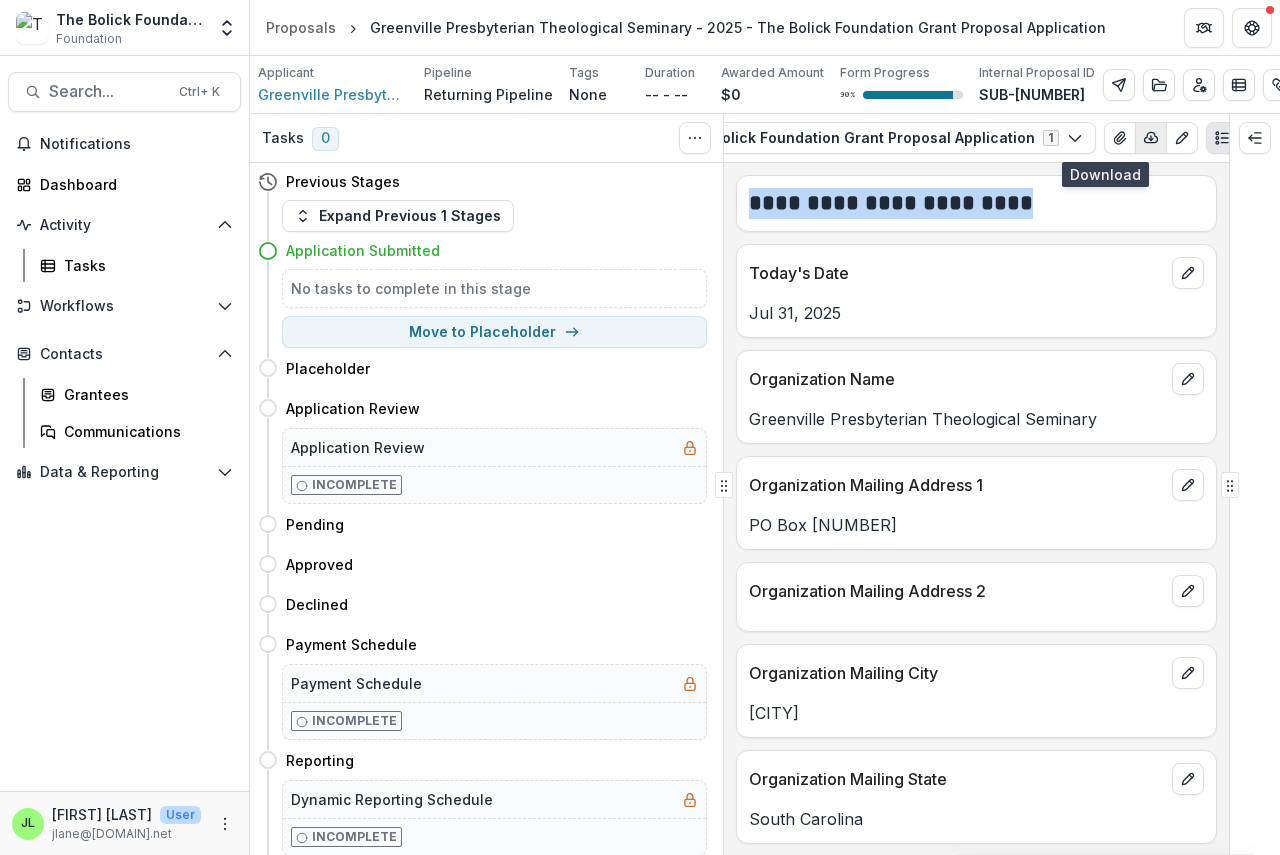 click 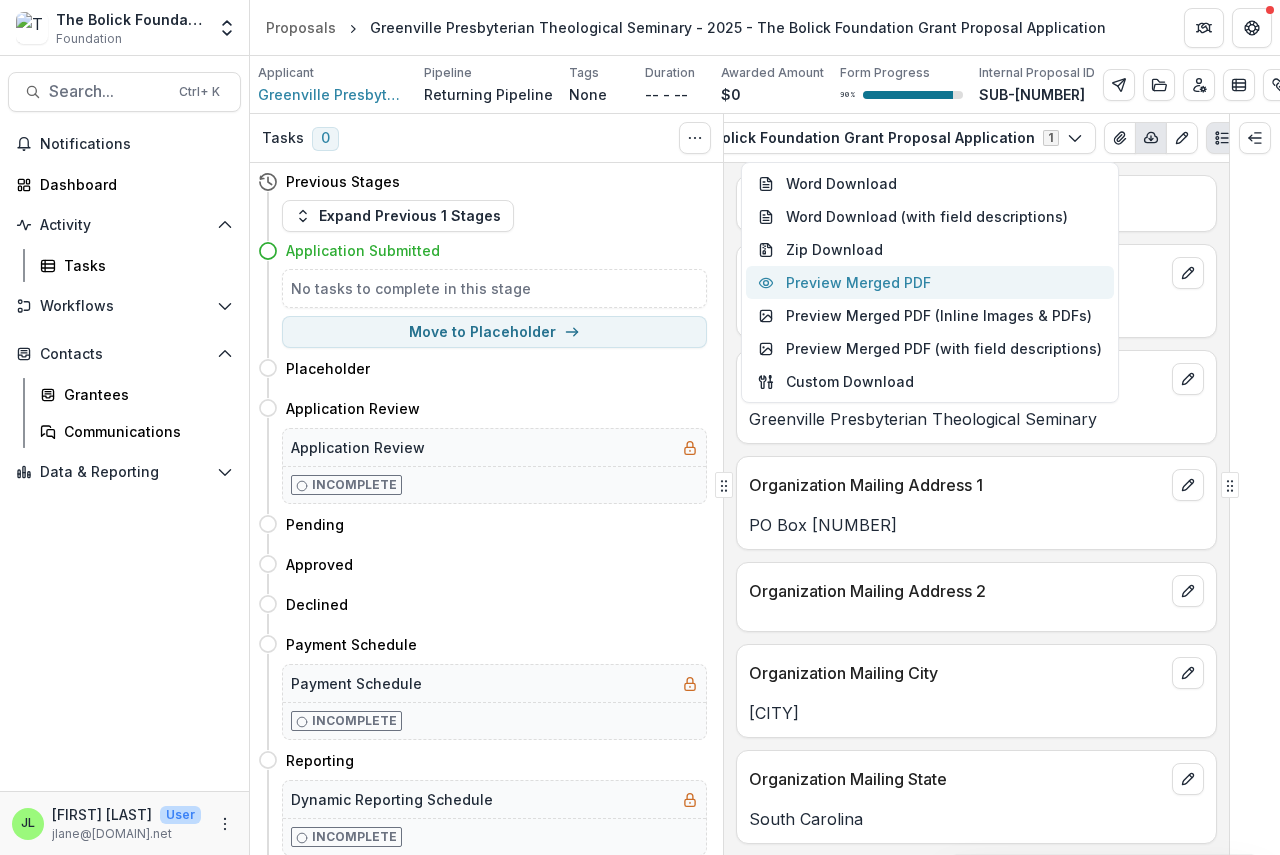 click on "Preview Merged PDF" at bounding box center (930, 282) 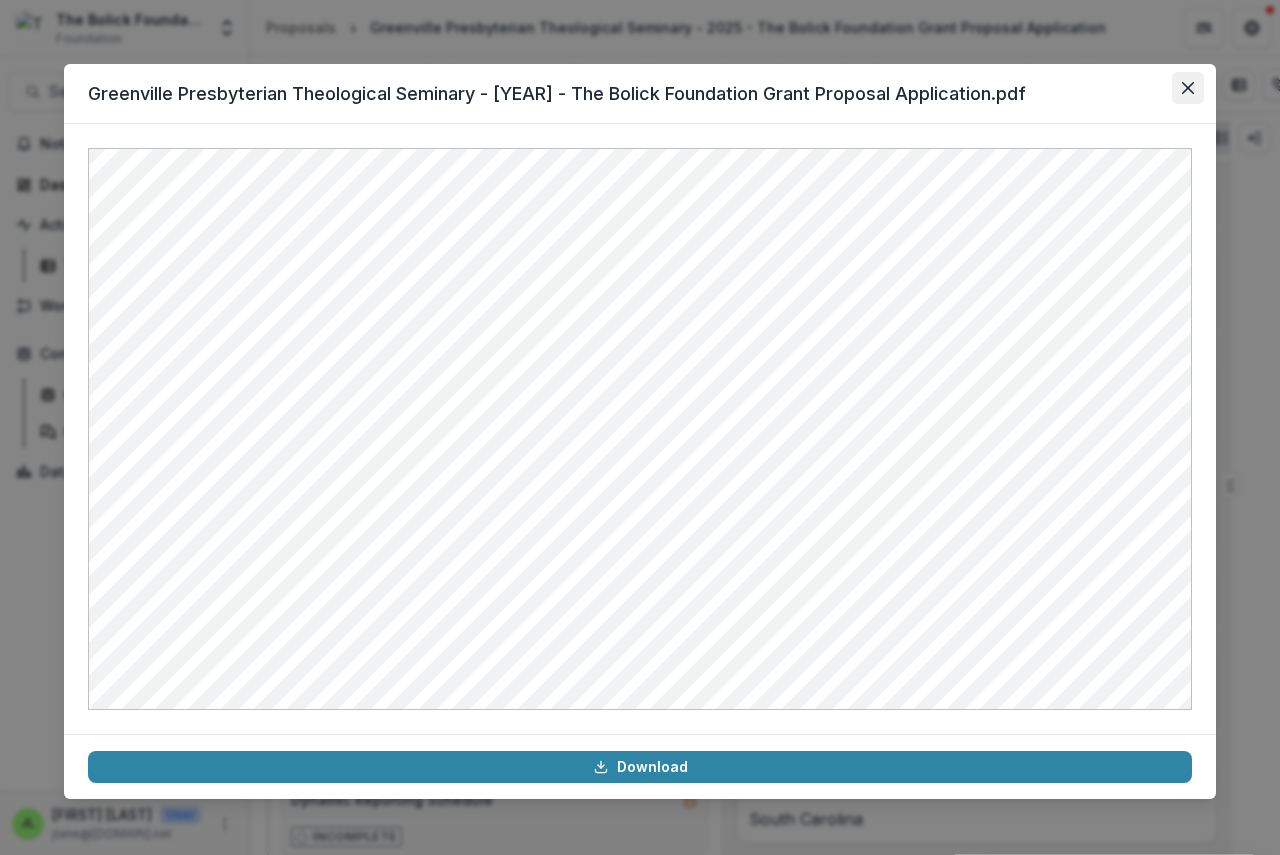 click at bounding box center (1188, 88) 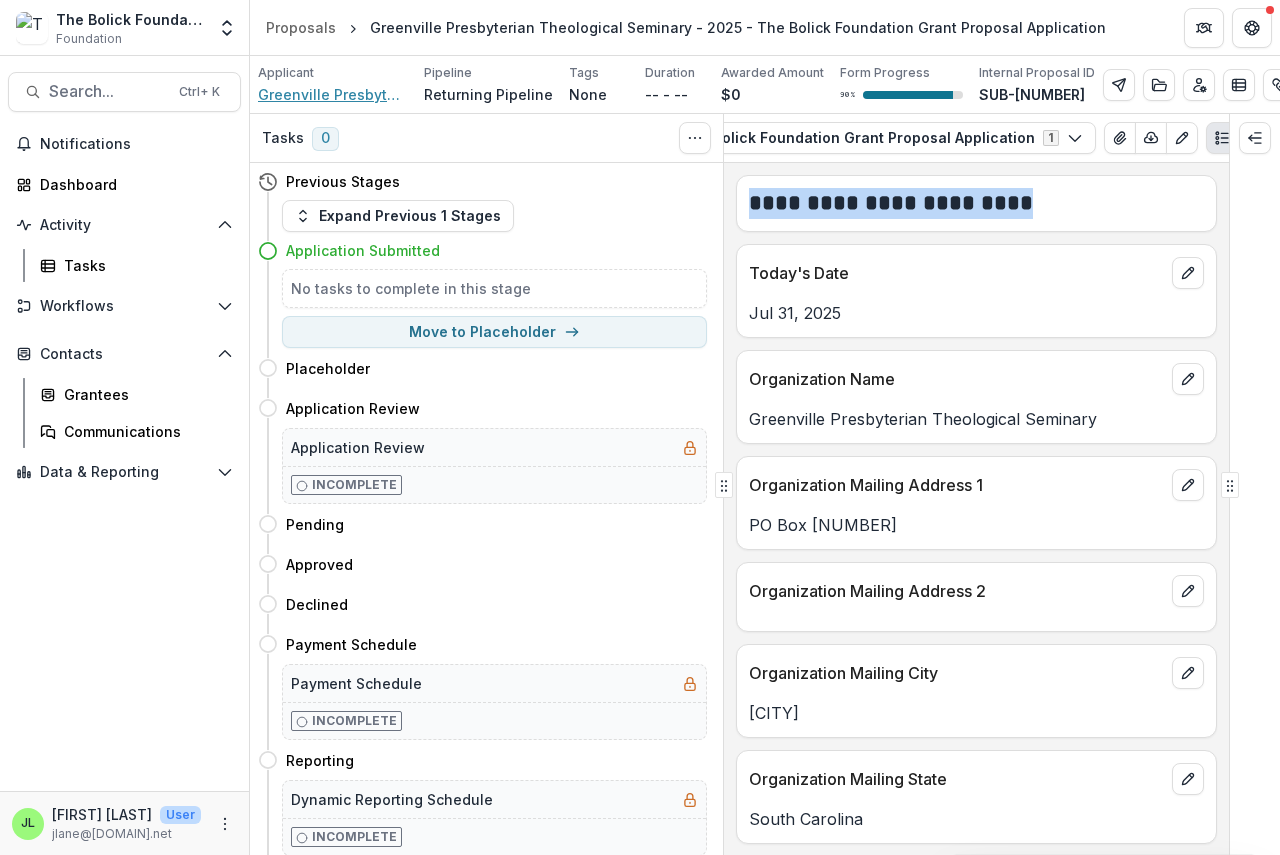 click on "Greenville Presbyterian Theological Seminary" at bounding box center (333, 94) 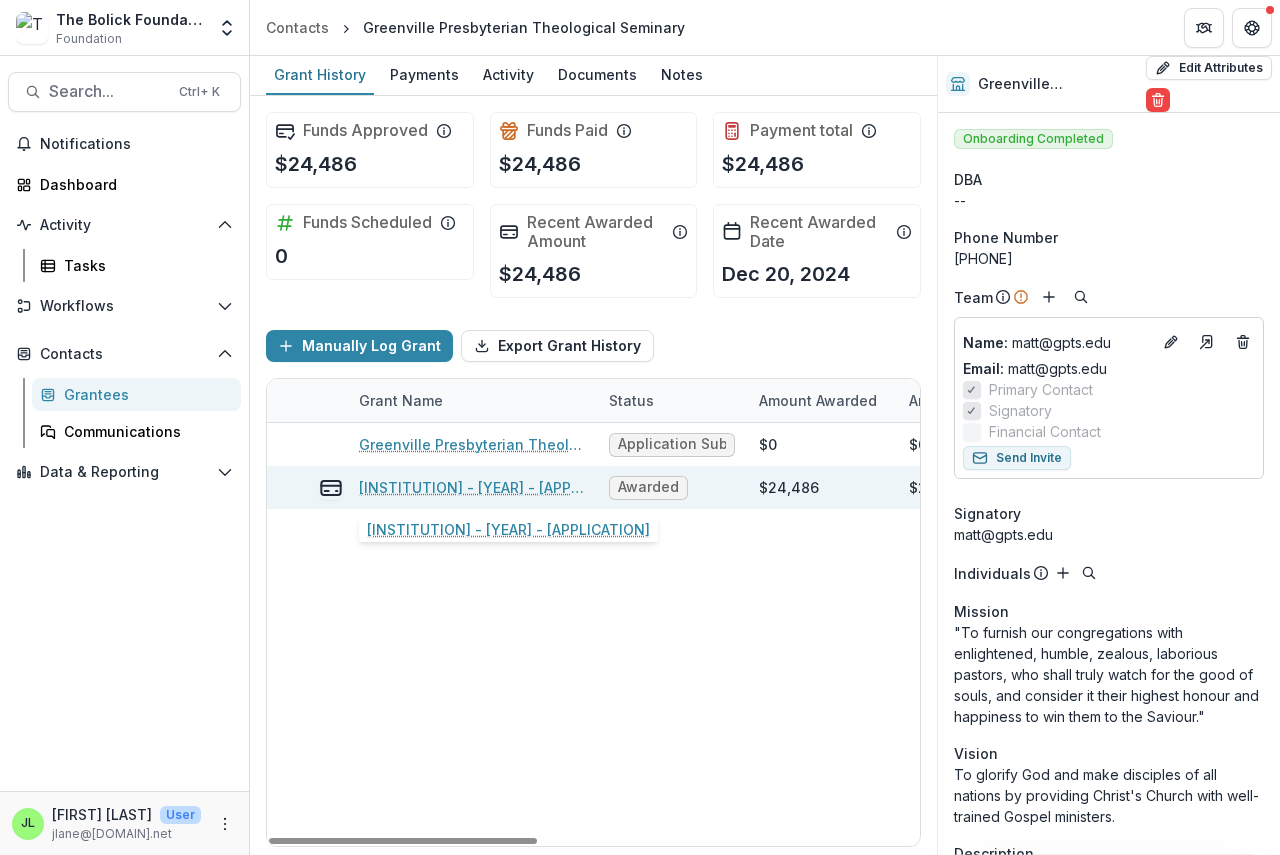 click on "[INSTITUTION] - [YEAR] - [APPLICATION]" at bounding box center [472, 487] 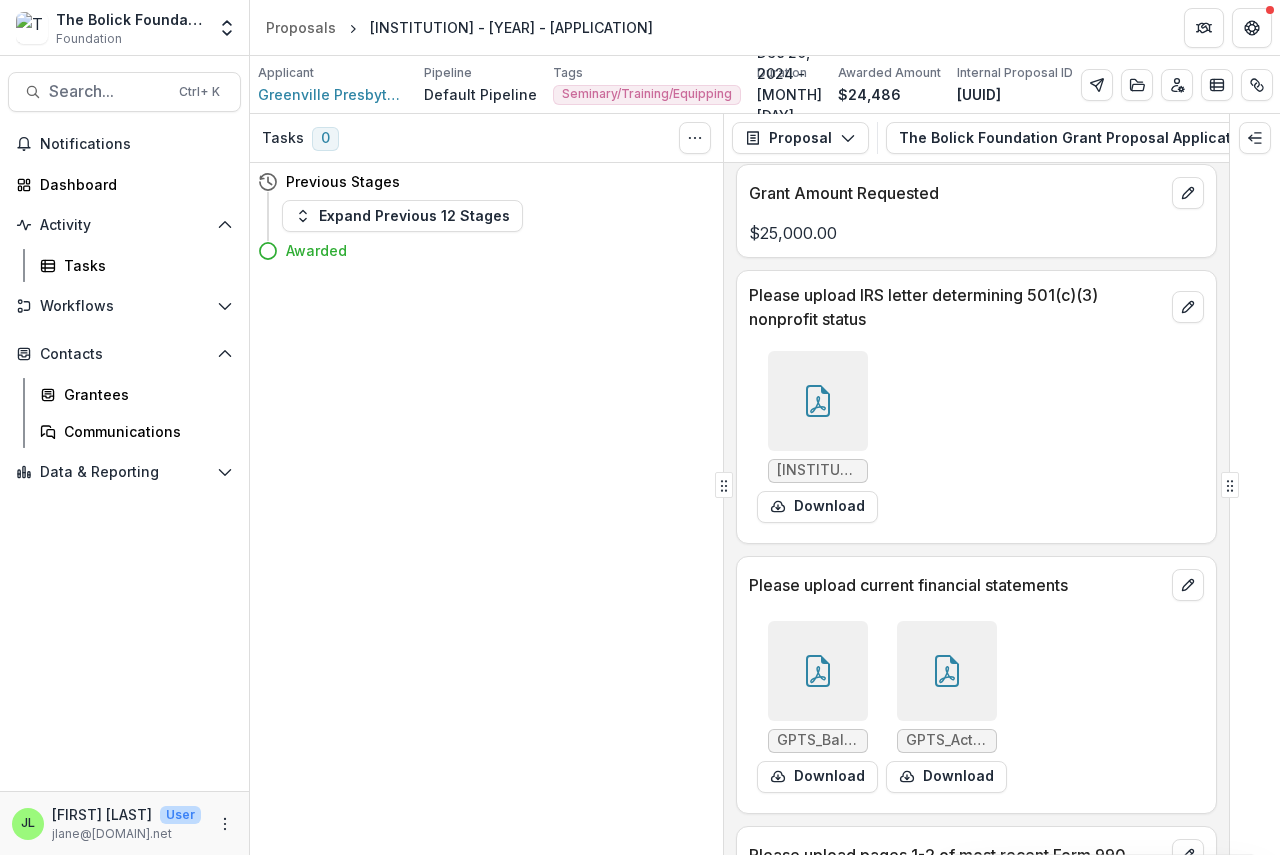 scroll, scrollTop: 1800, scrollLeft: 0, axis: vertical 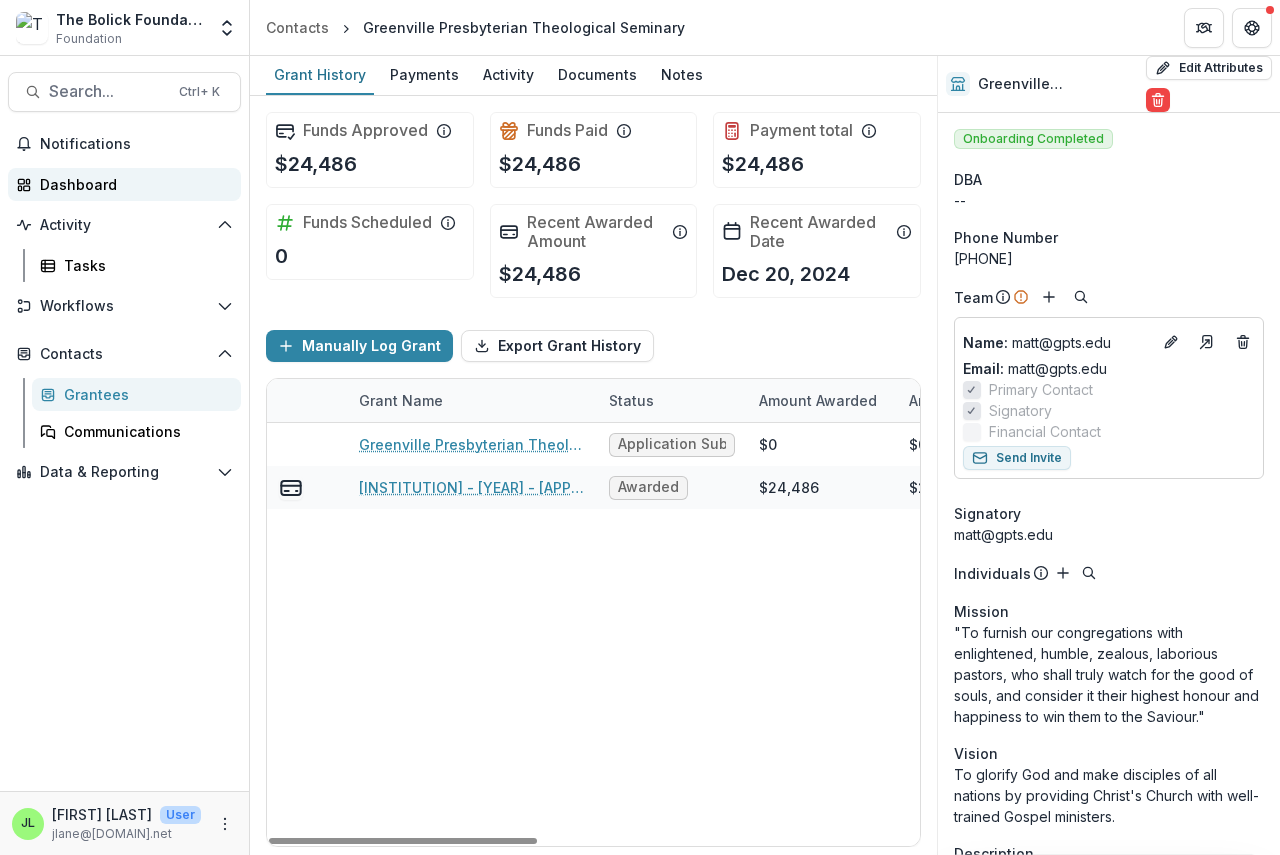 click on "Dashboard" at bounding box center (132, 184) 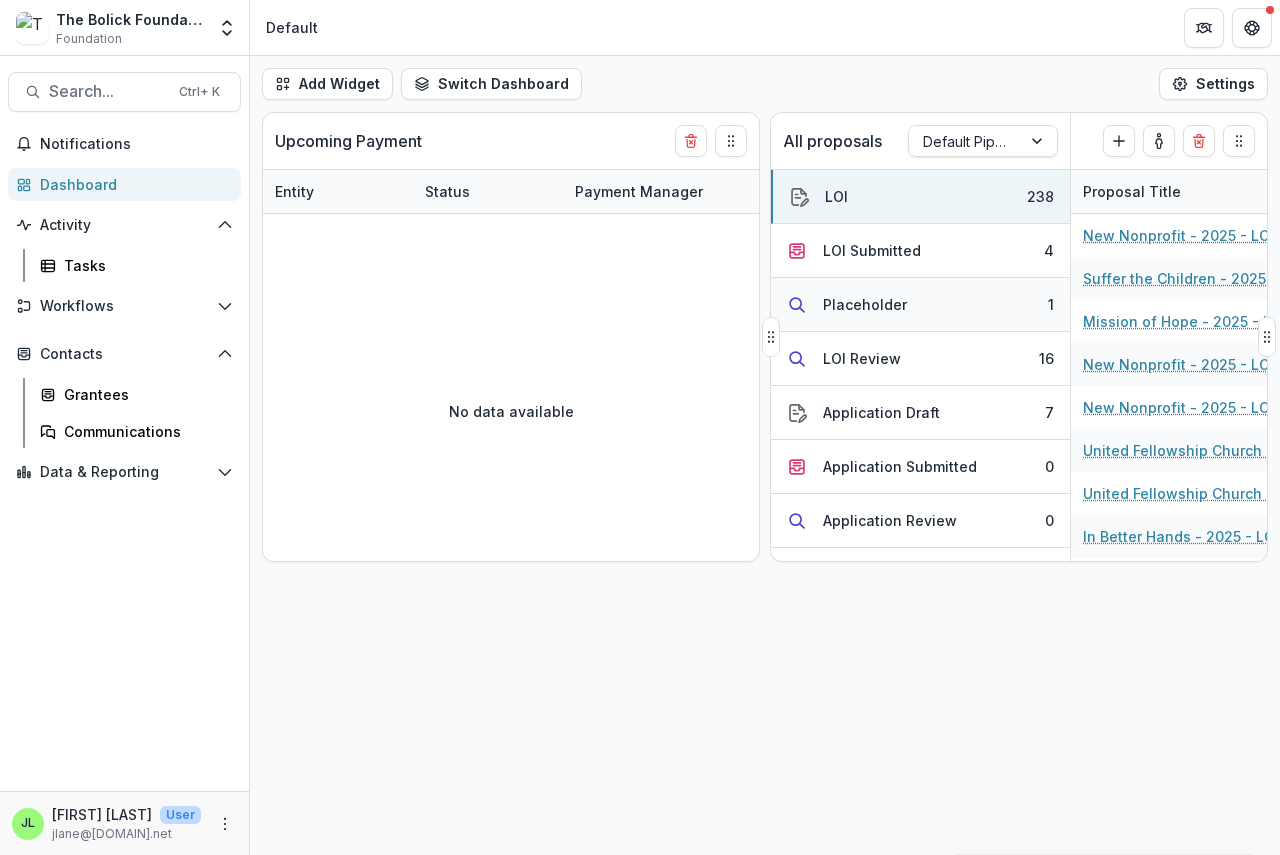 click on "Placeholder" at bounding box center (865, 304) 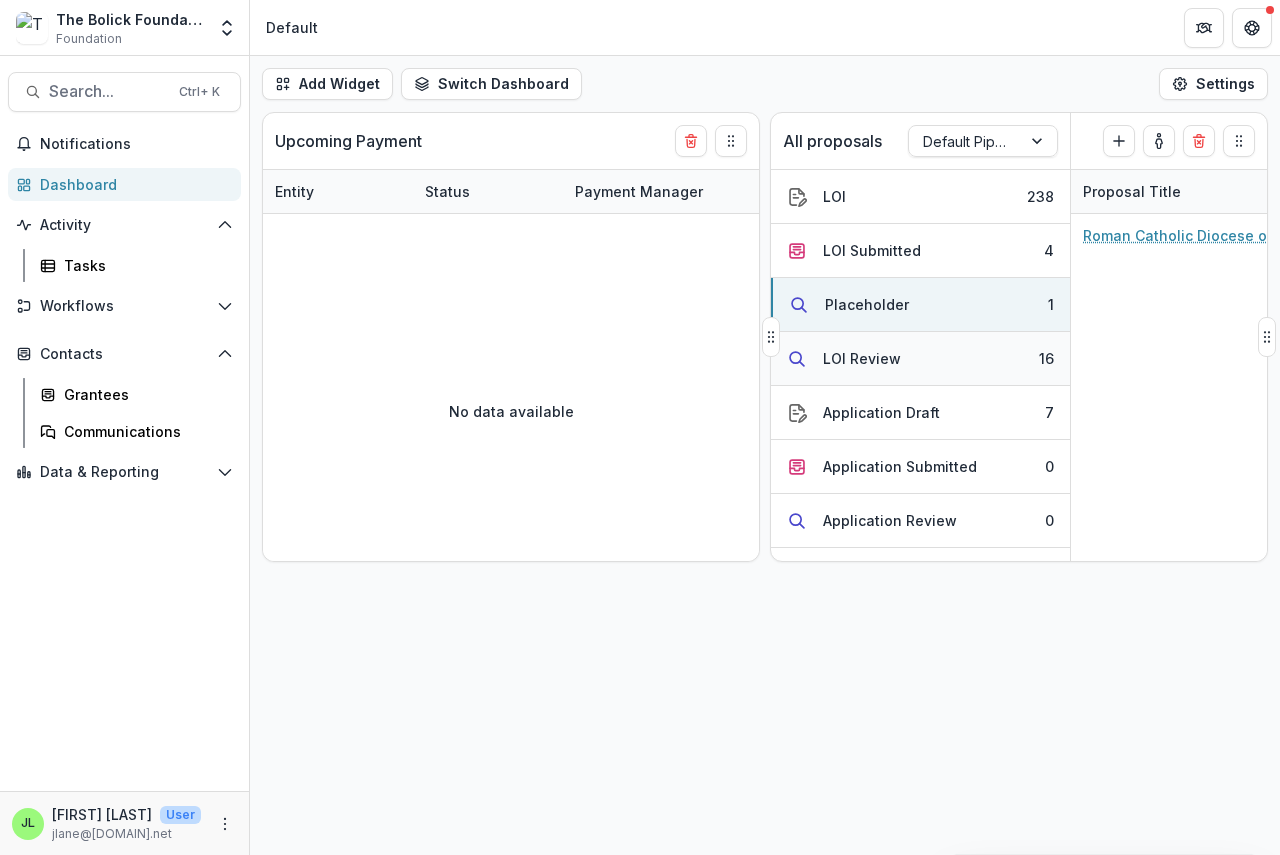 click on "LOI Review" at bounding box center [862, 358] 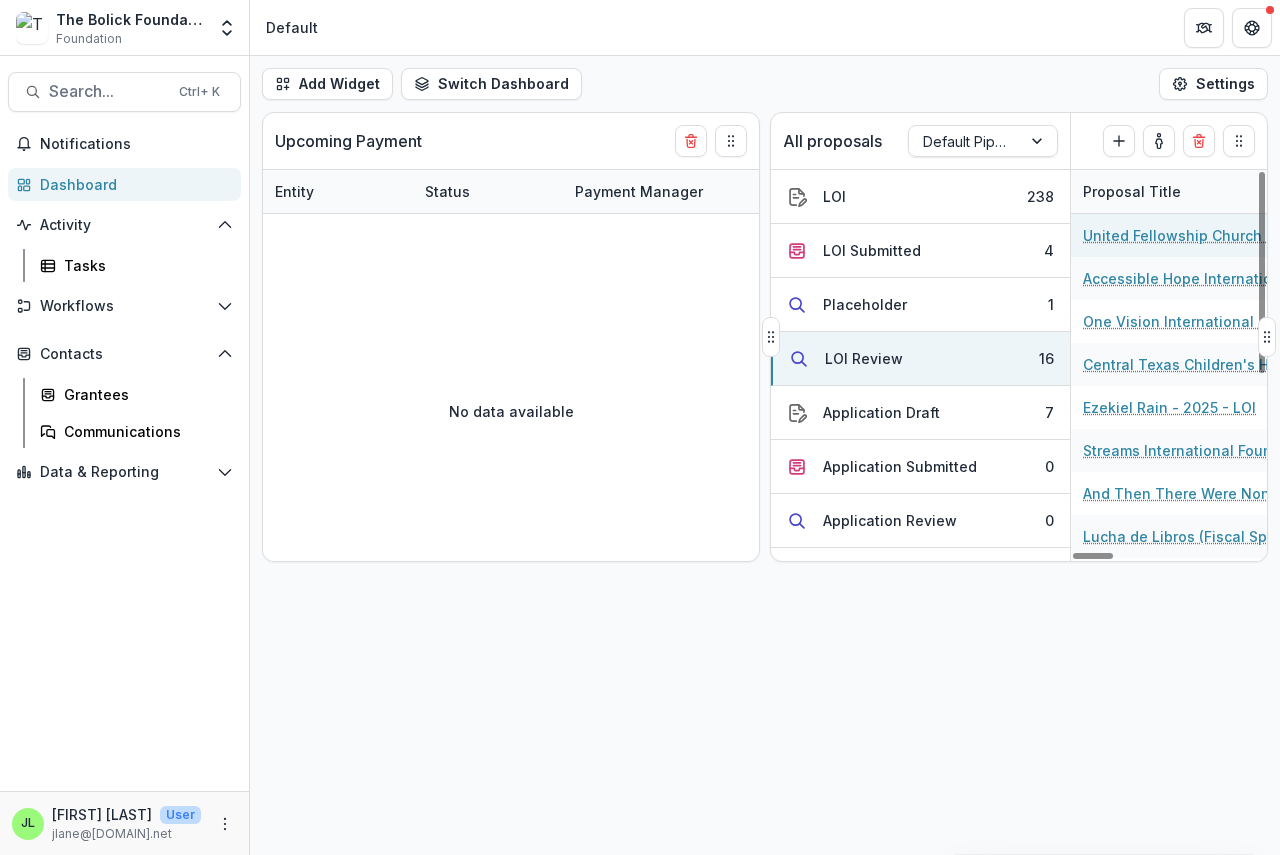 click on "United Fellowship Church Ministries - 2025 - LOI" at bounding box center [1196, 235] 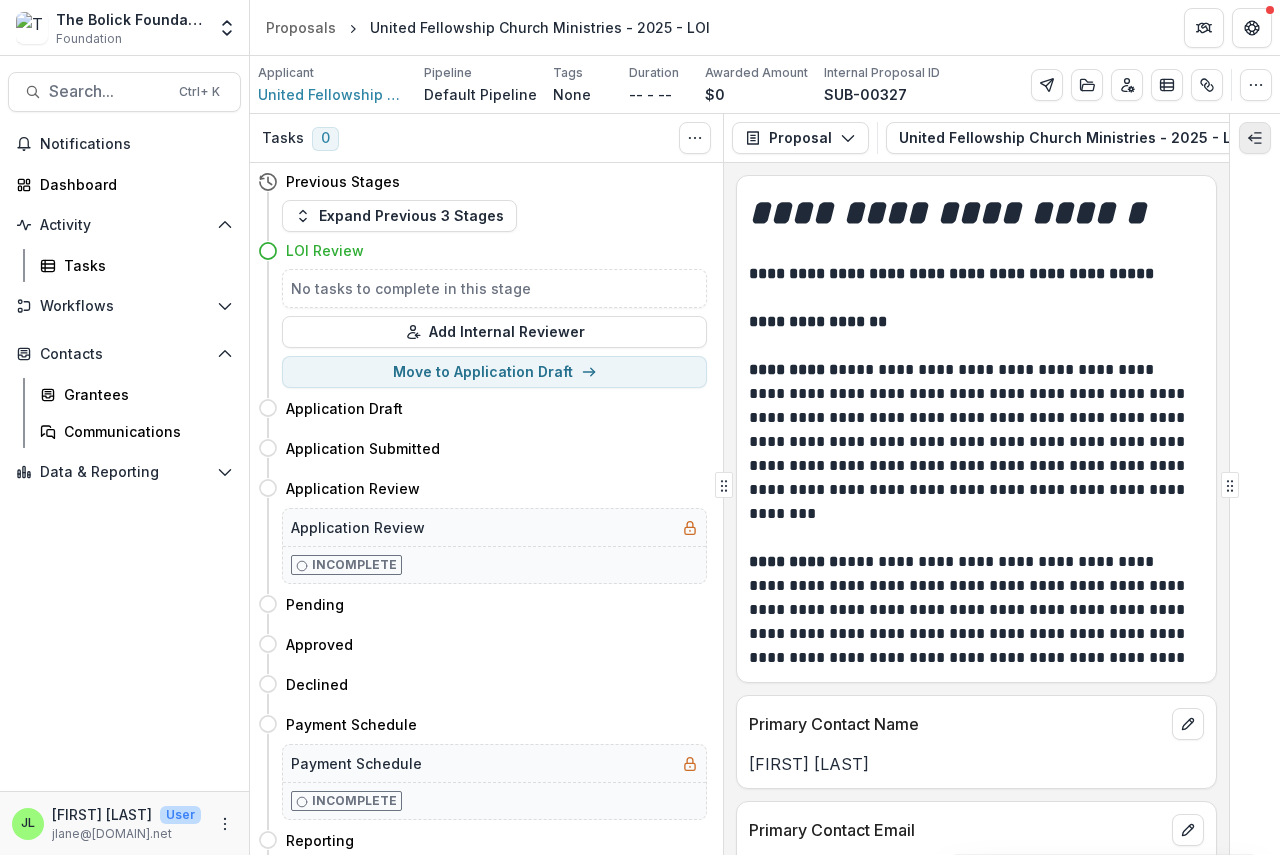 click 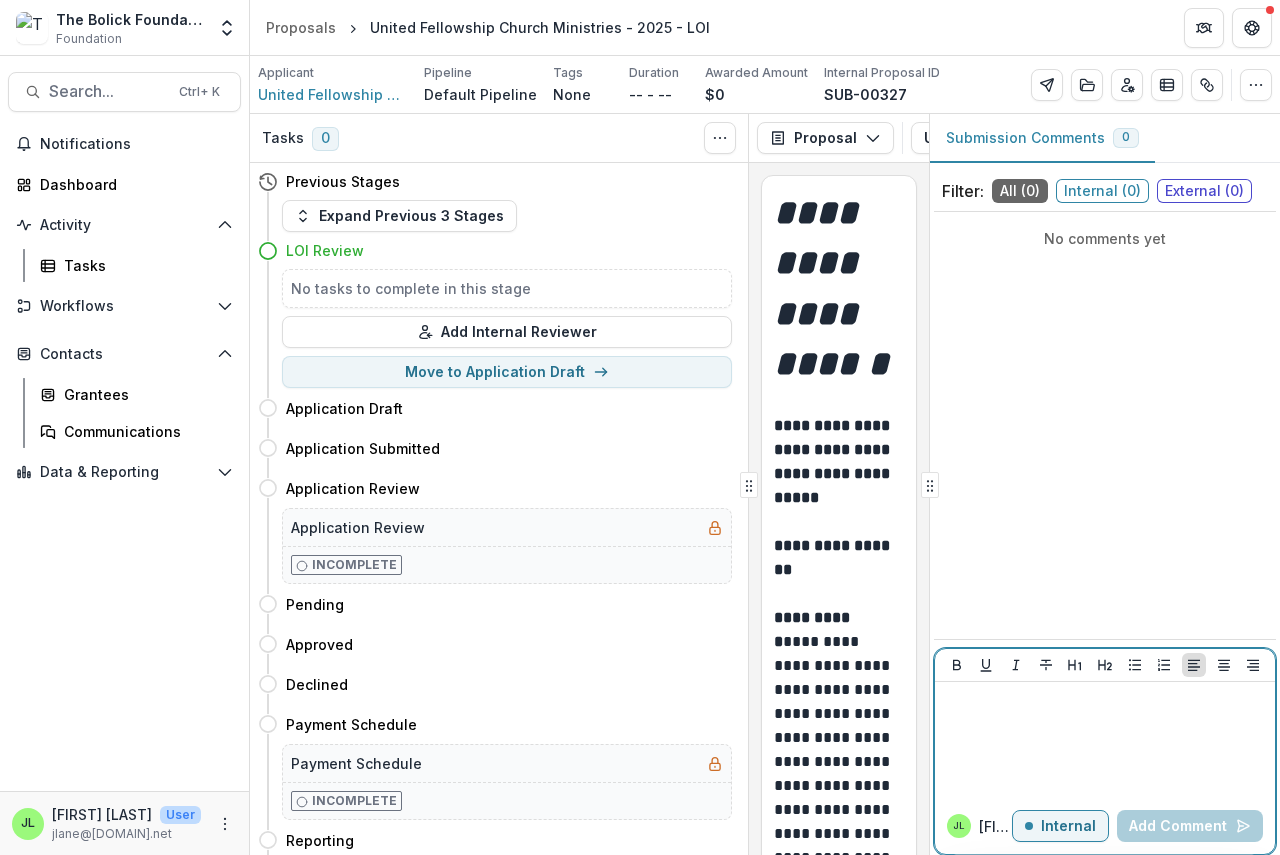 click at bounding box center [1105, 740] 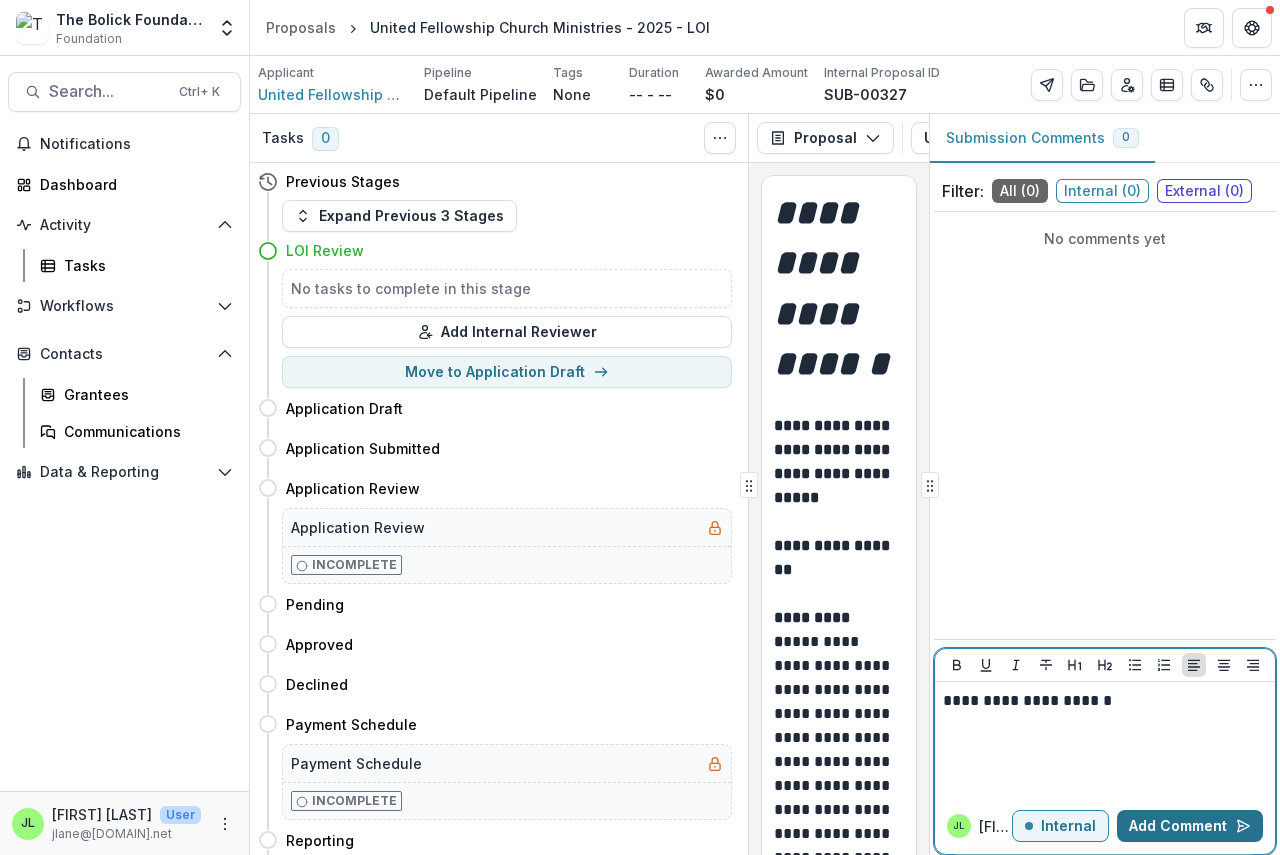 click on "Add Comment" at bounding box center (1190, 826) 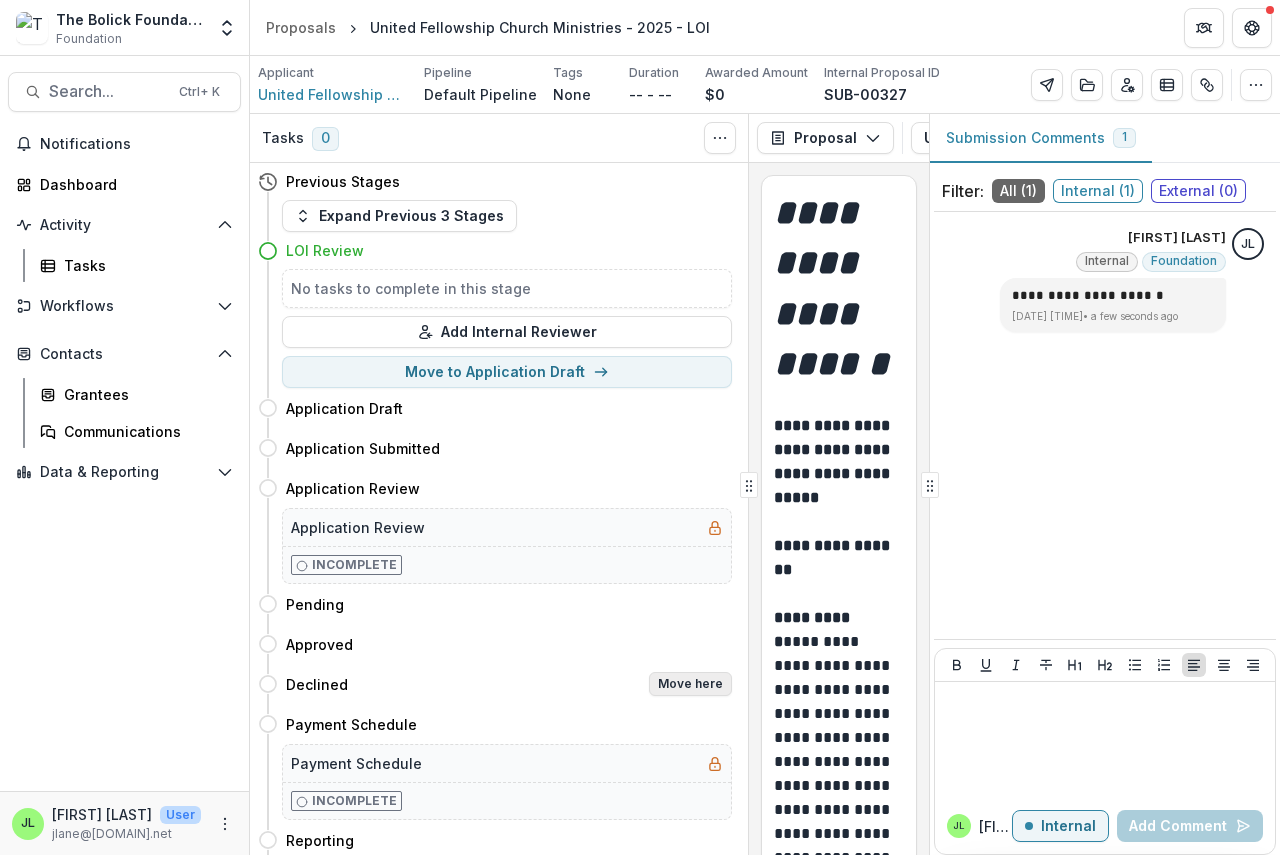 click on "Move here" at bounding box center [690, 684] 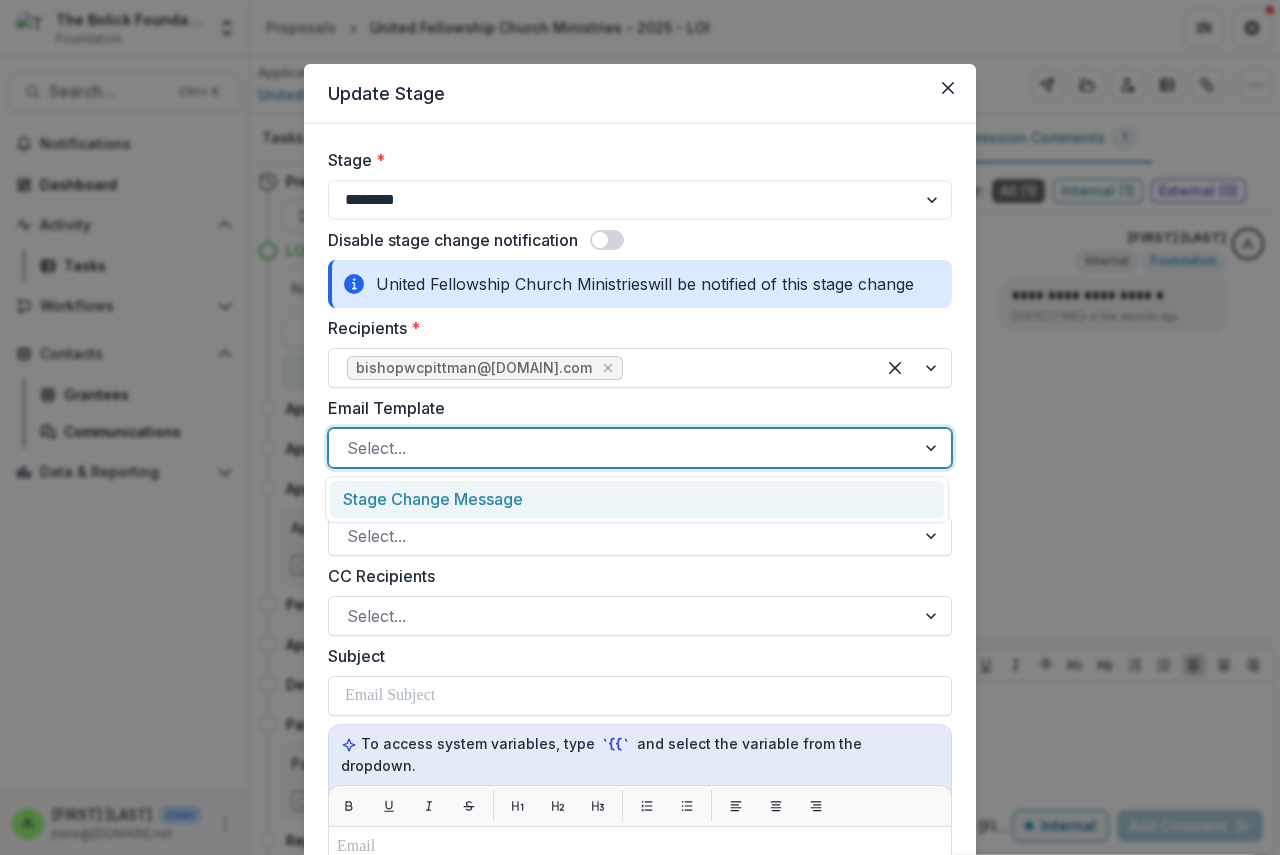 click at bounding box center [622, 448] 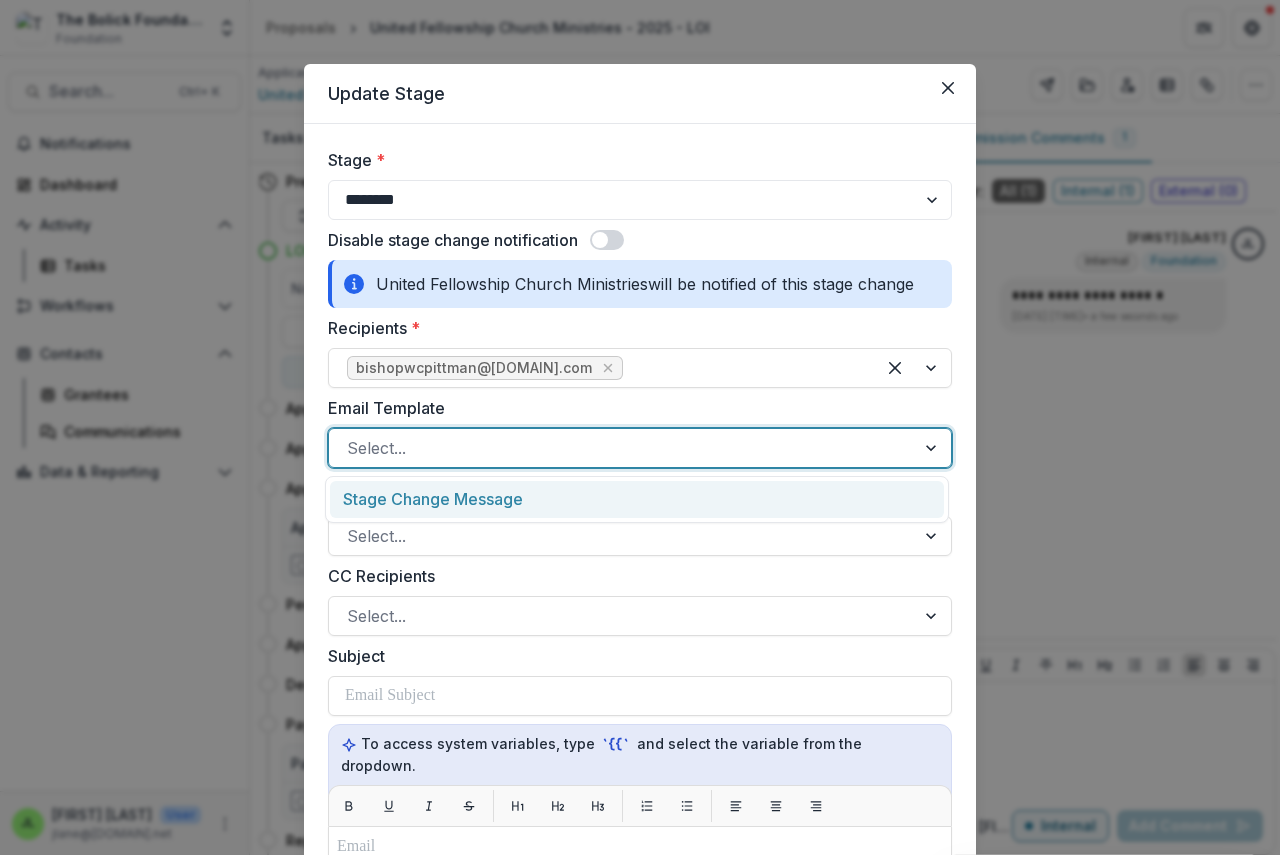 click on "Stage Change Message" at bounding box center [637, 499] 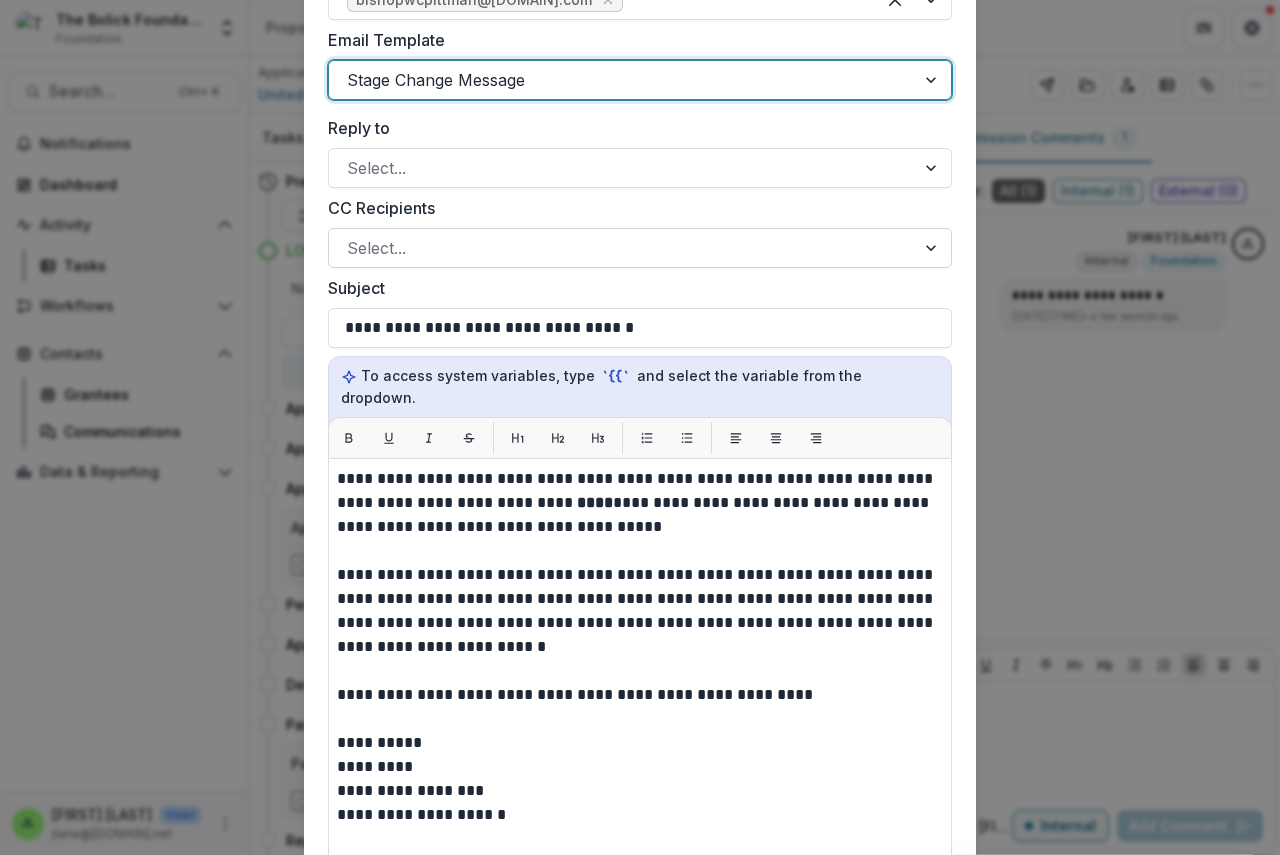 scroll, scrollTop: 400, scrollLeft: 0, axis: vertical 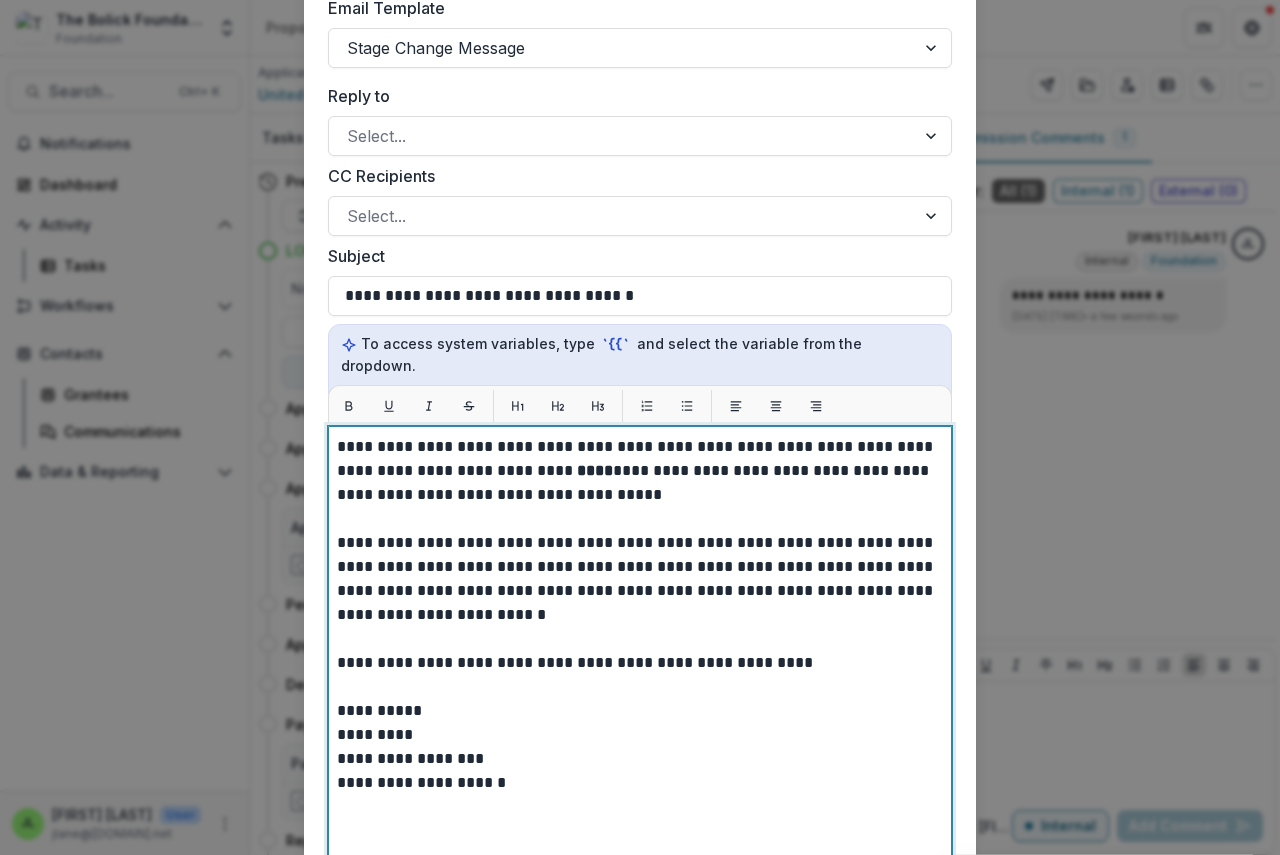 drag, startPoint x: 534, startPoint y: 442, endPoint x: 551, endPoint y: 445, distance: 17.262676 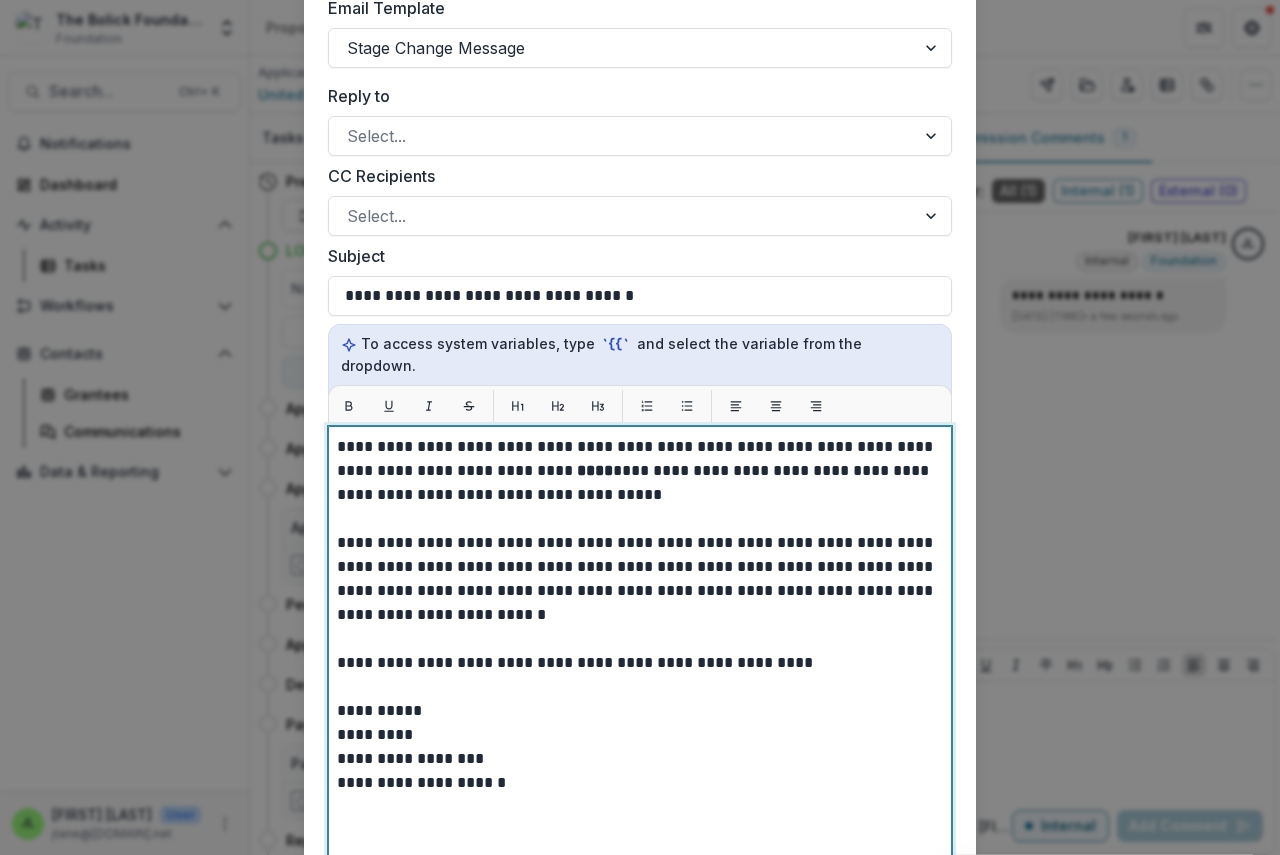 click on "****" at bounding box center [595, 470] 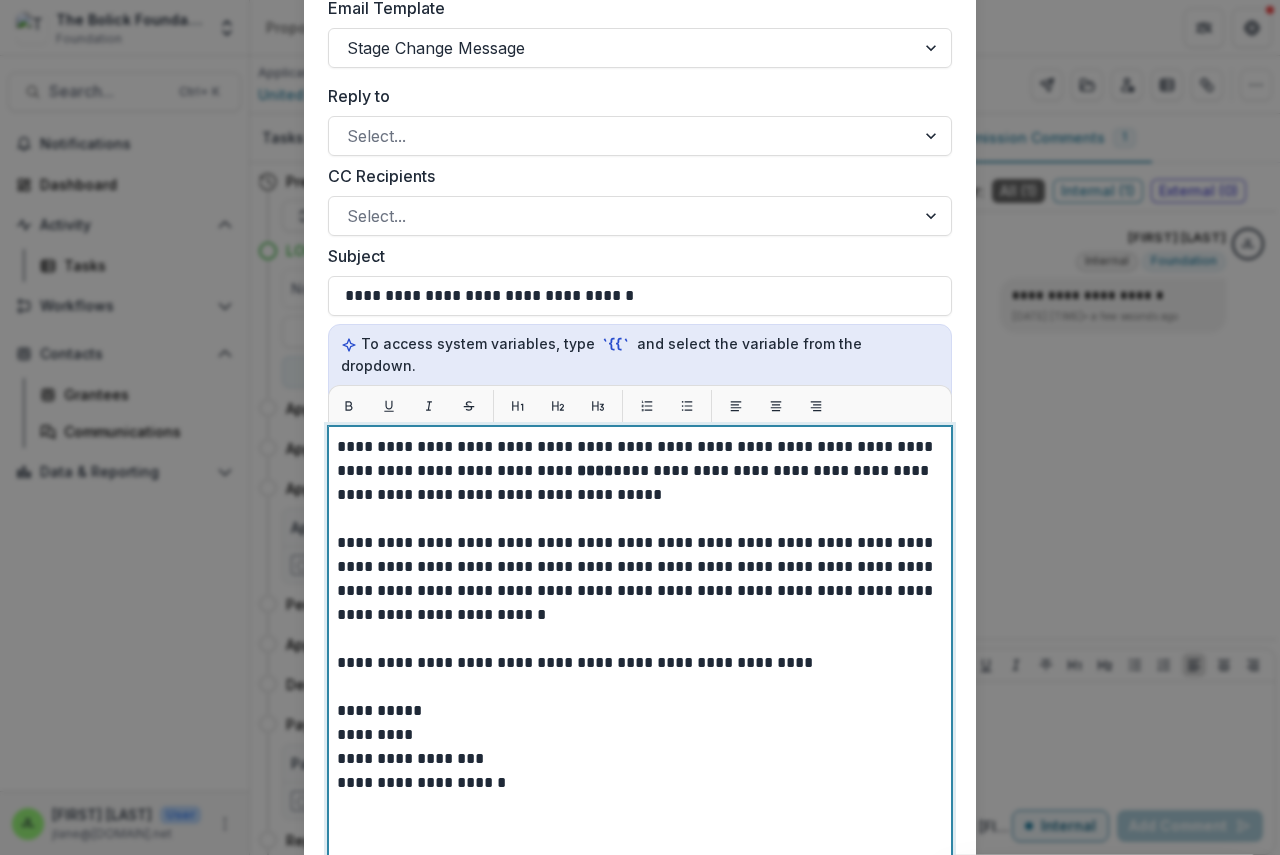 type 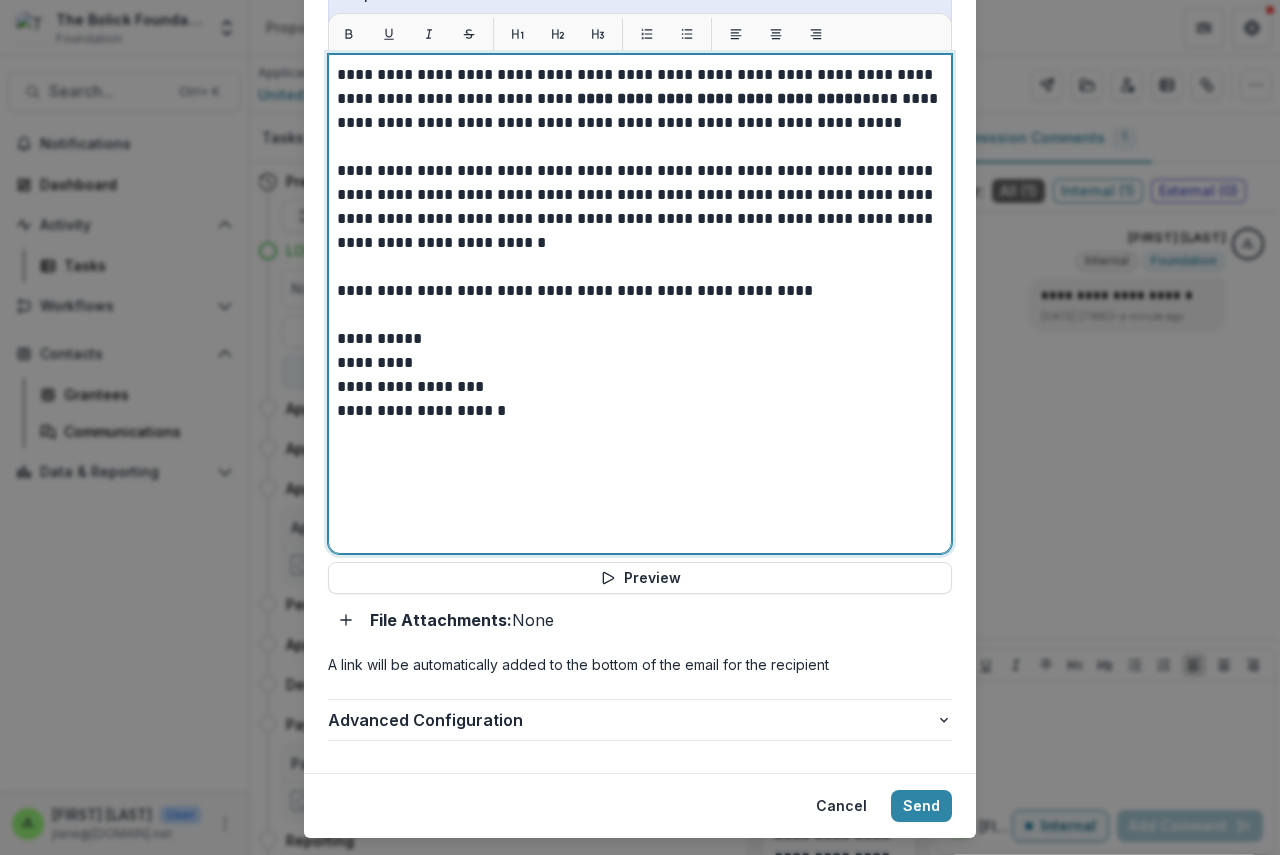 scroll, scrollTop: 798, scrollLeft: 0, axis: vertical 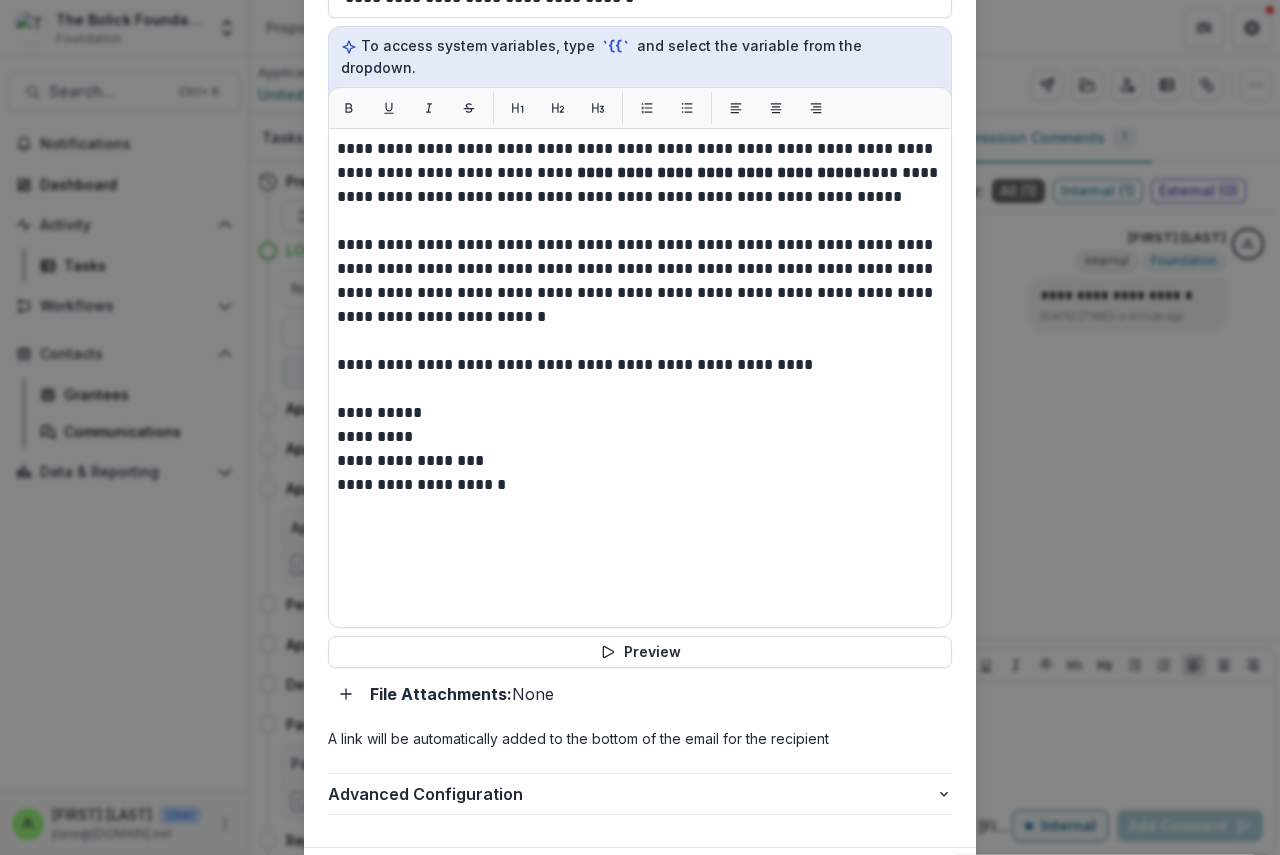 click on "**********" at bounding box center (640, 139) 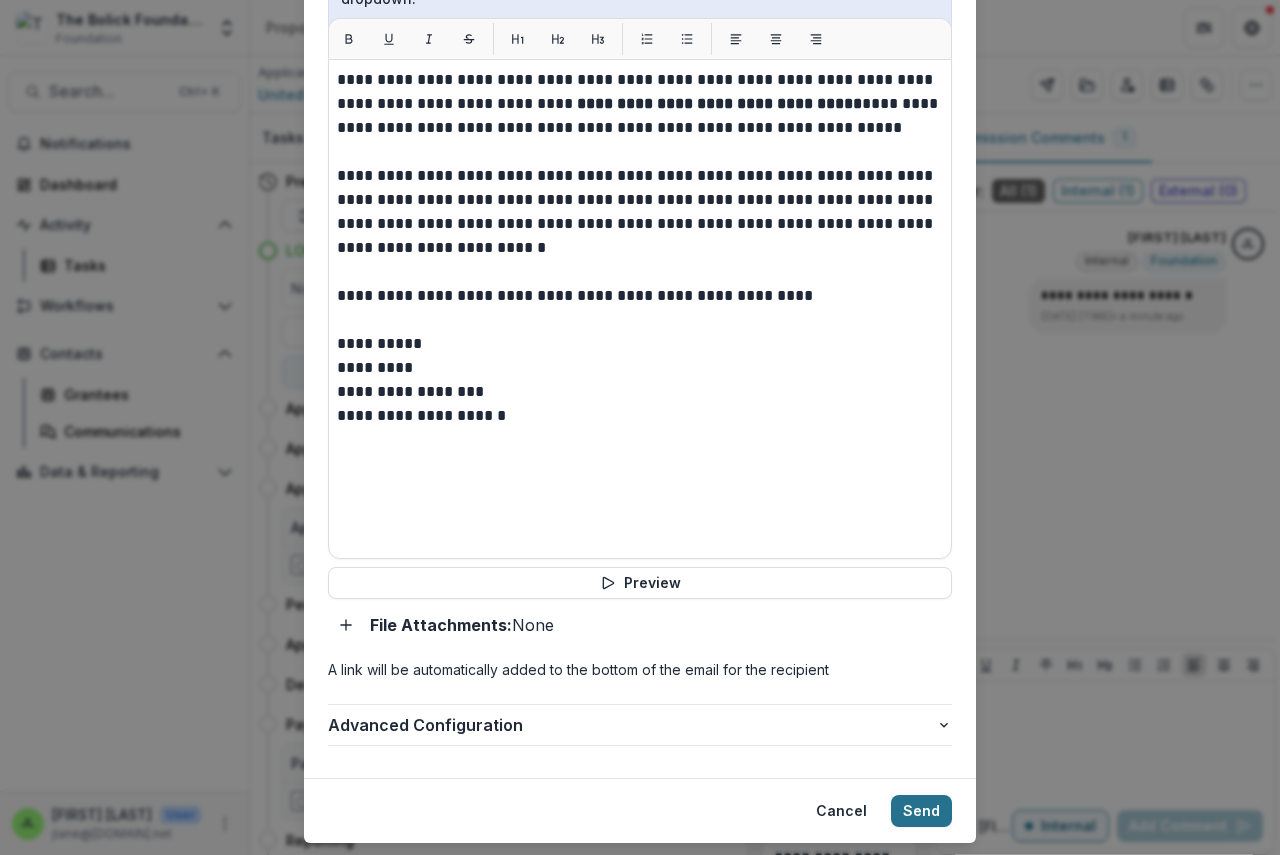 scroll, scrollTop: 798, scrollLeft: 0, axis: vertical 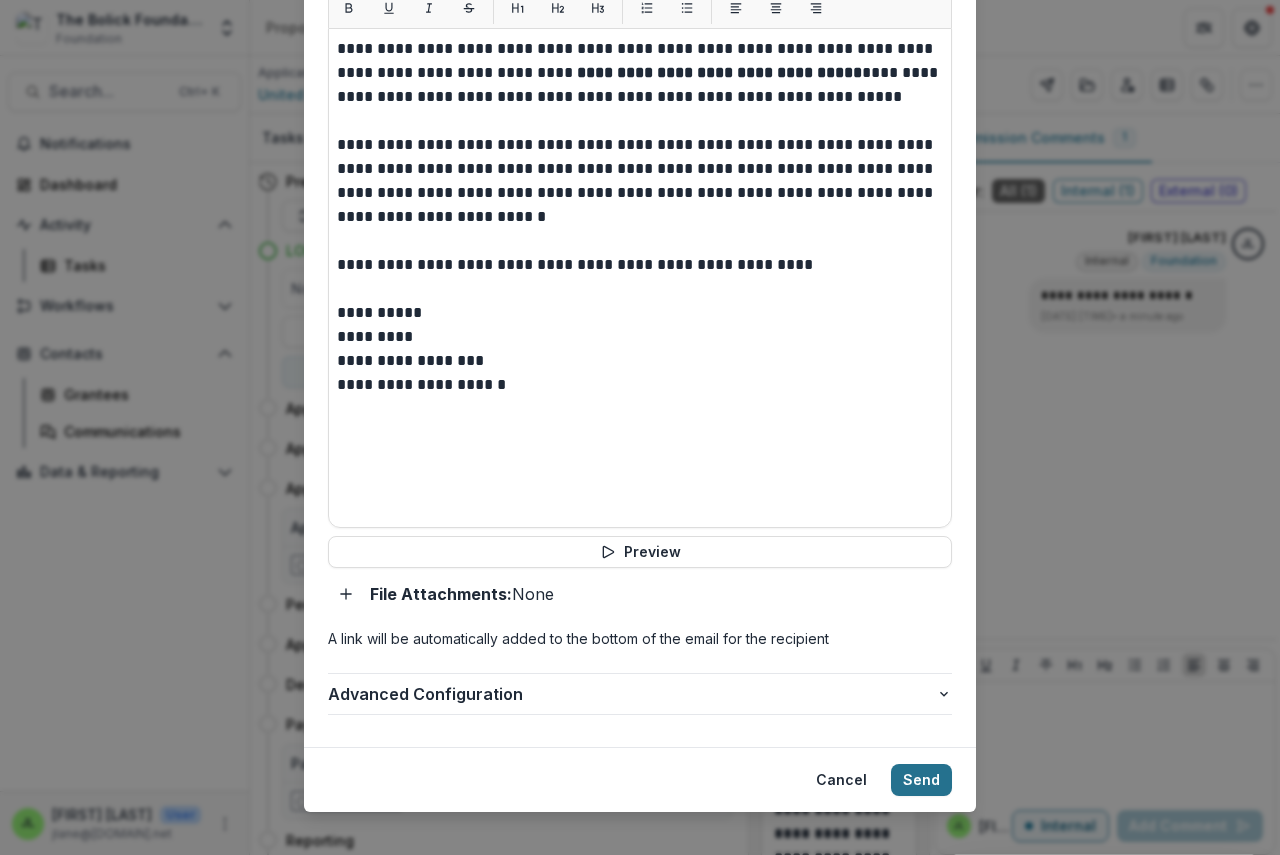 click on "Send" at bounding box center [921, 780] 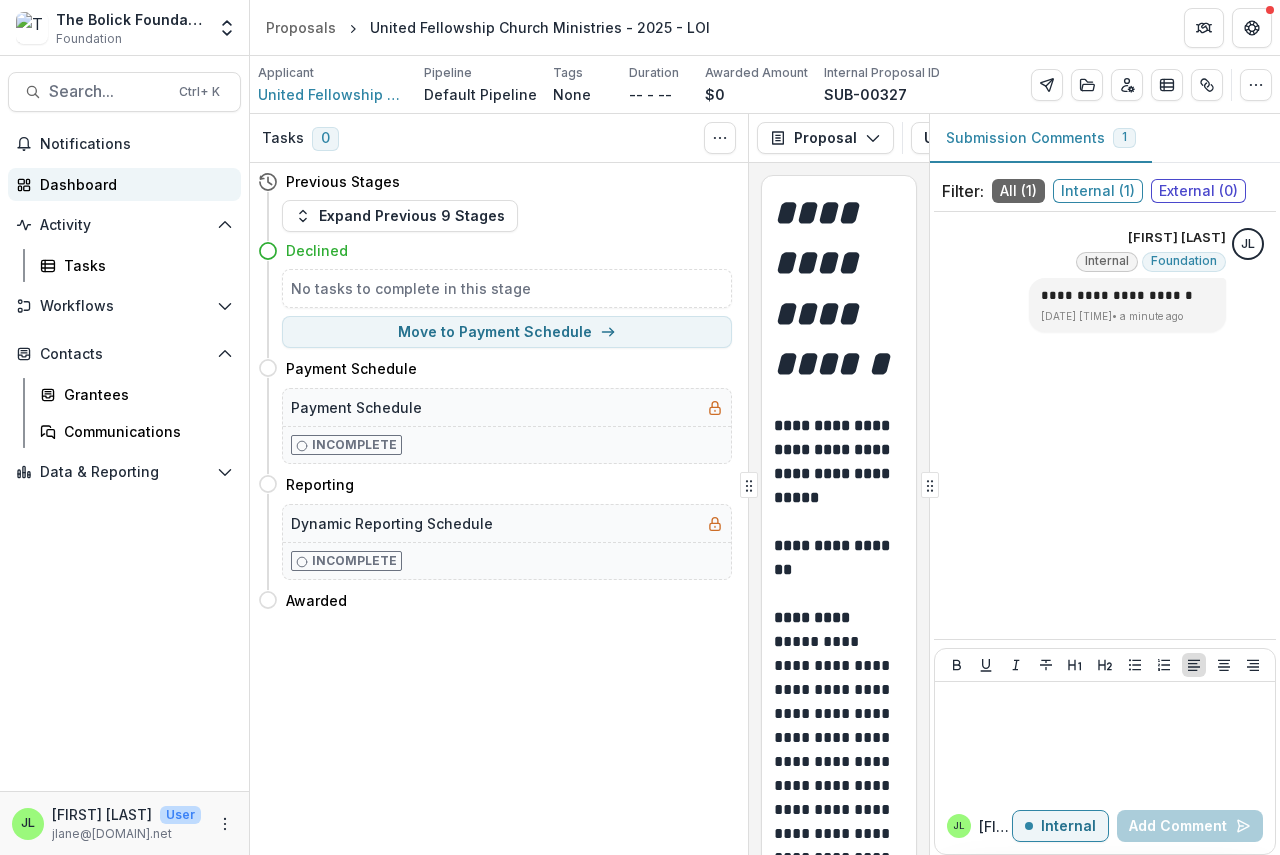 click on "Dashboard" at bounding box center [132, 184] 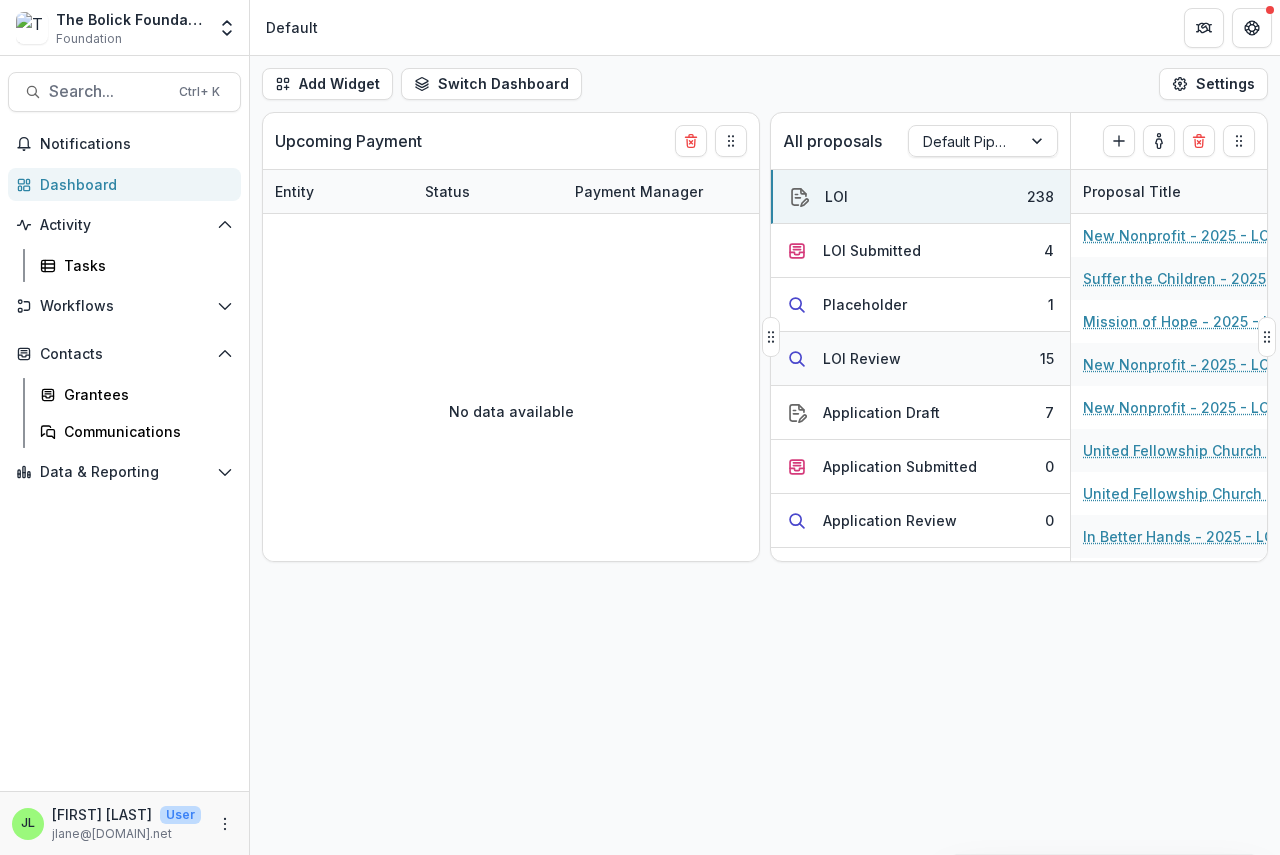 click on "LOI Review" at bounding box center (862, 358) 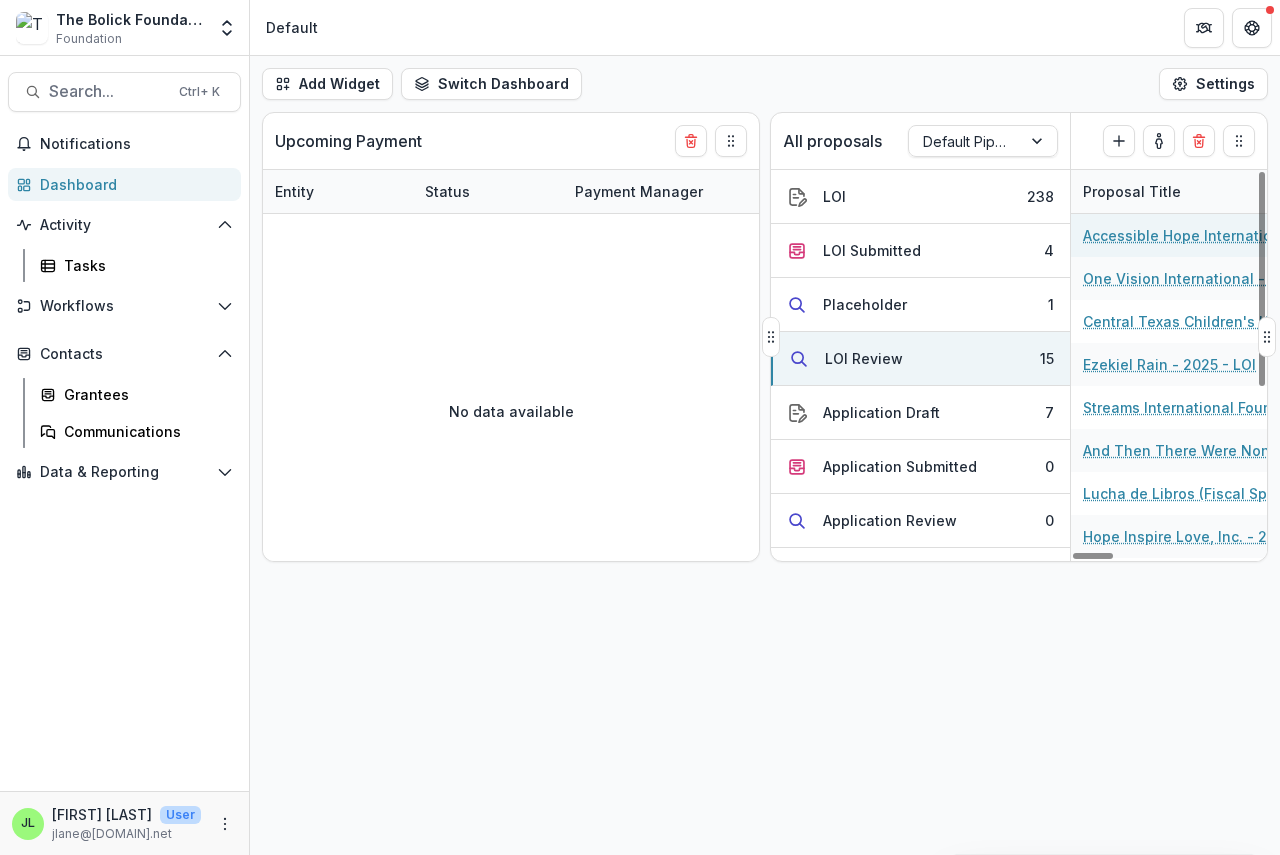 click on "Accessible Hope International - 2025 - LOI" at bounding box center (1196, 235) 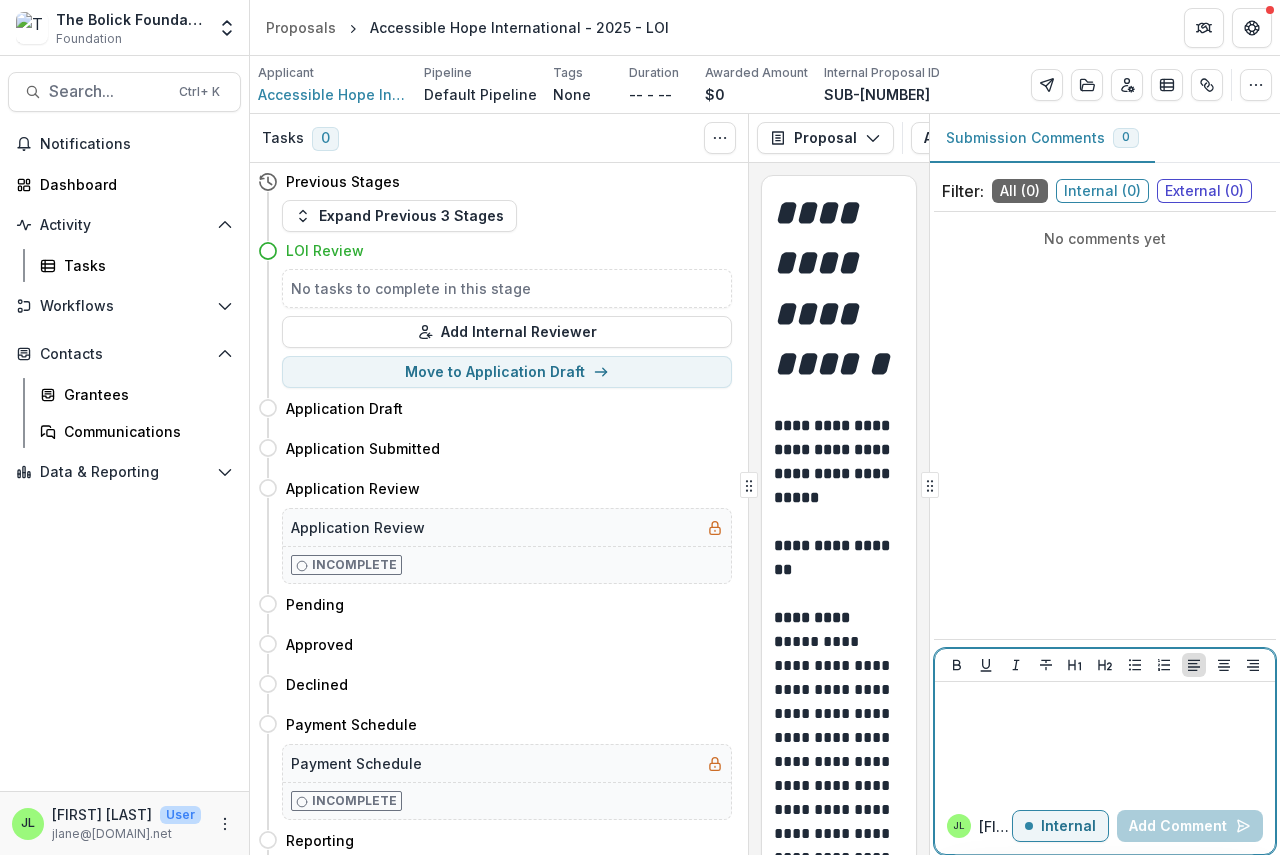 click at bounding box center (1105, 740) 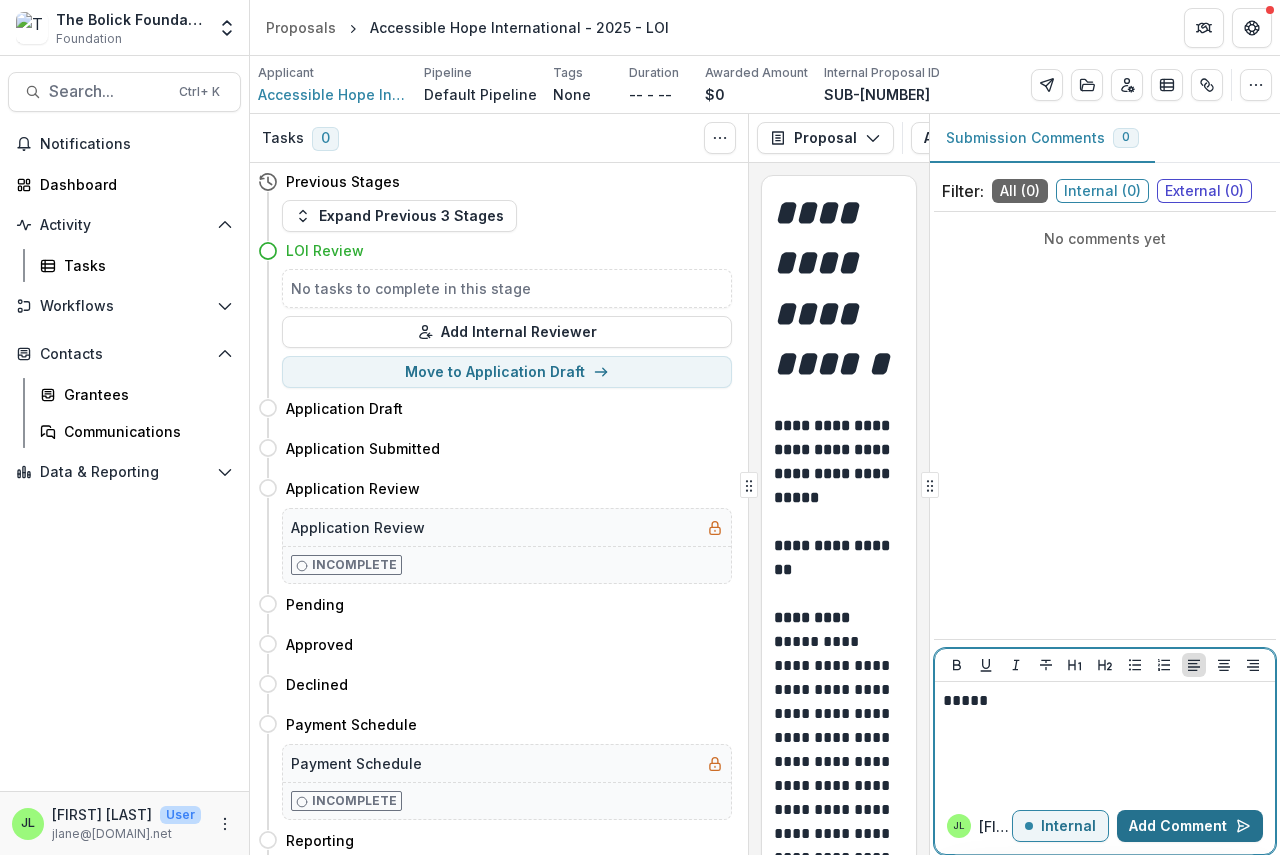 click on "Add Comment" at bounding box center [1190, 826] 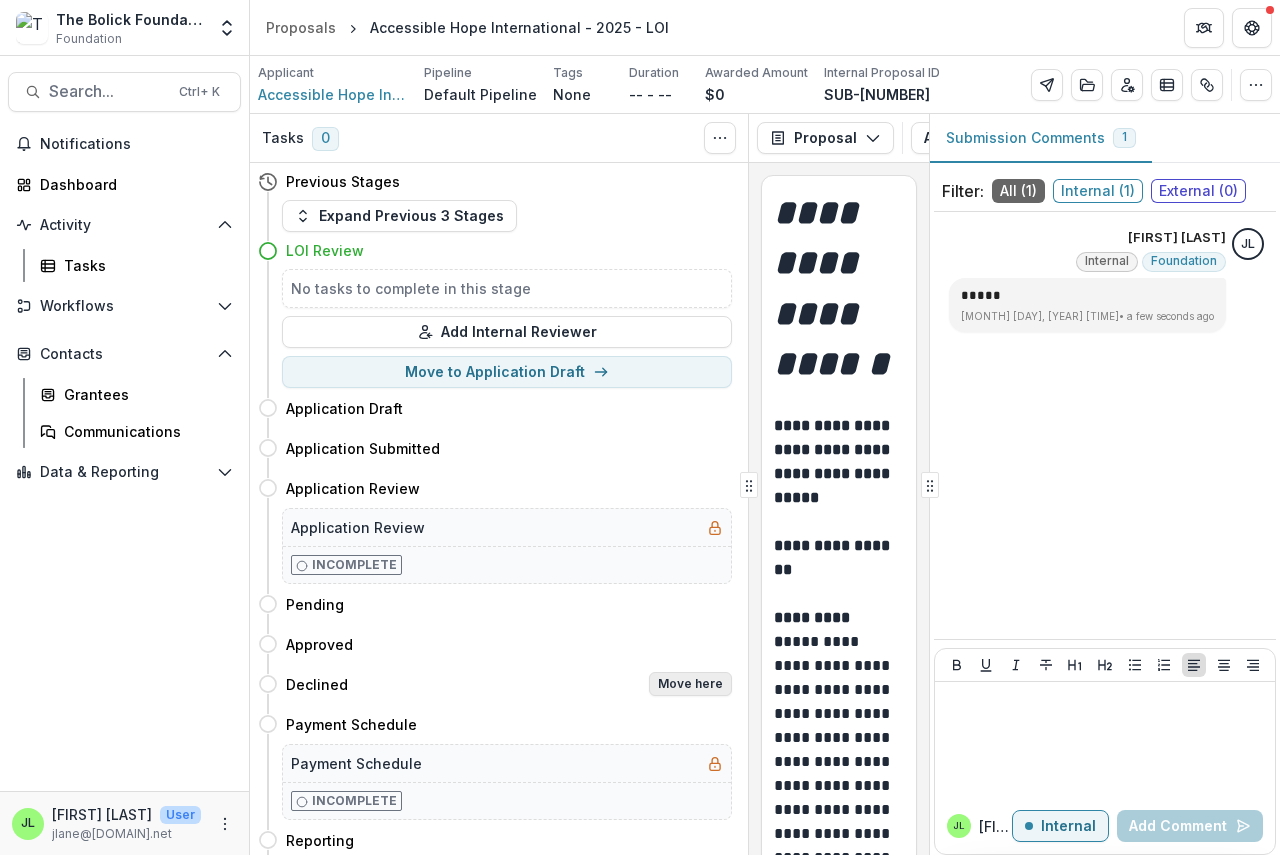 click on "Move here" at bounding box center [690, 684] 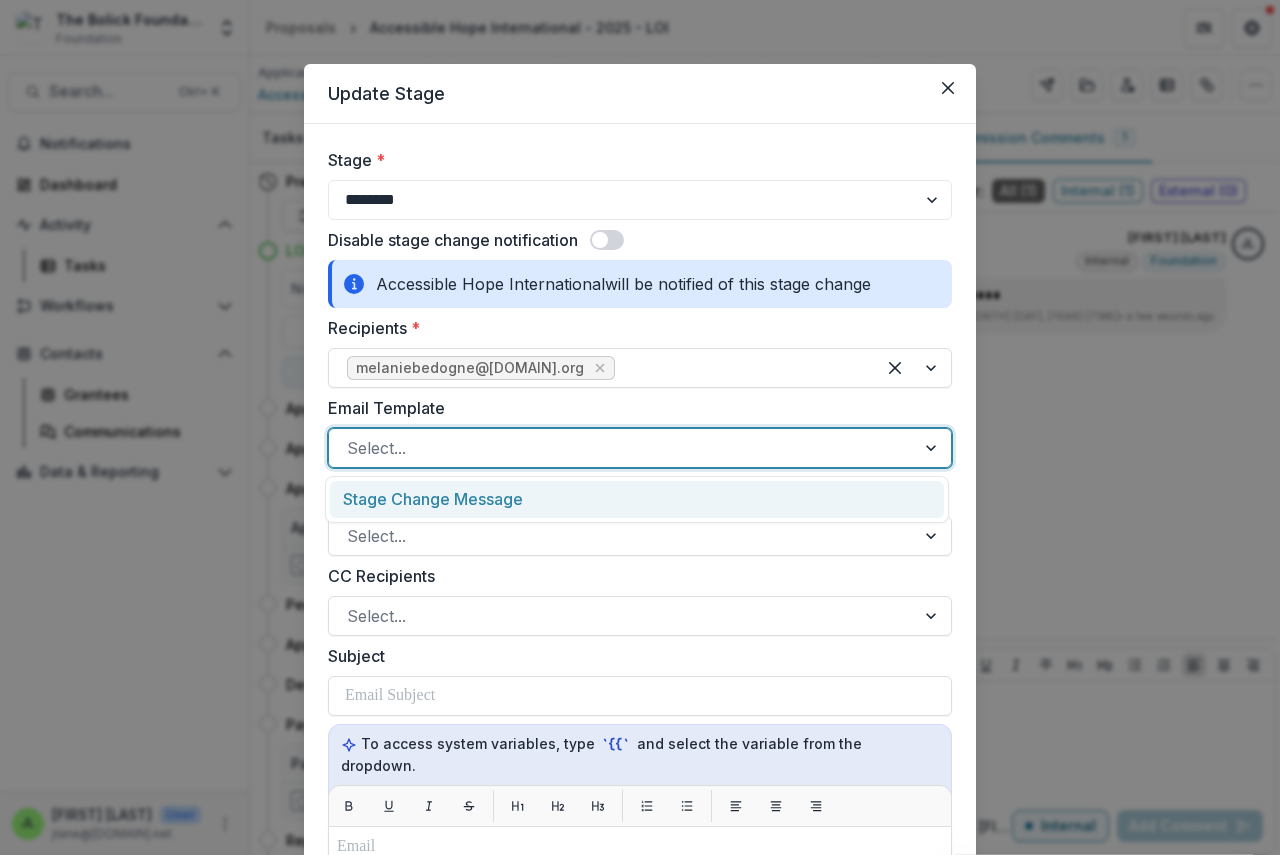 click at bounding box center [622, 448] 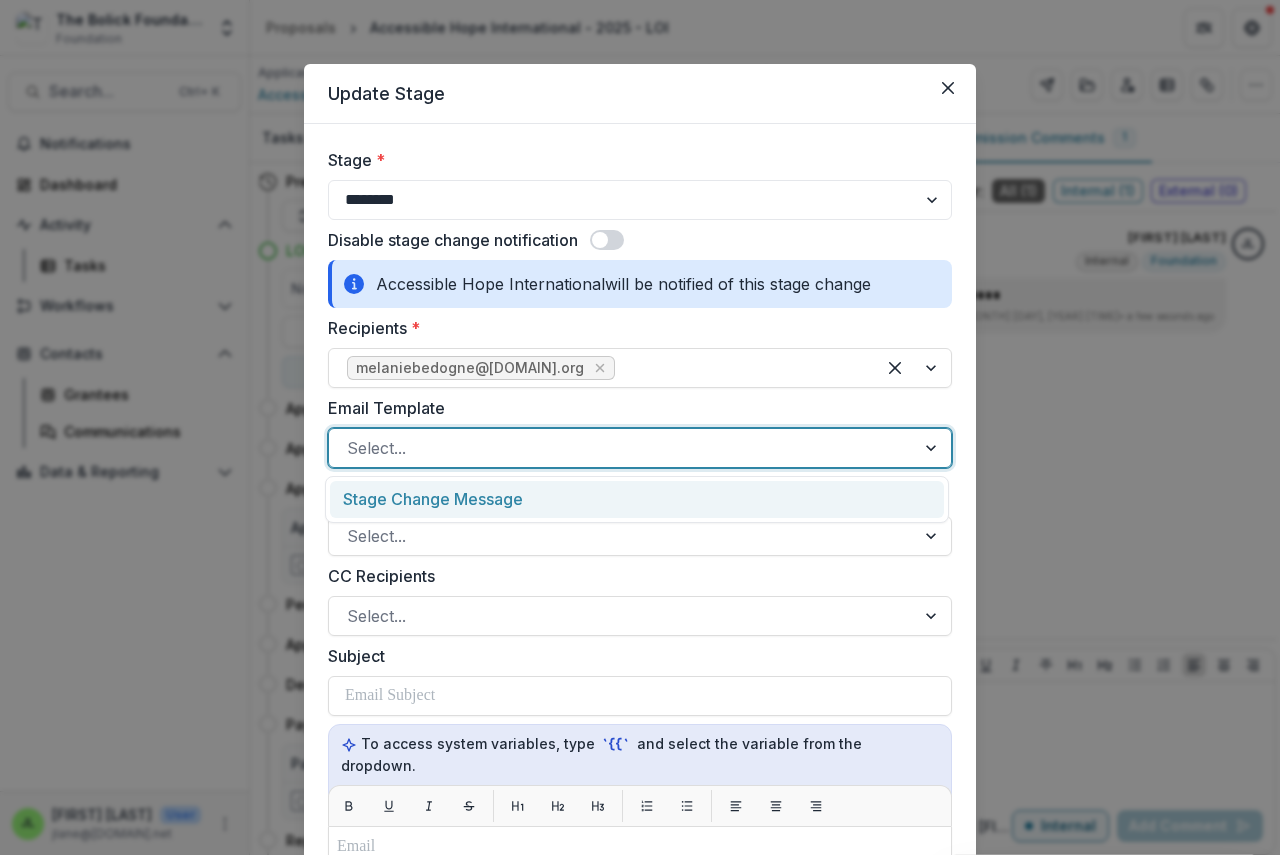 click on "Stage Change Message" at bounding box center [637, 499] 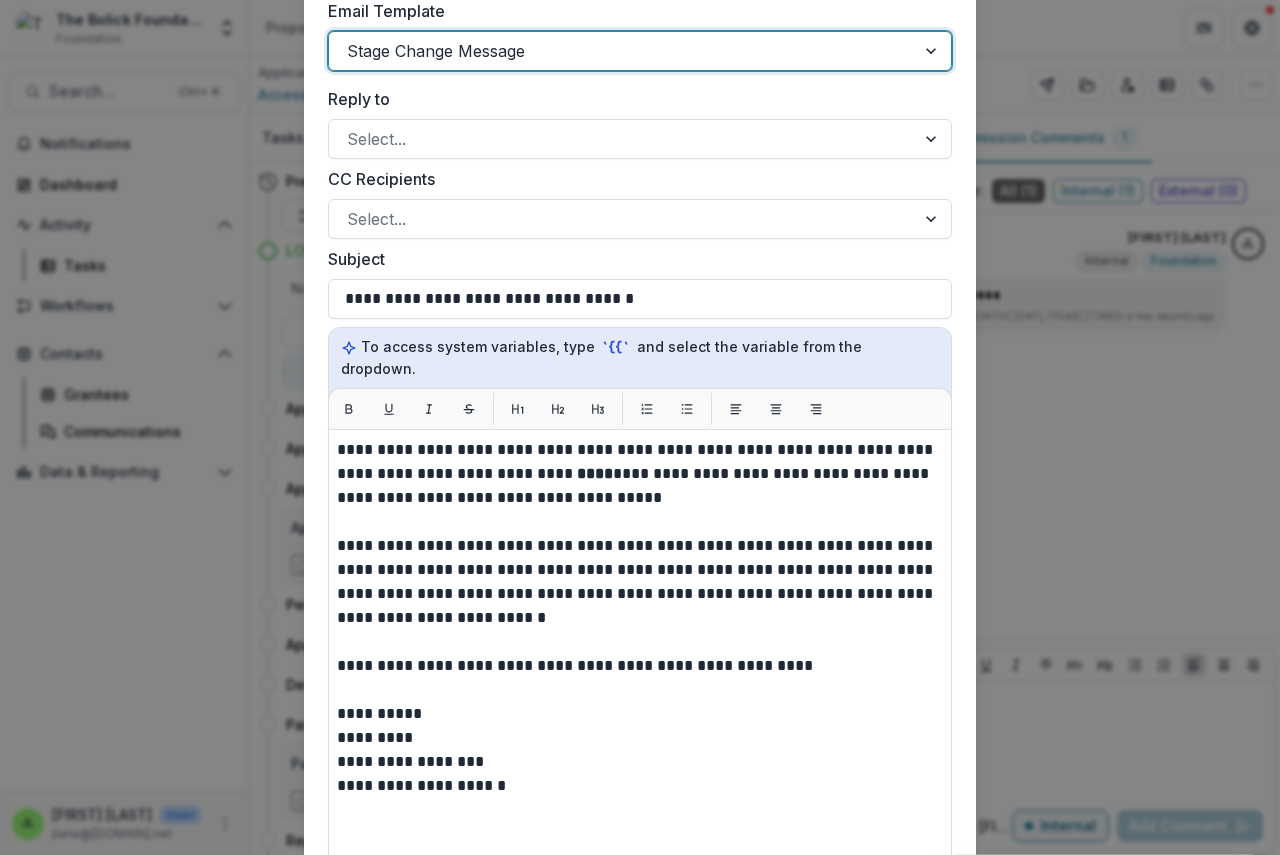 scroll, scrollTop: 400, scrollLeft: 0, axis: vertical 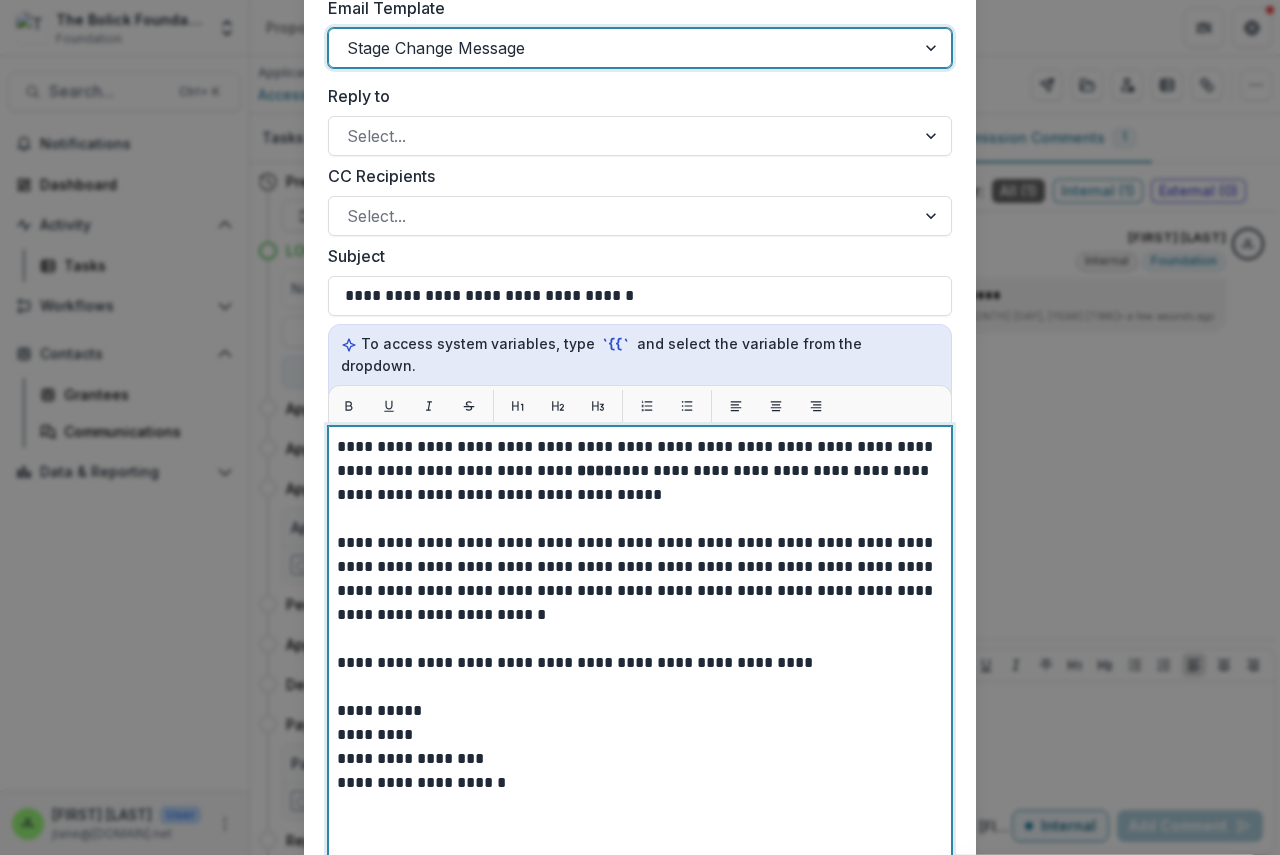 click on "****" at bounding box center (595, 470) 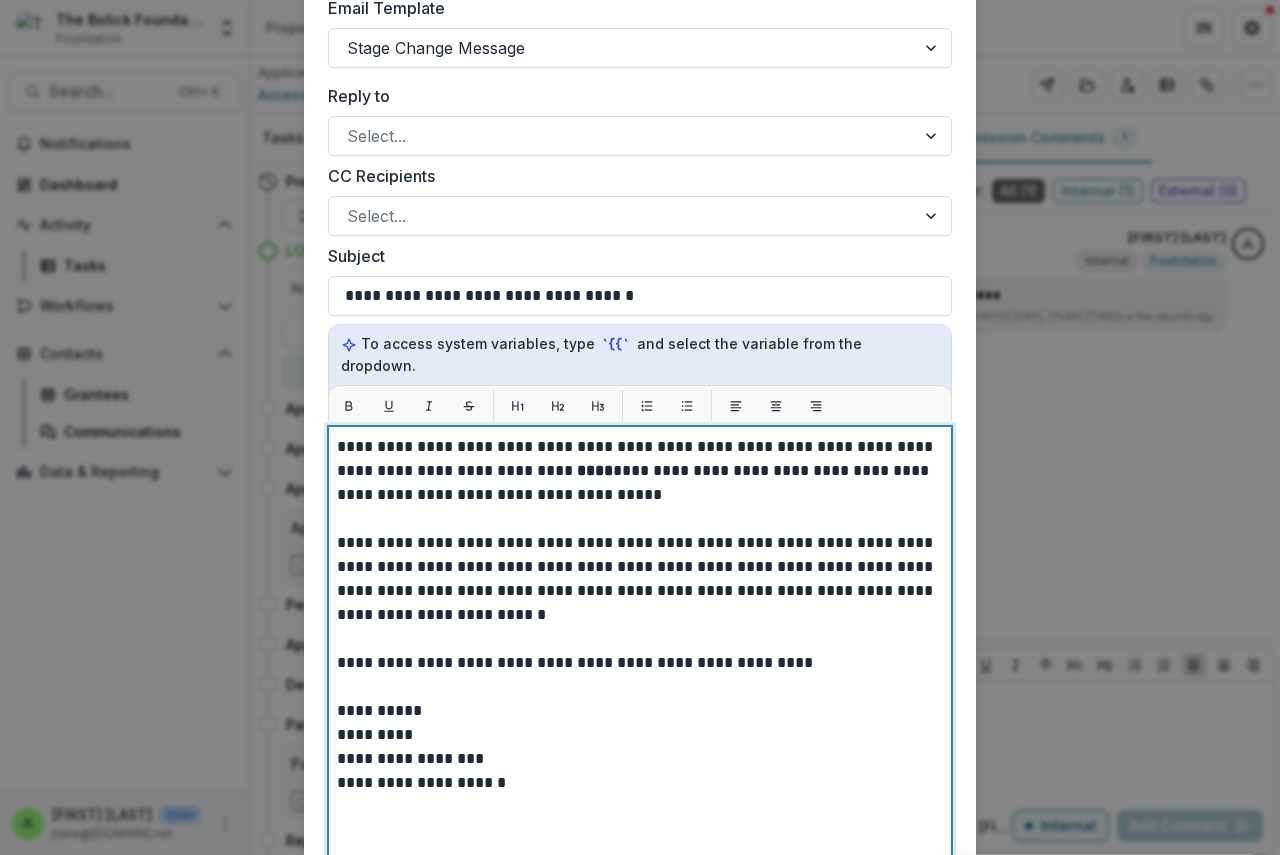 type 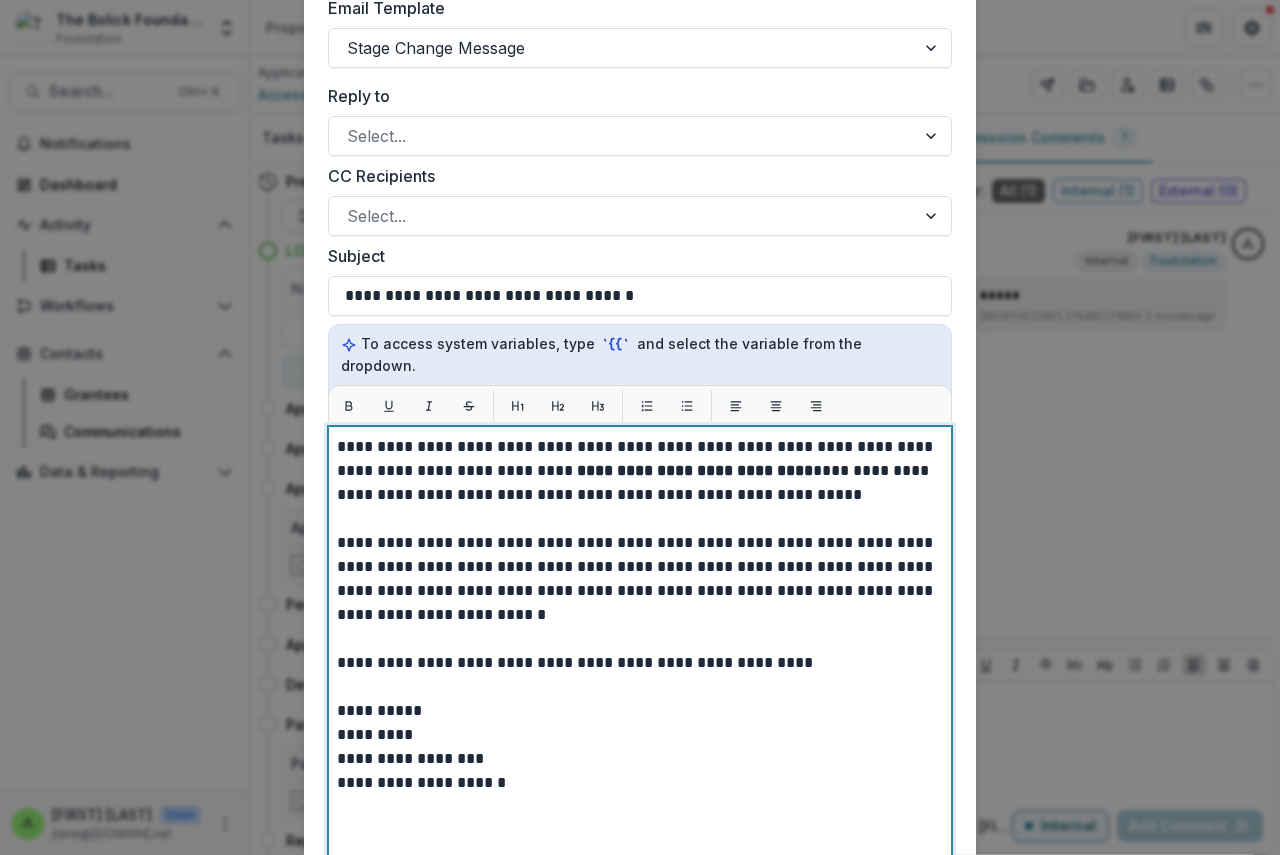 scroll, scrollTop: 798, scrollLeft: 0, axis: vertical 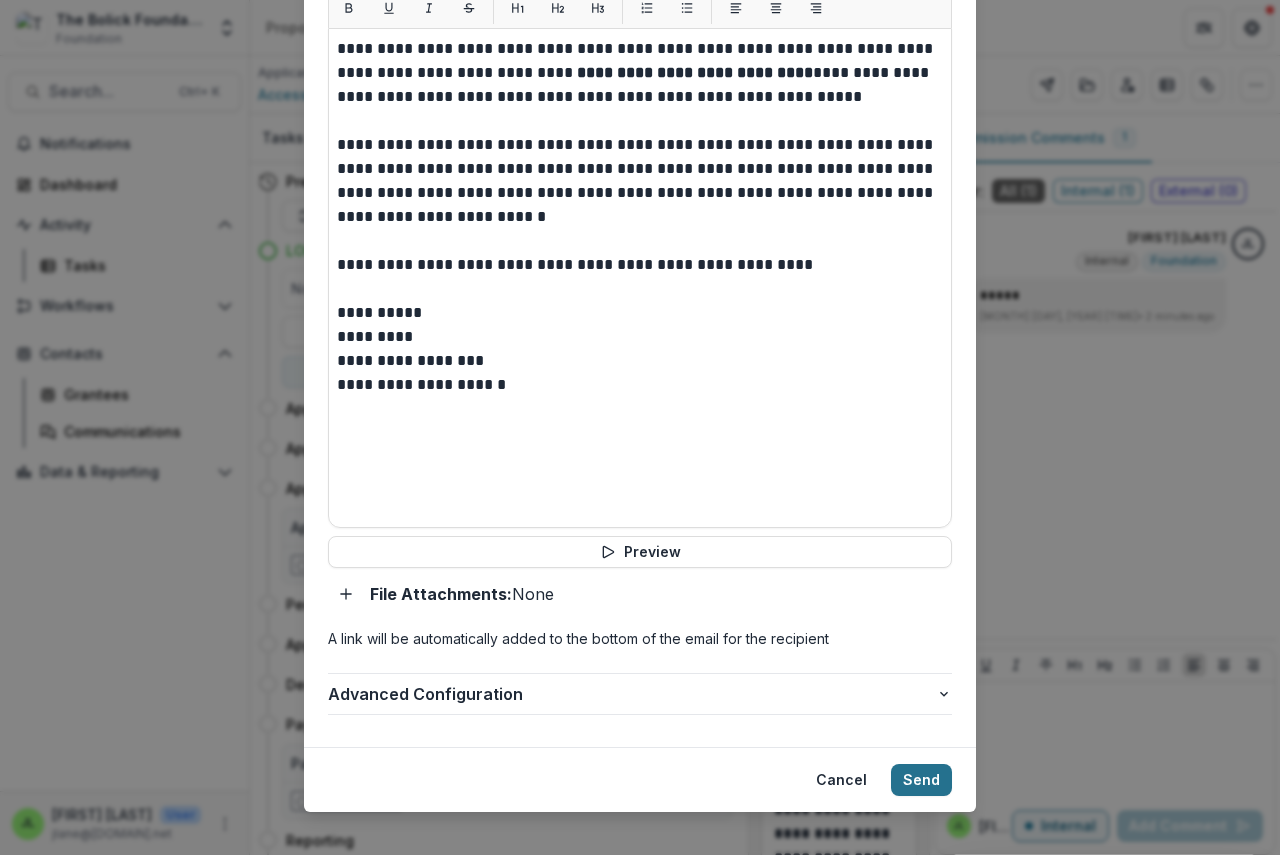 click on "Send" at bounding box center (921, 780) 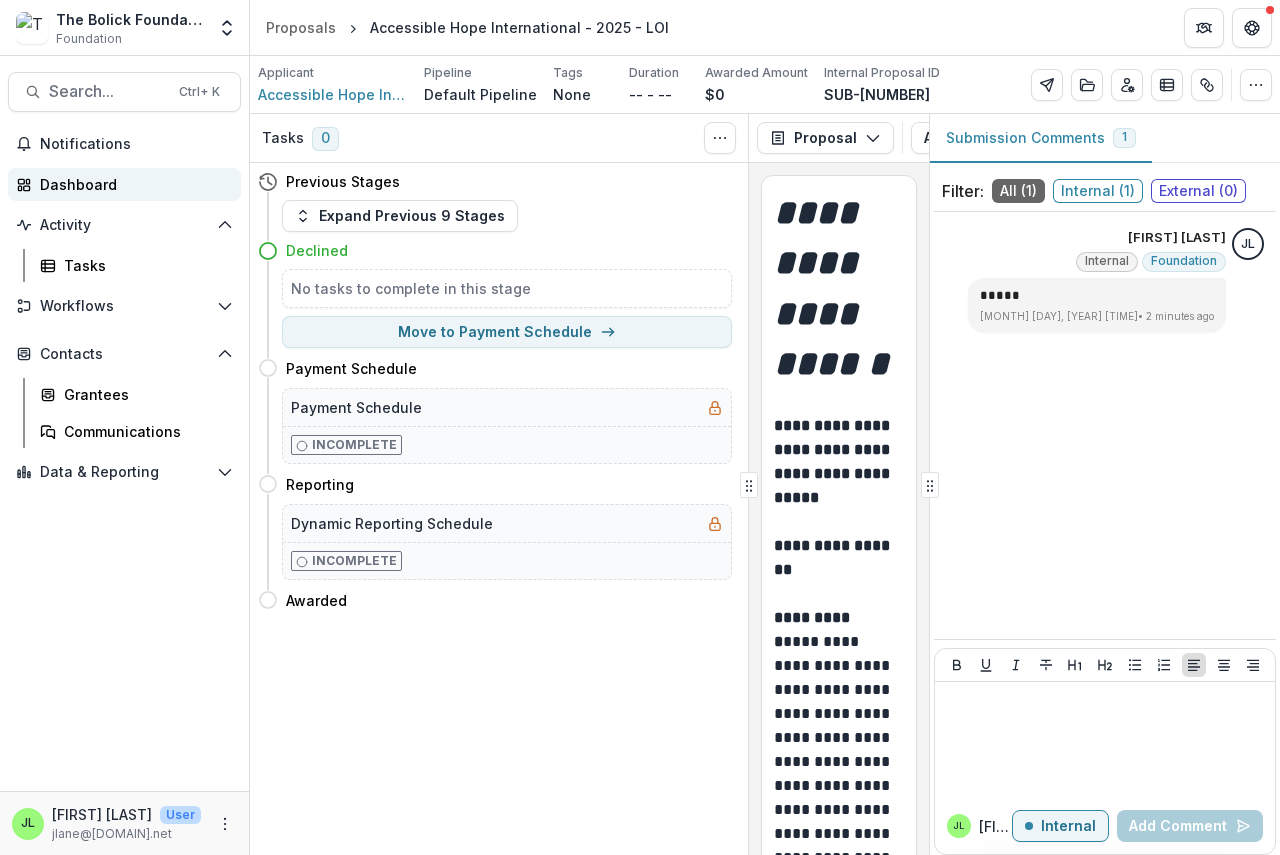 click on "Dashboard" at bounding box center (132, 184) 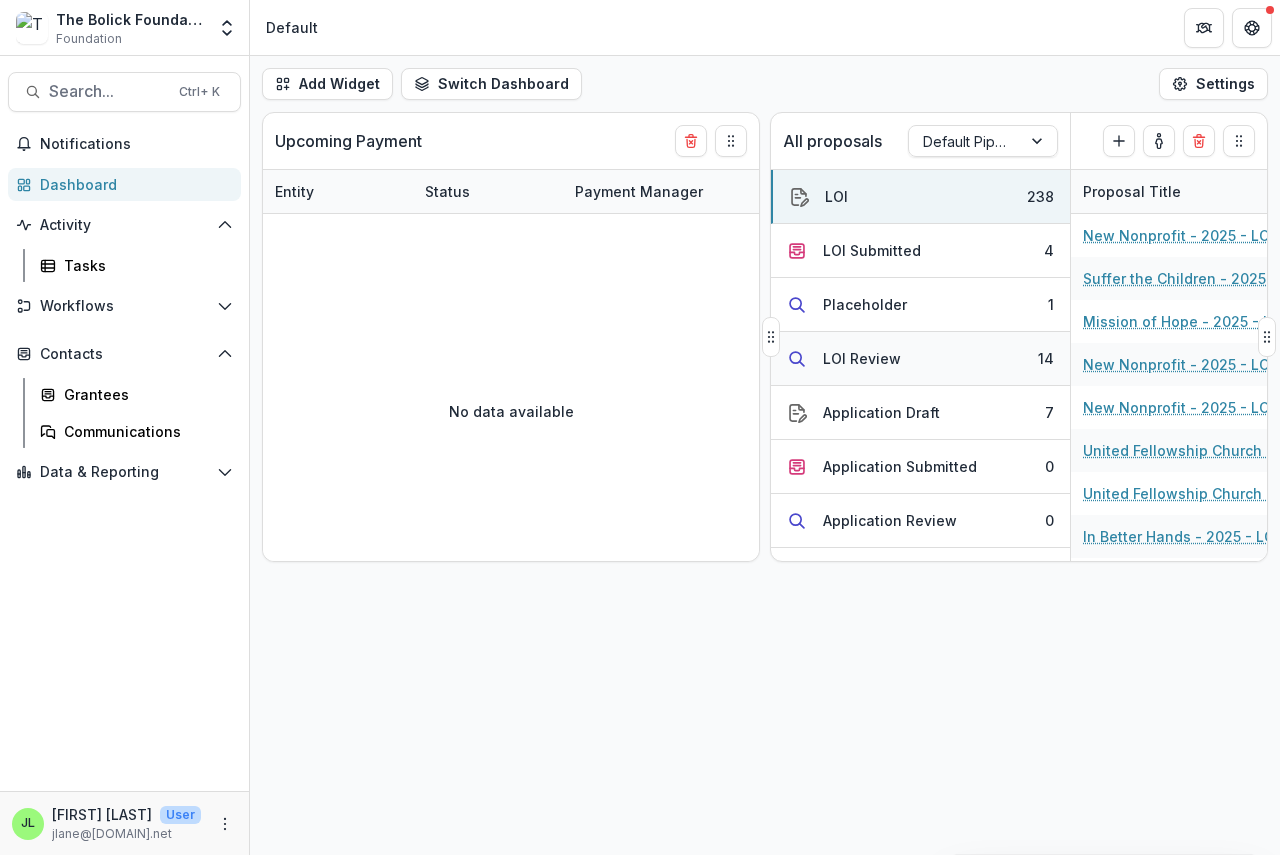 click on "LOI Review" at bounding box center [862, 358] 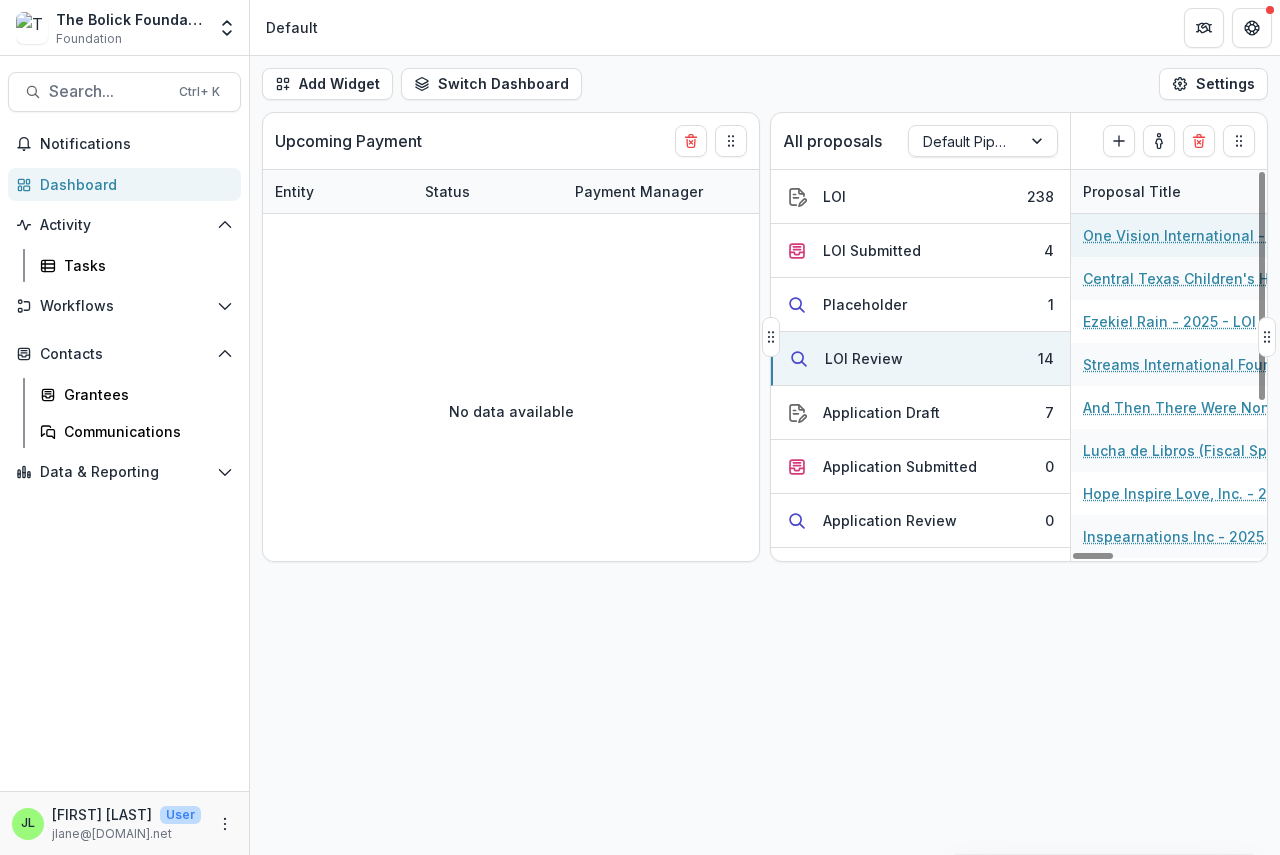 click on "One Vision International  - 2025 - LOI" at bounding box center [1196, 235] 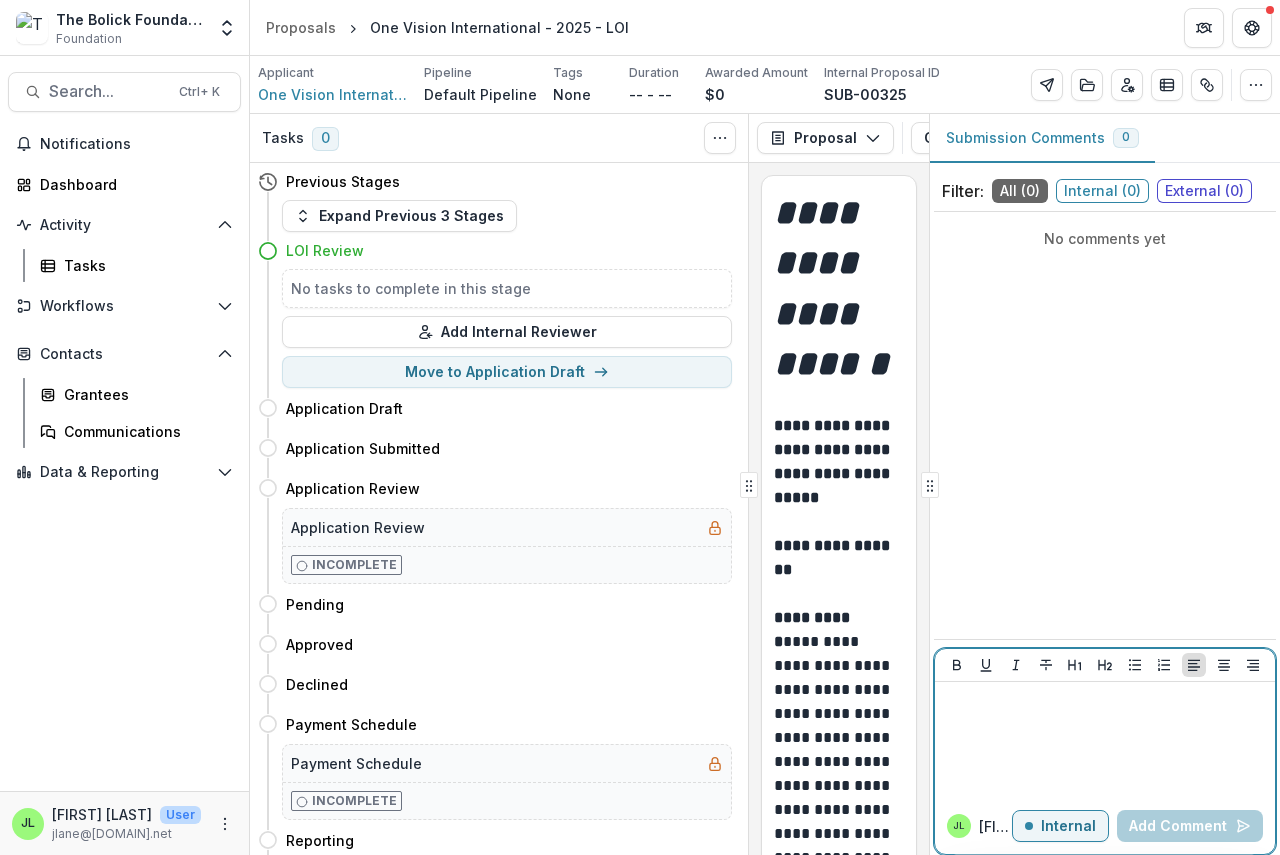 drag, startPoint x: 970, startPoint y: 708, endPoint x: 978, endPoint y: 701, distance: 10.630146 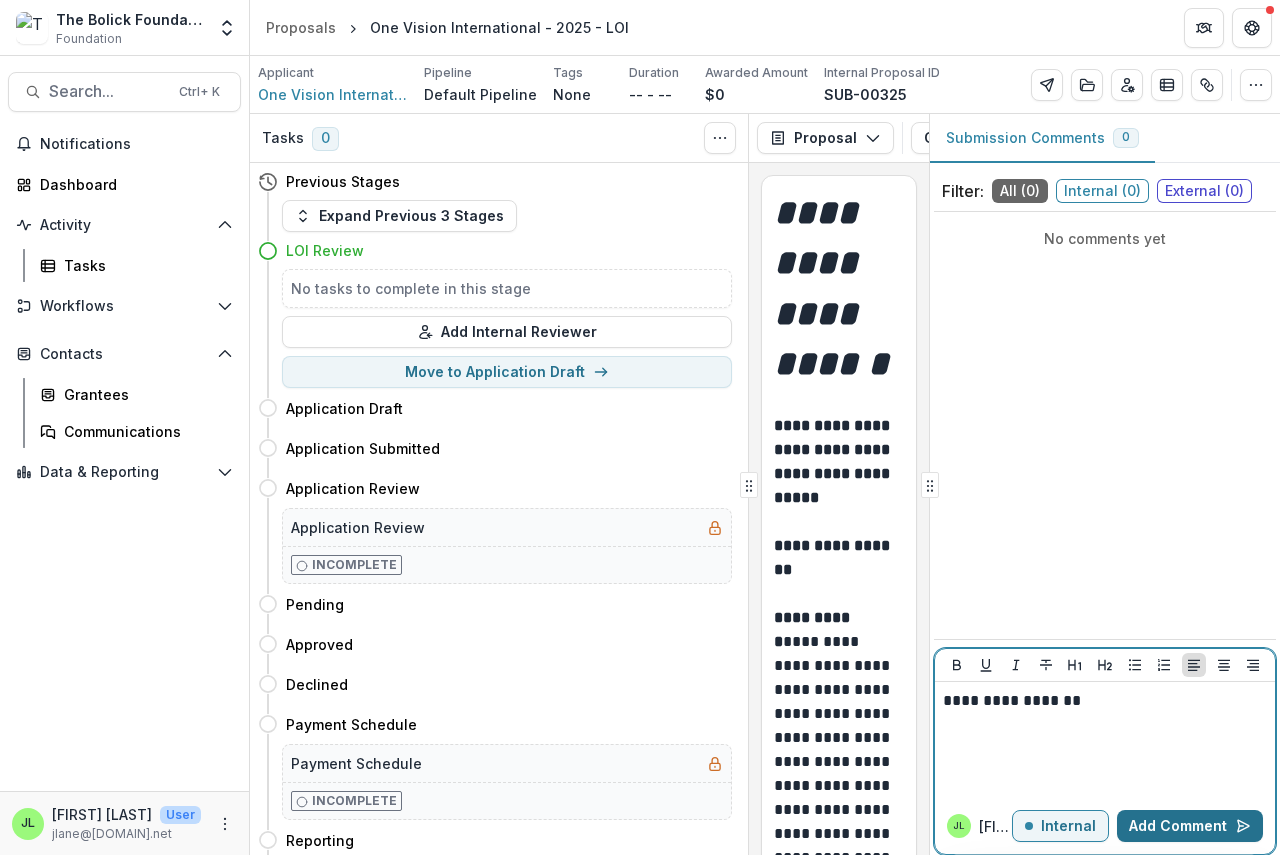 click on "Add Comment" at bounding box center (1190, 826) 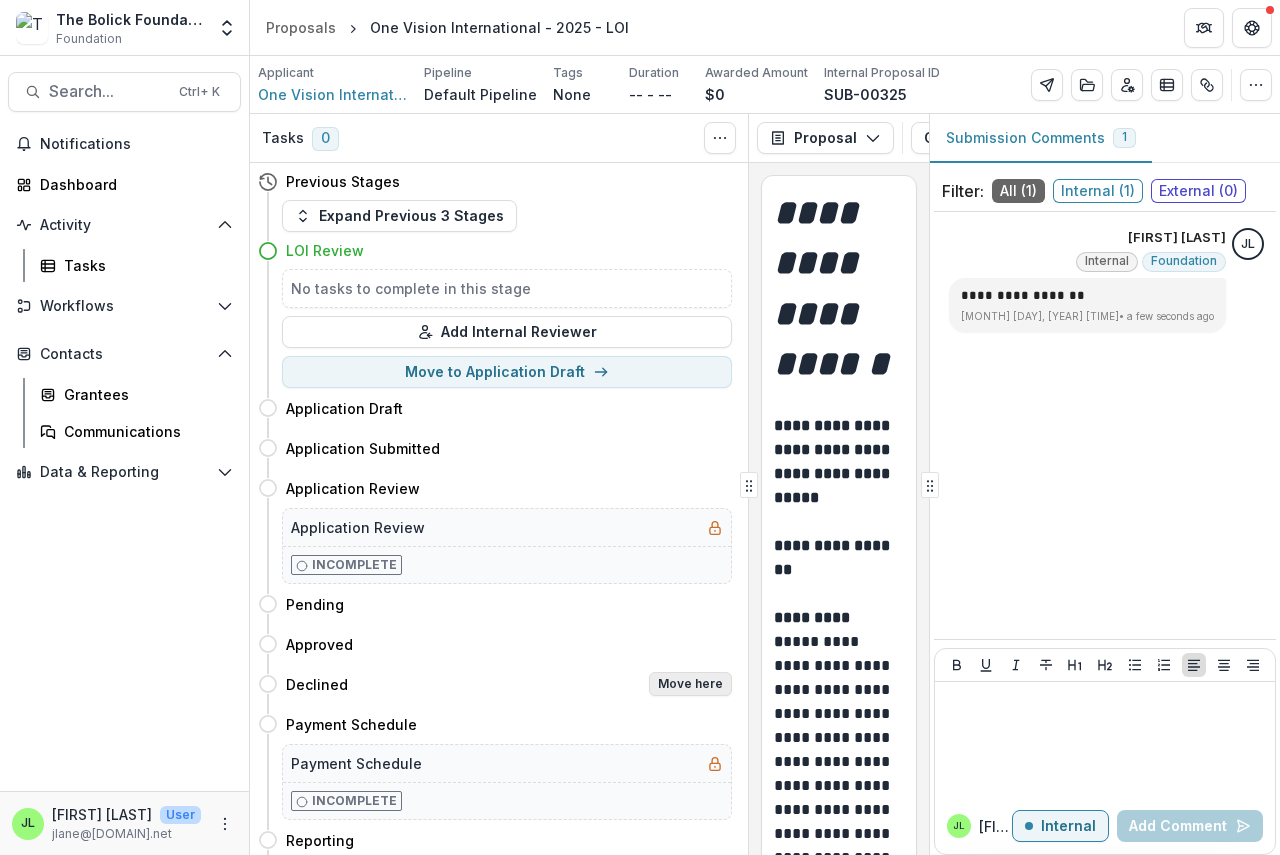 click on "Move here" at bounding box center [690, 684] 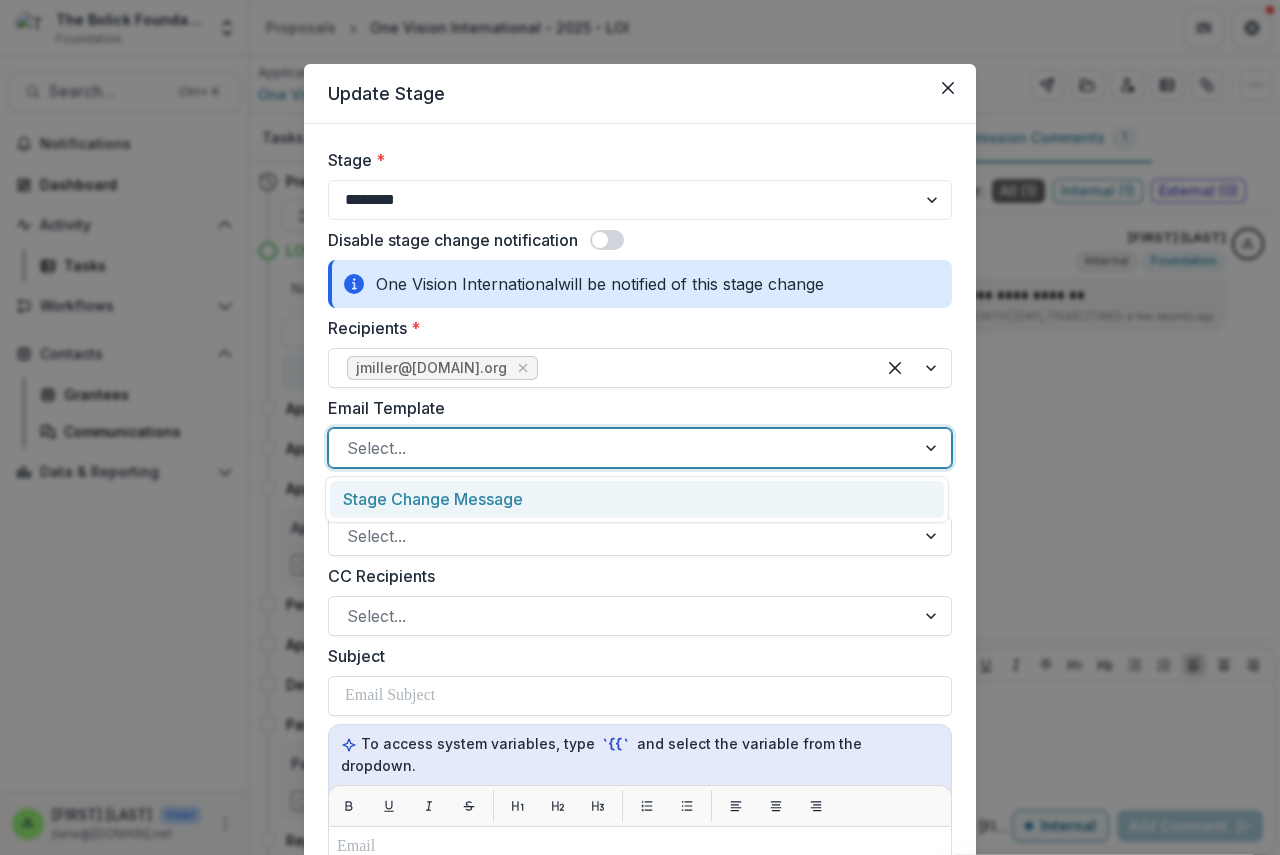click at bounding box center [622, 448] 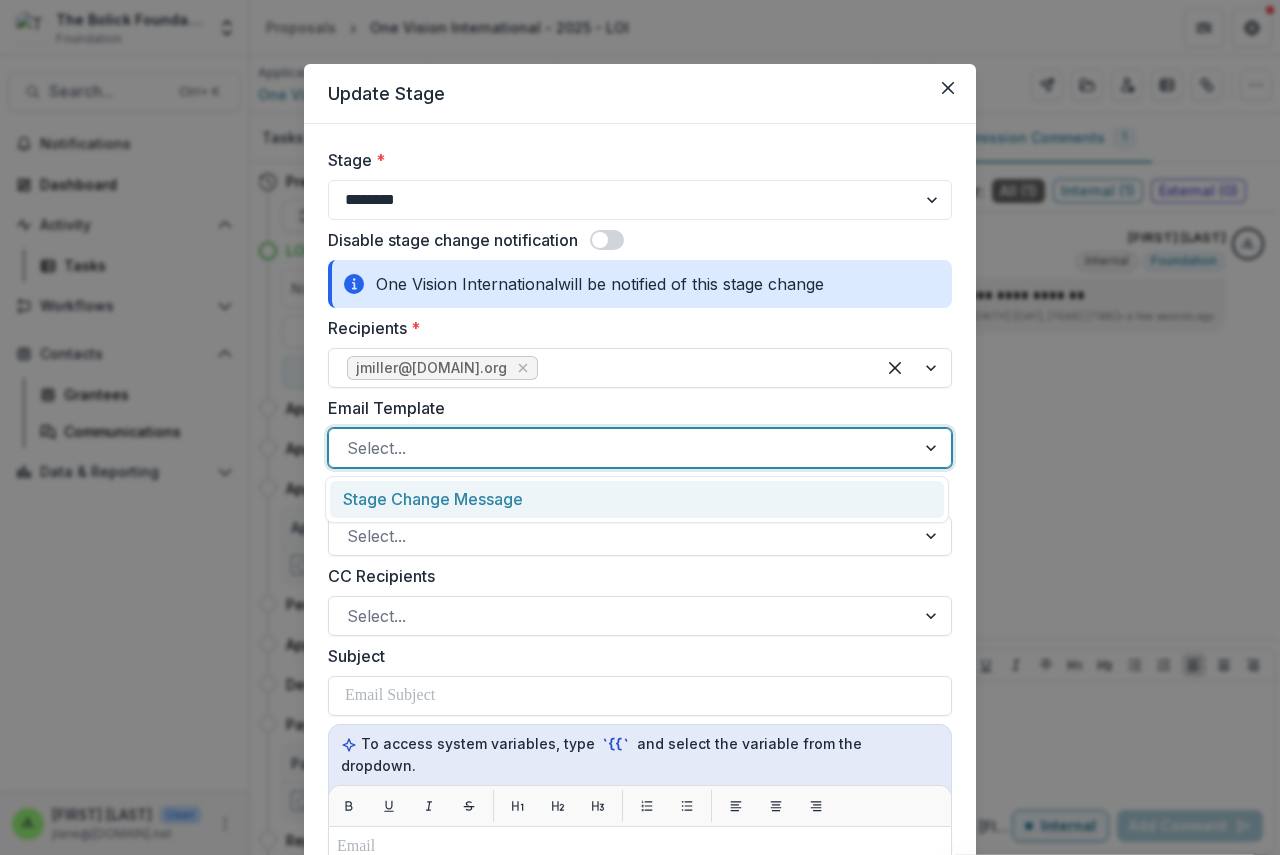 click on "Stage Change Message" at bounding box center [637, 499] 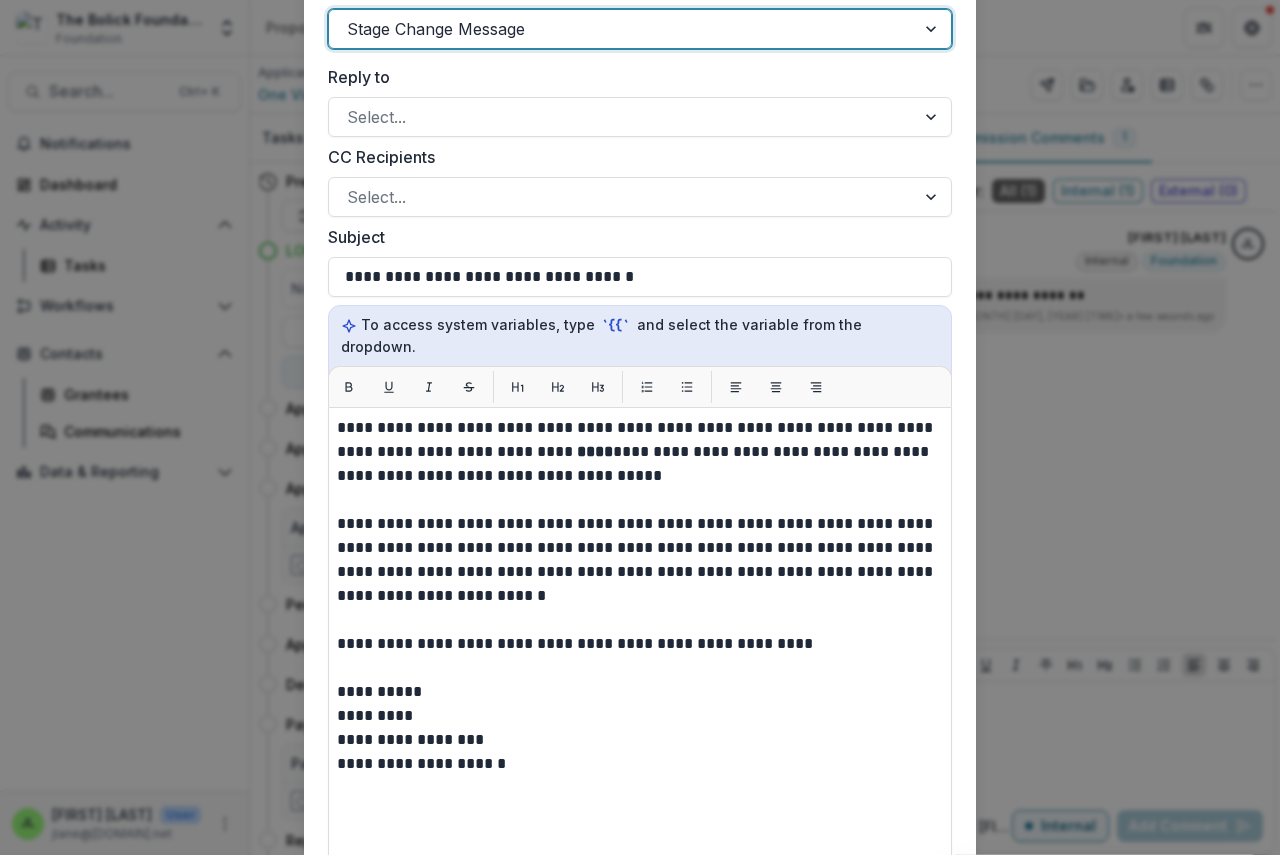 scroll, scrollTop: 500, scrollLeft: 0, axis: vertical 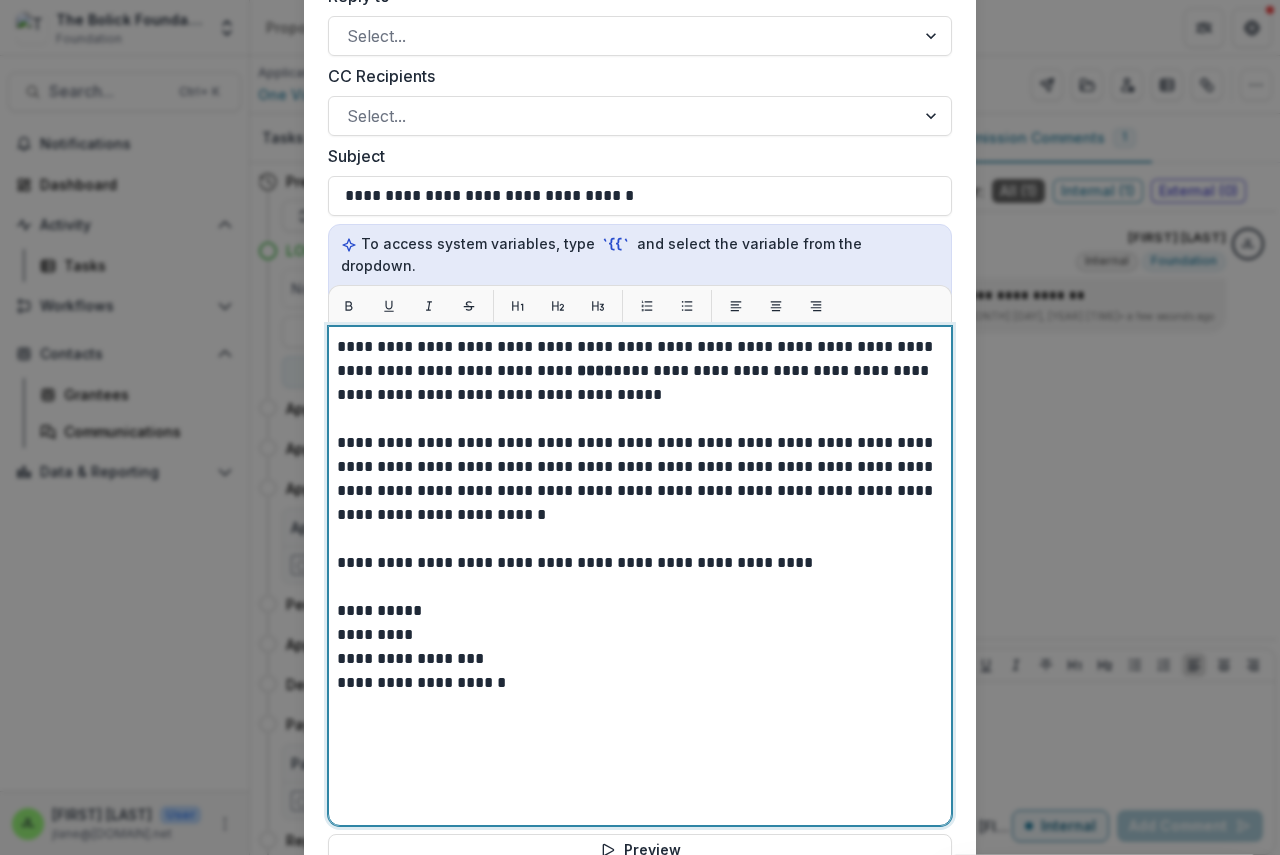 click on "****" at bounding box center (595, 370) 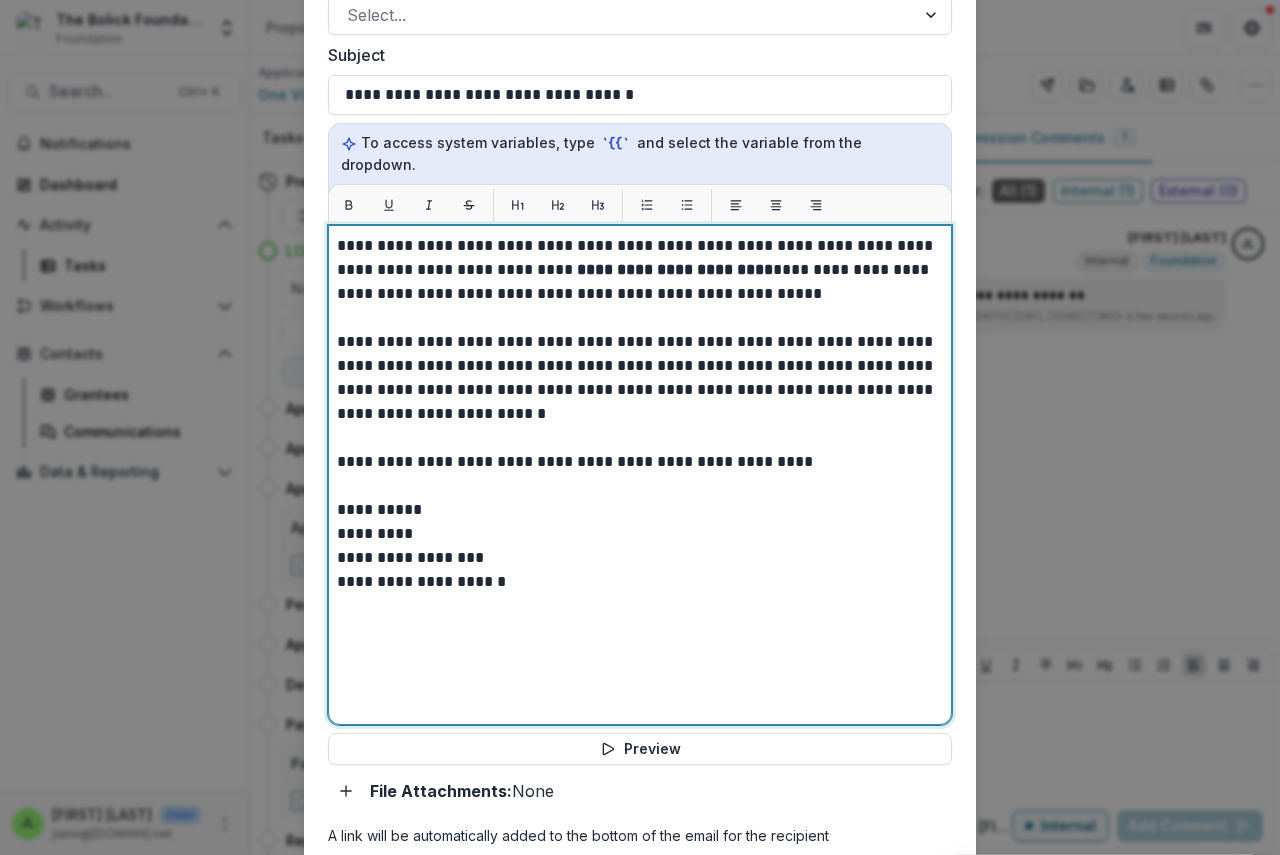 scroll, scrollTop: 798, scrollLeft: 0, axis: vertical 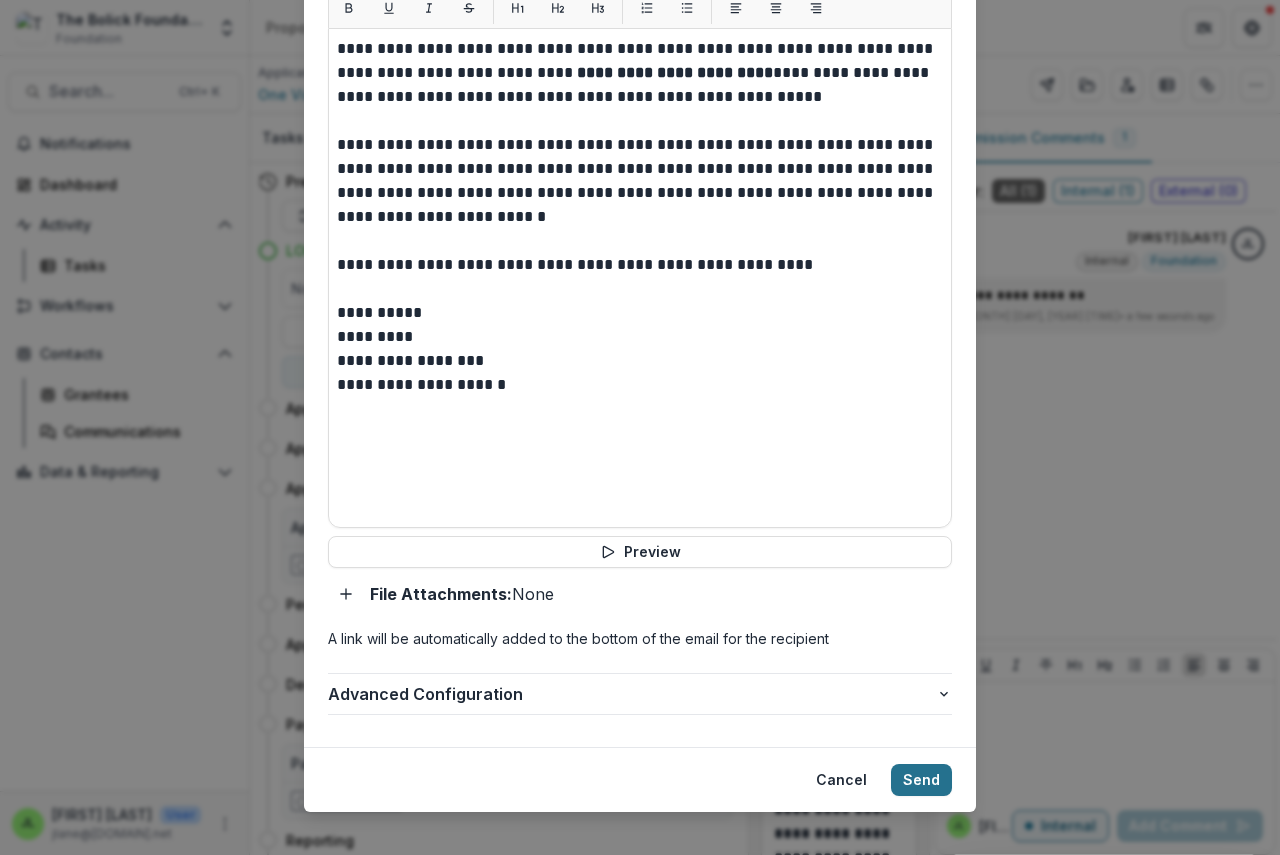 click on "Send" at bounding box center (921, 780) 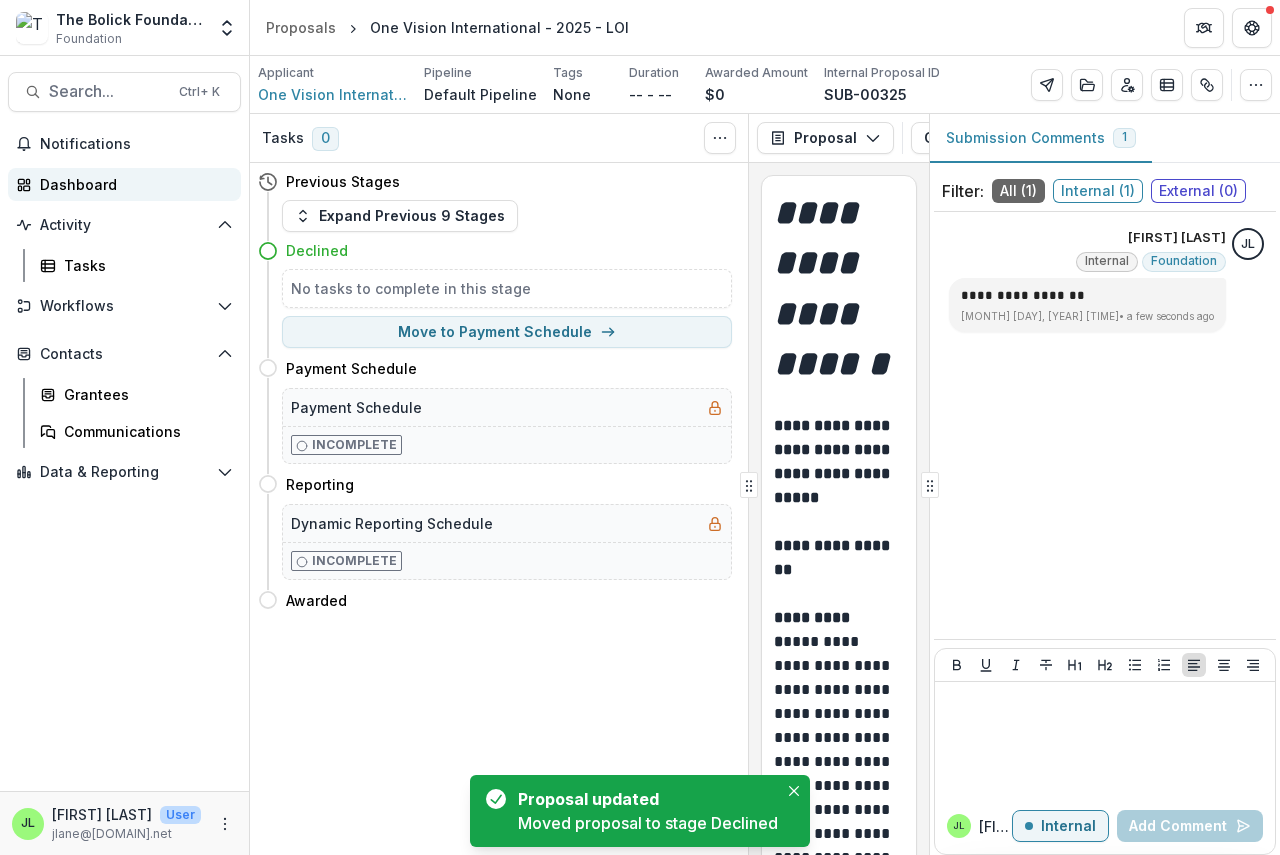 click on "Dashboard" at bounding box center [132, 184] 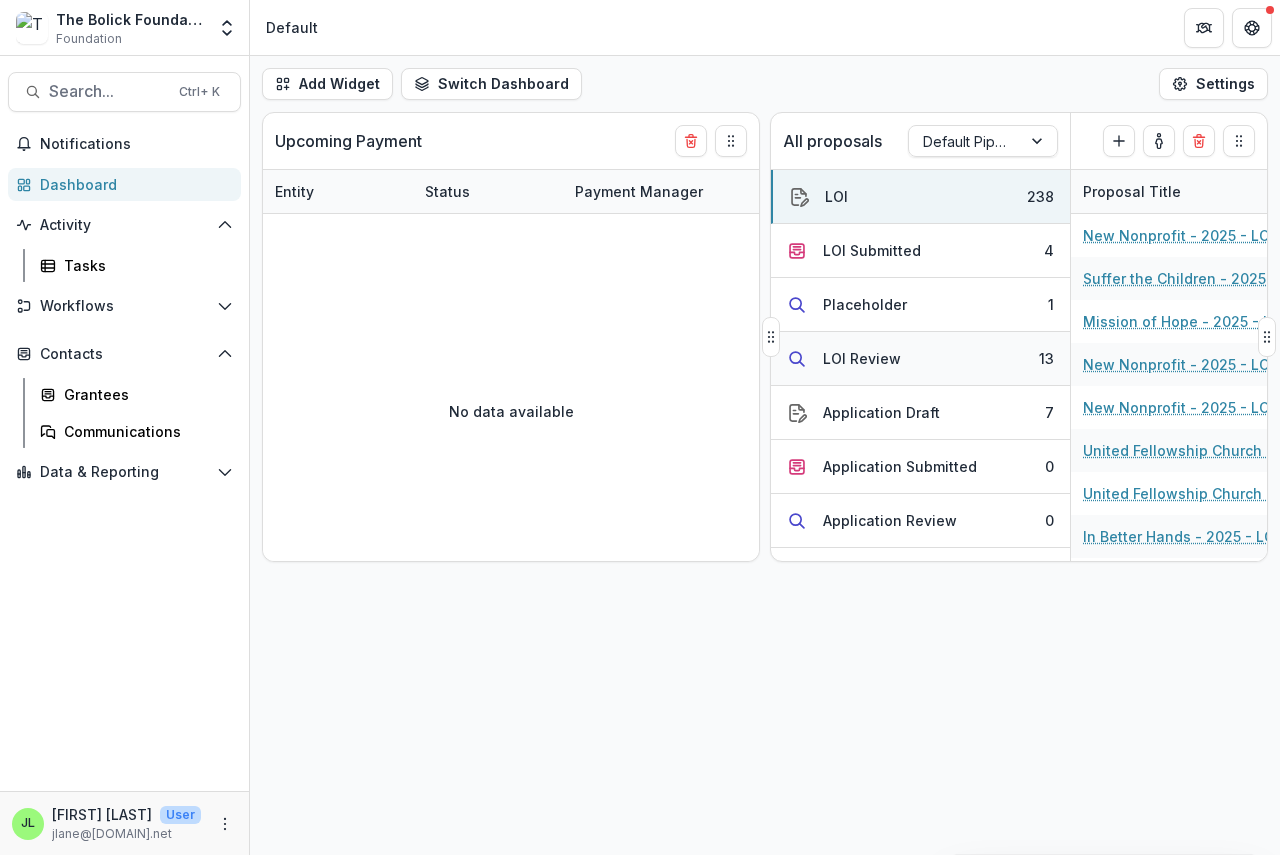 click on "LOI Review" at bounding box center [862, 358] 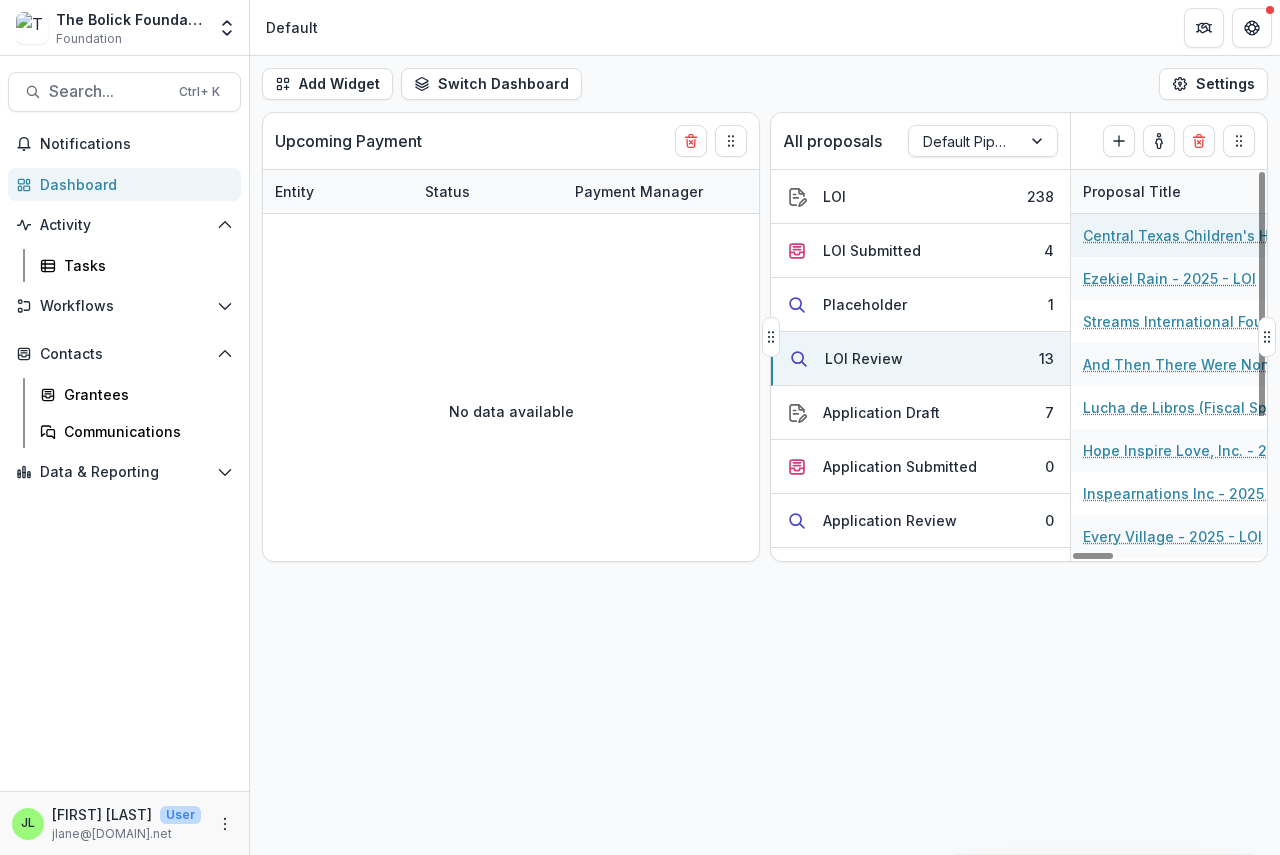 click on "Central Texas Children's Home - 2025 - LOI" at bounding box center (1196, 235) 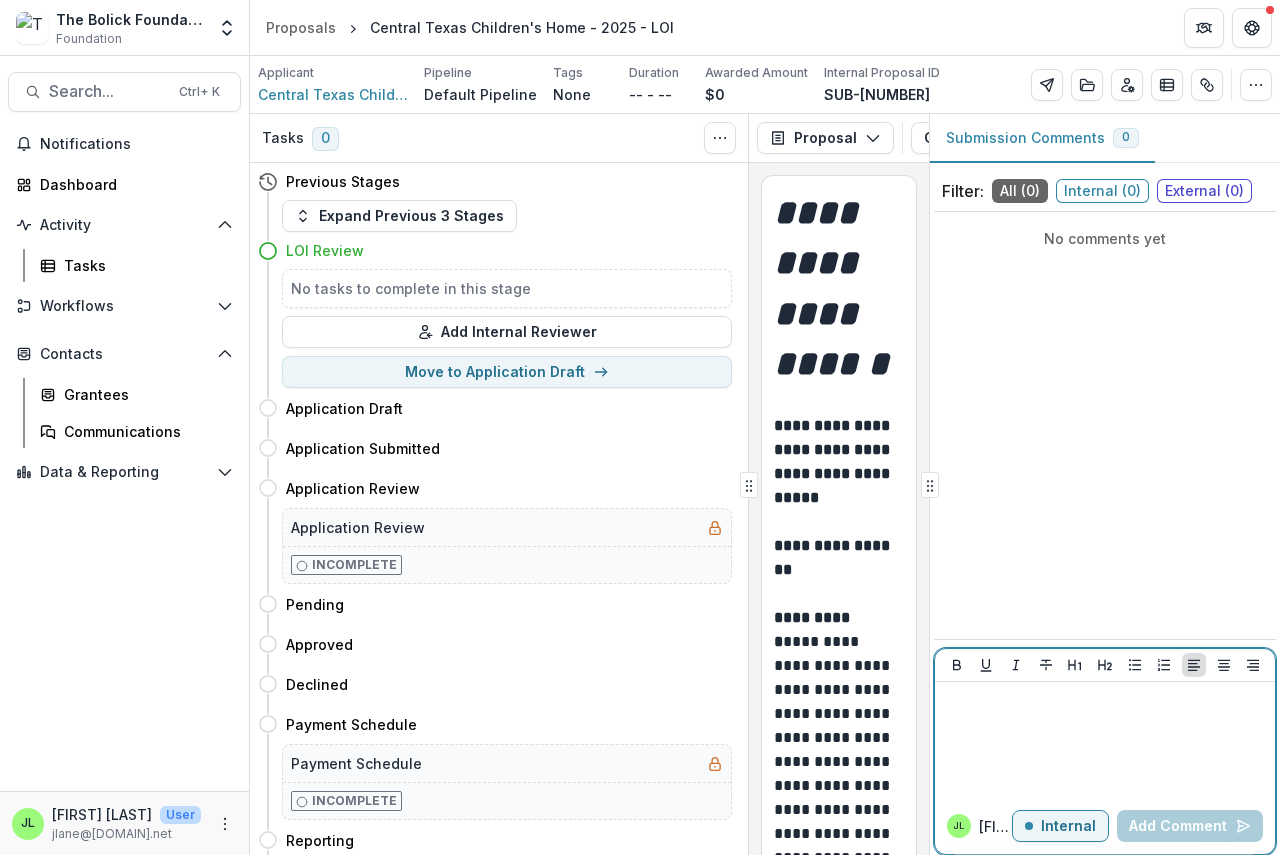 click at bounding box center [1105, 740] 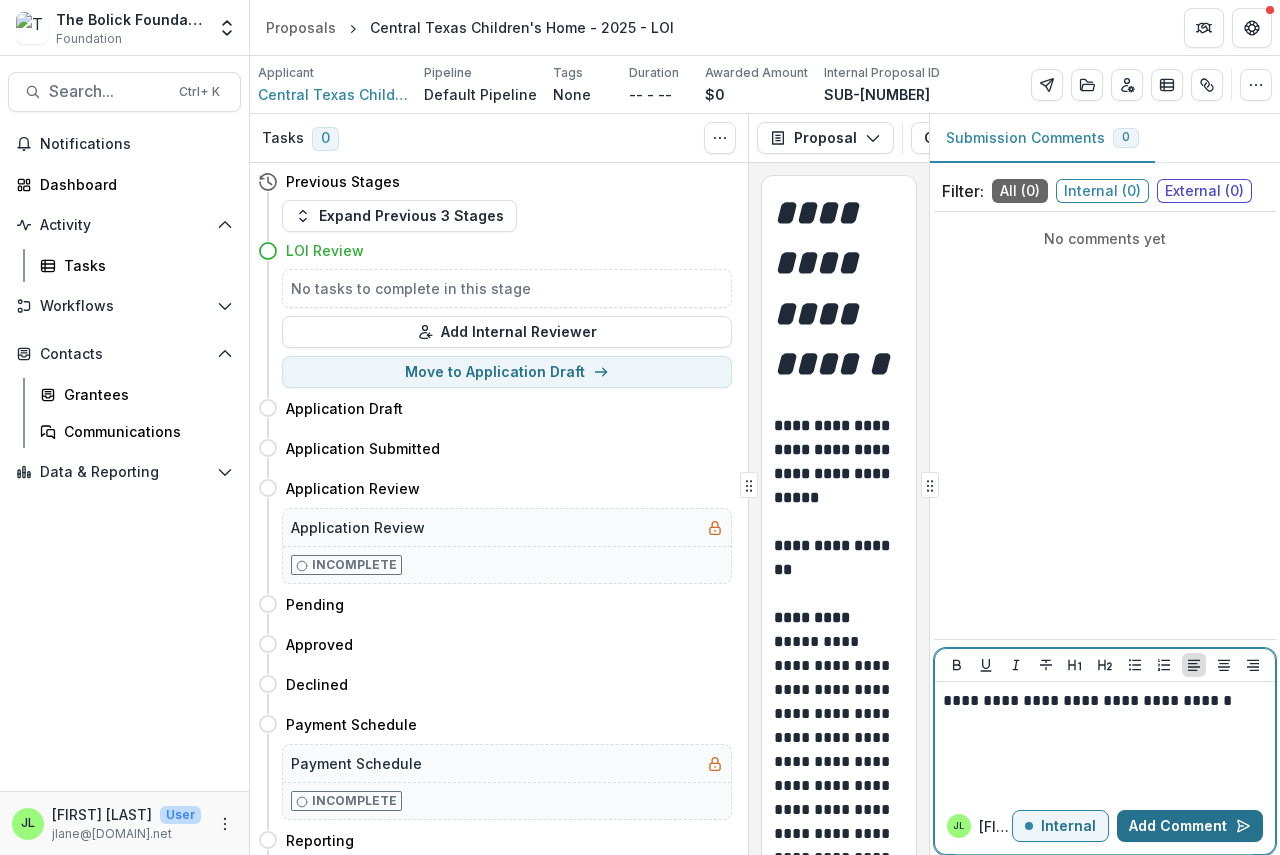click on "Add Comment" at bounding box center (1190, 826) 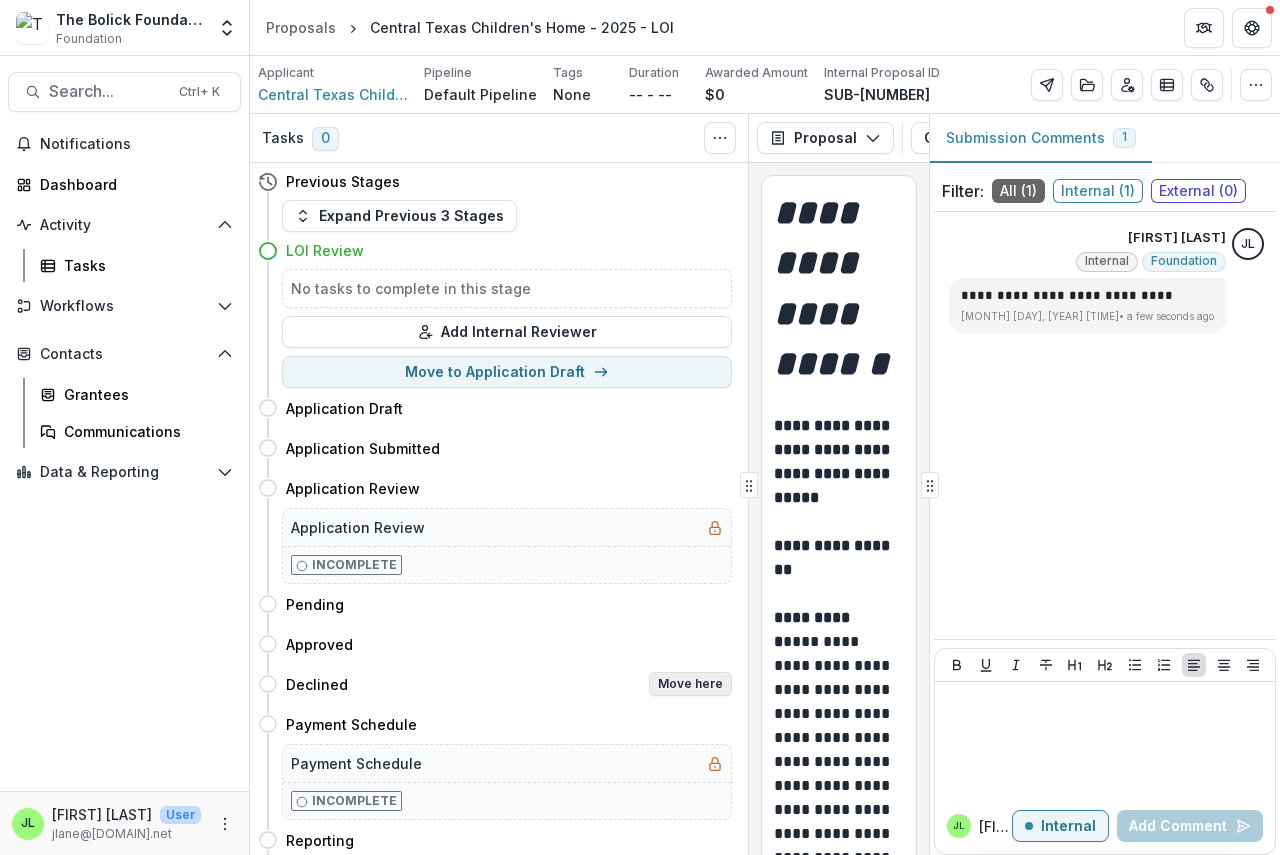 click on "Move here" at bounding box center (690, 684) 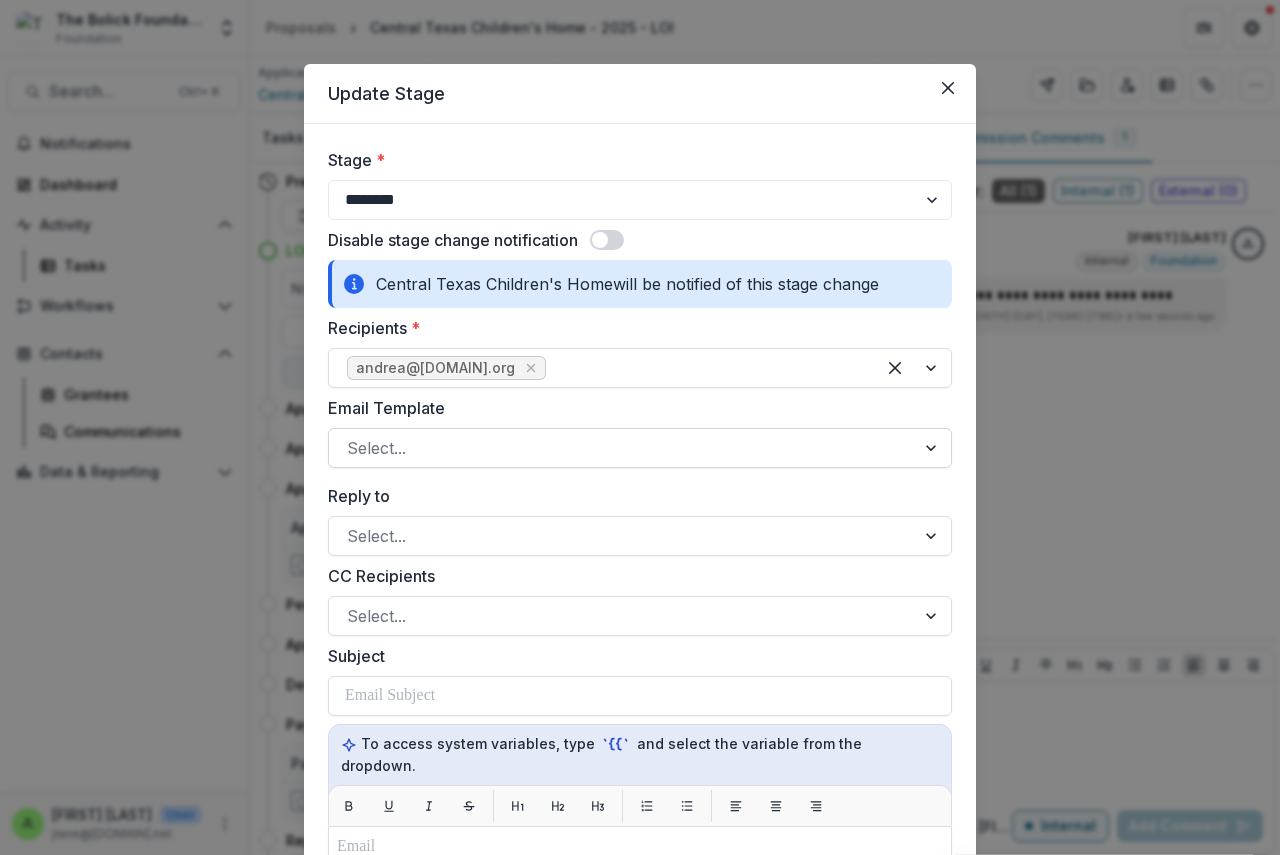 click on "Select..." at bounding box center (622, 448) 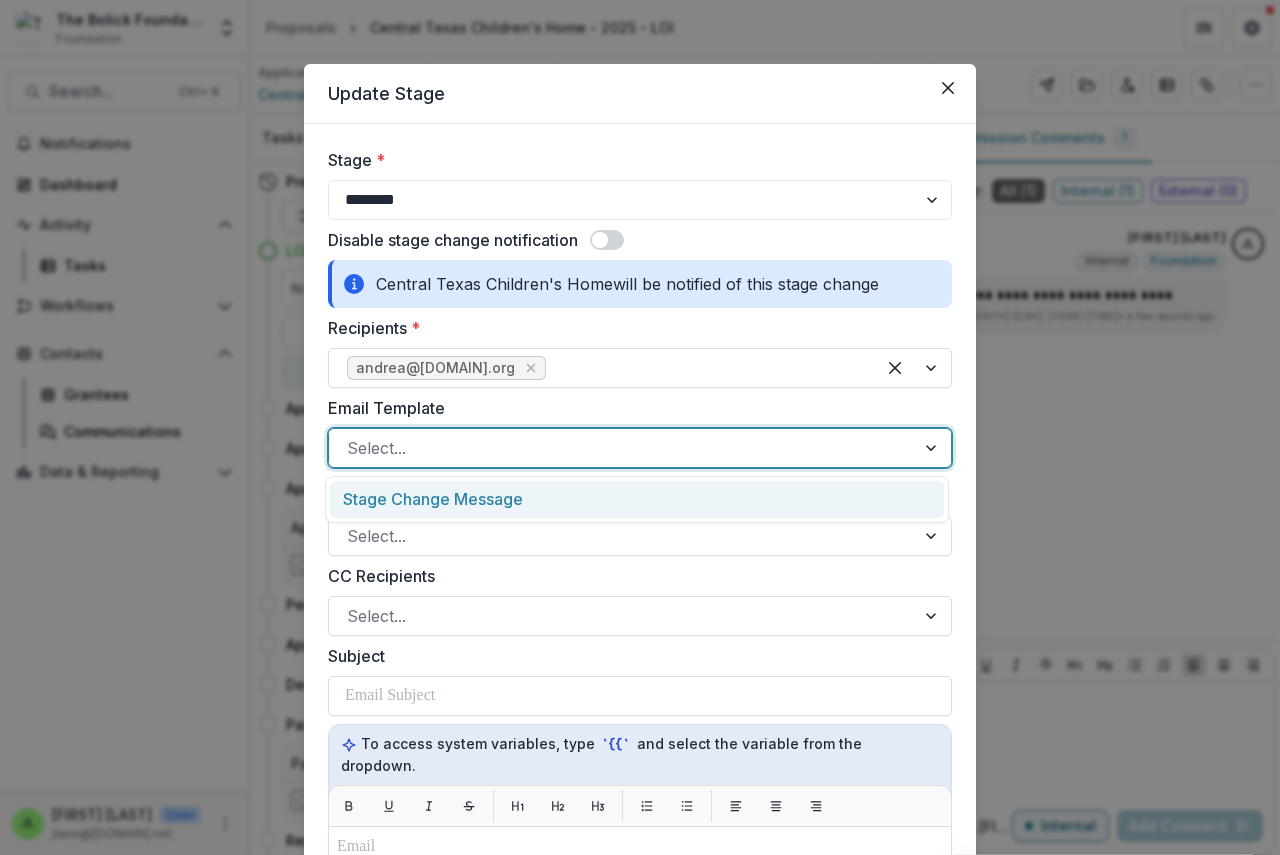 click on "Stage Change Message" at bounding box center [637, 499] 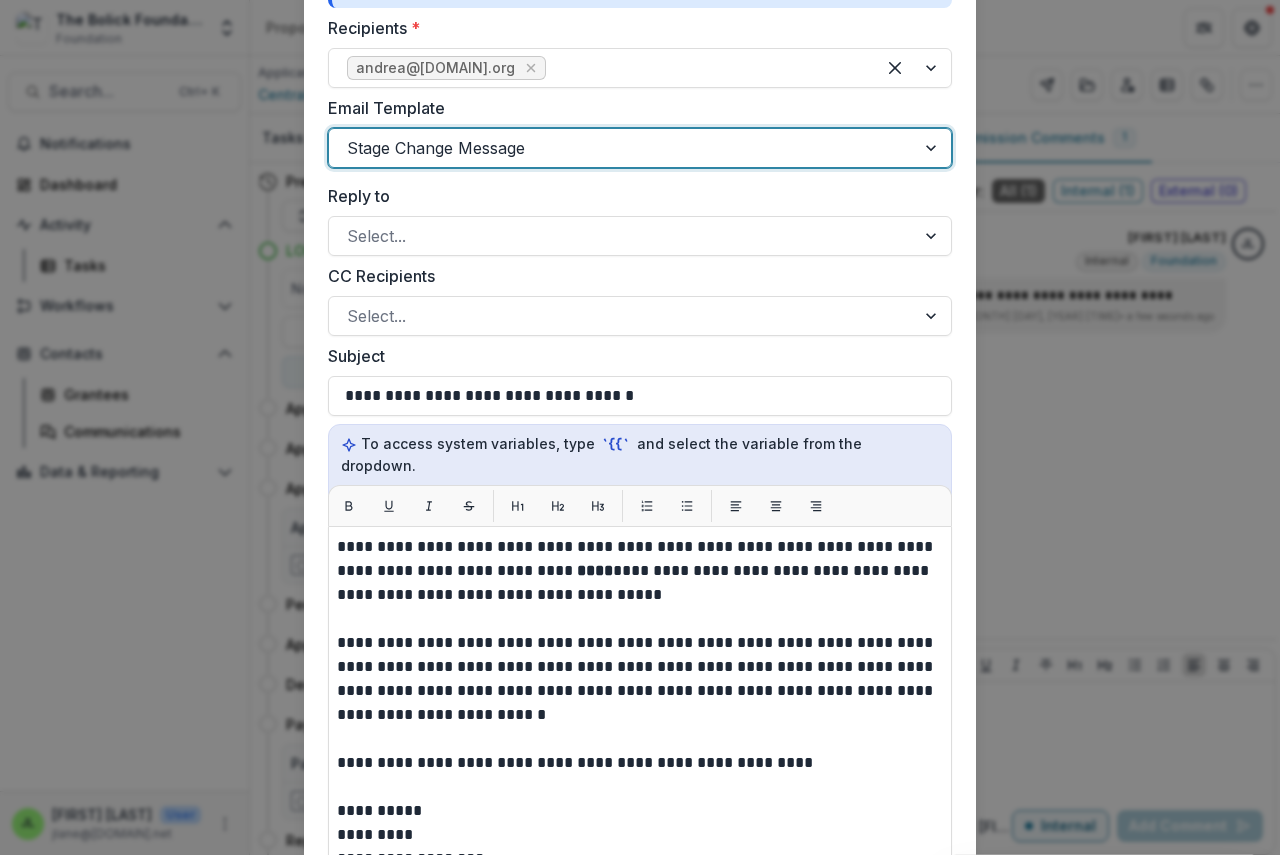 scroll, scrollTop: 200, scrollLeft: 0, axis: vertical 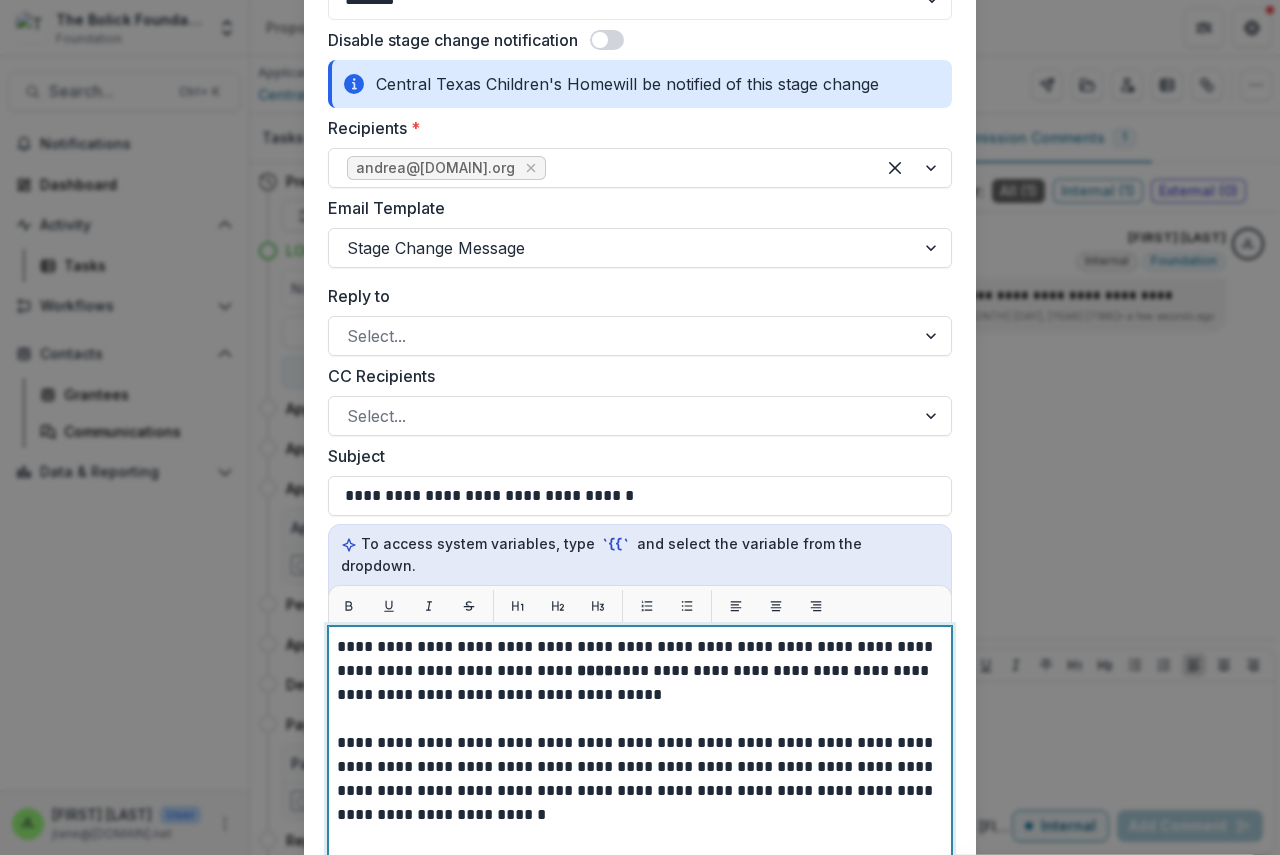 drag, startPoint x: 538, startPoint y: 647, endPoint x: 555, endPoint y: 653, distance: 18.027756 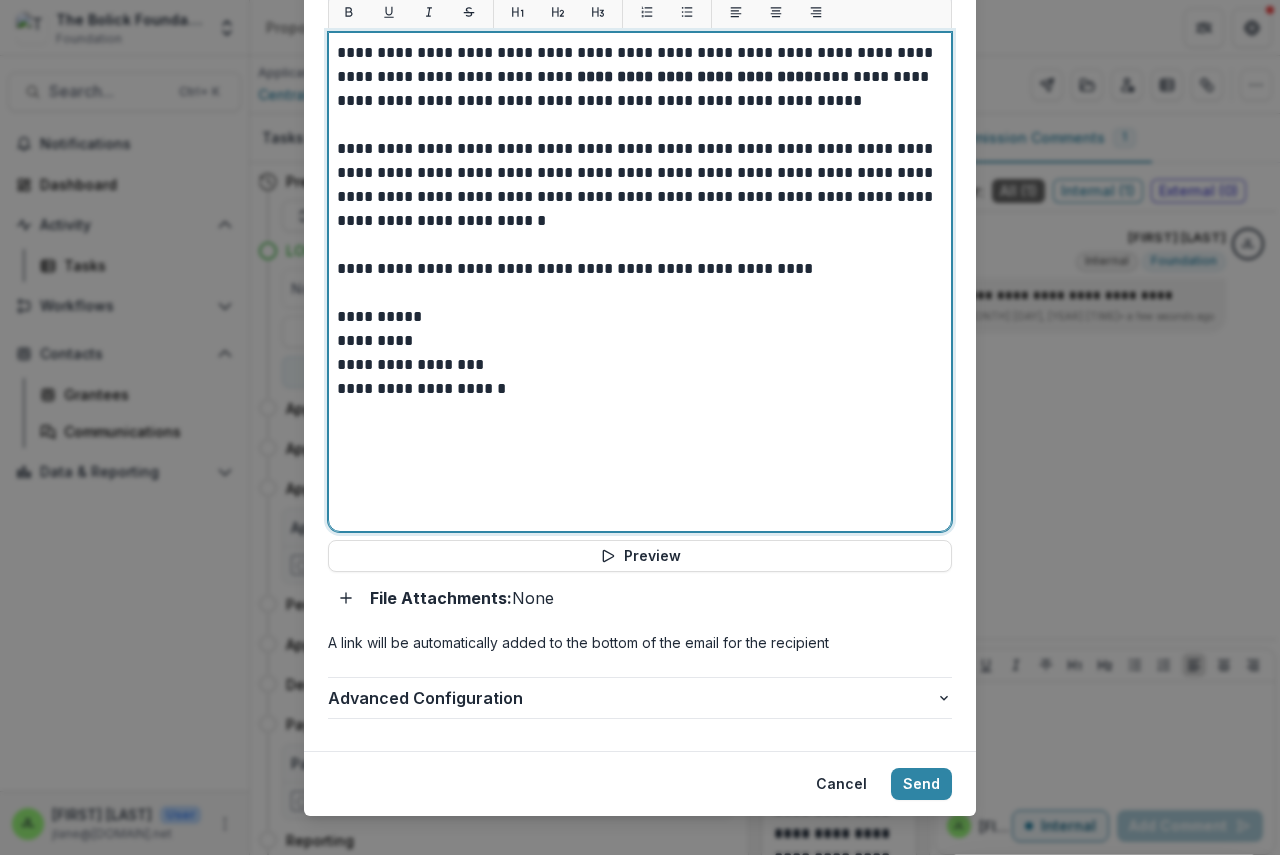 scroll, scrollTop: 798, scrollLeft: 0, axis: vertical 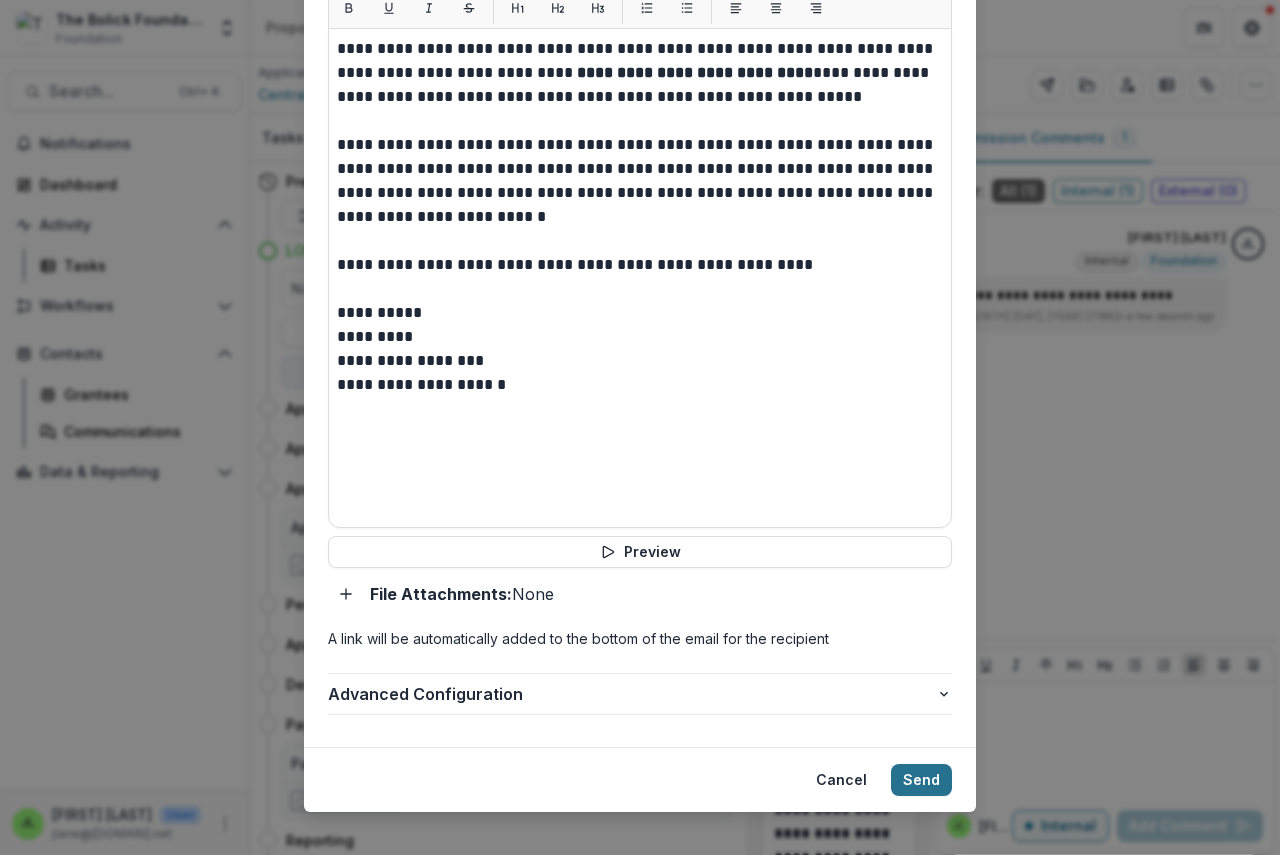 click on "Send" at bounding box center [921, 780] 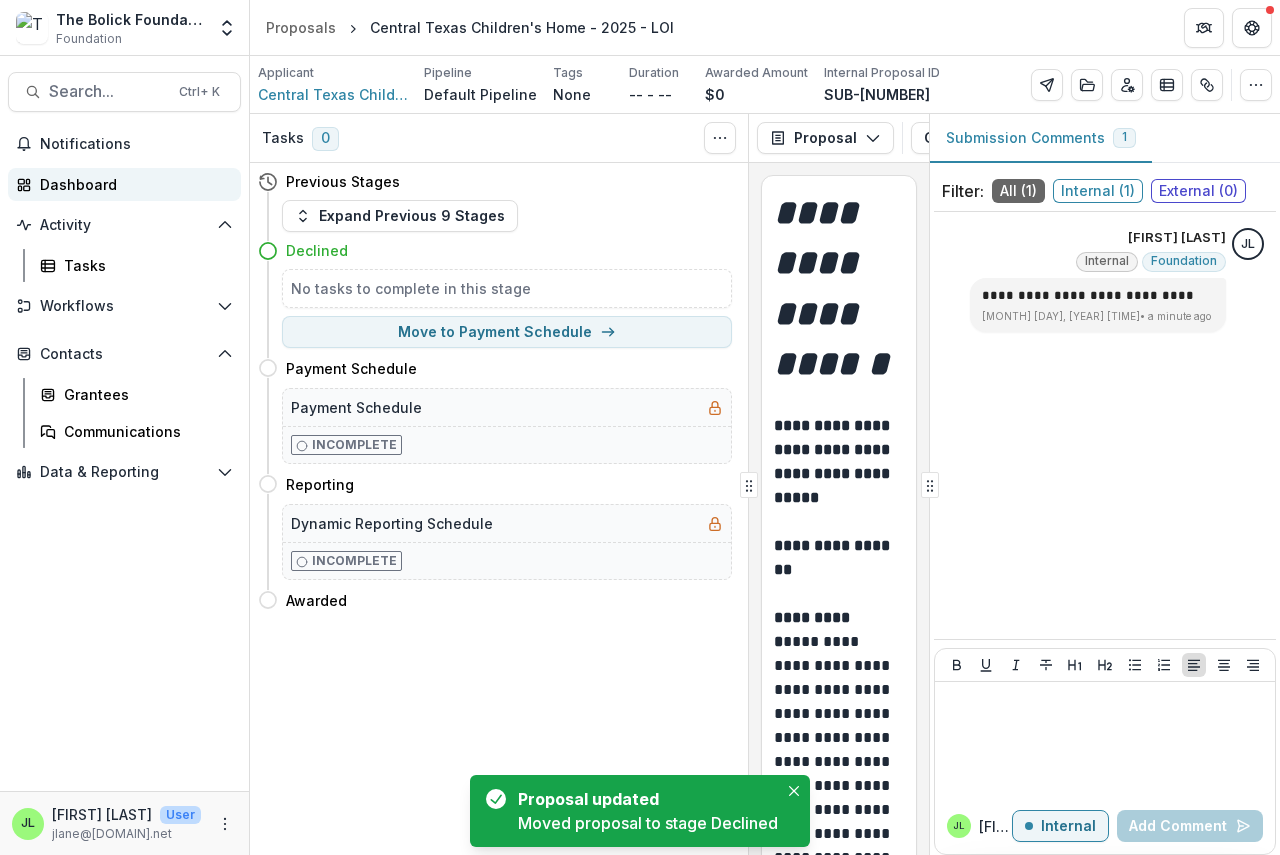 click on "Dashboard" at bounding box center (132, 184) 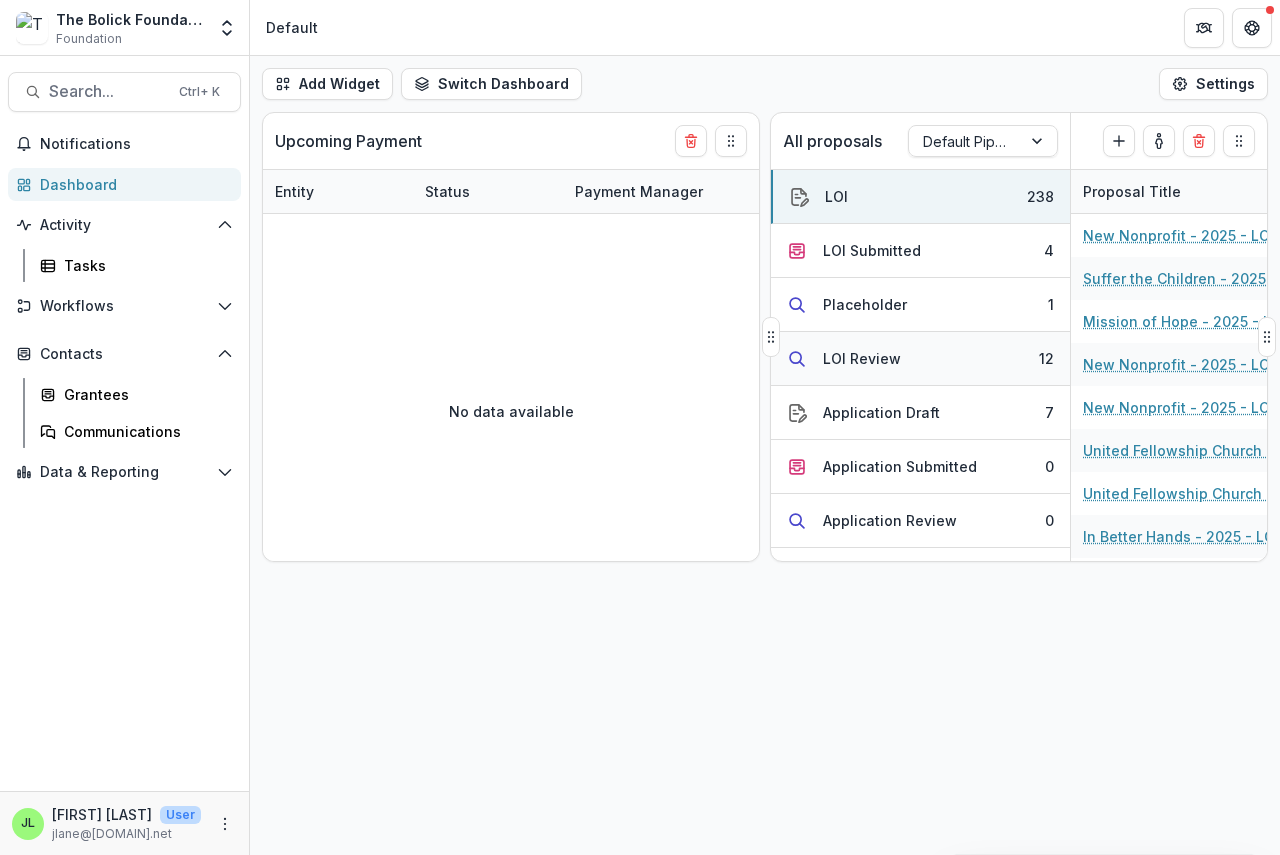 click on "LOI Review" at bounding box center (862, 358) 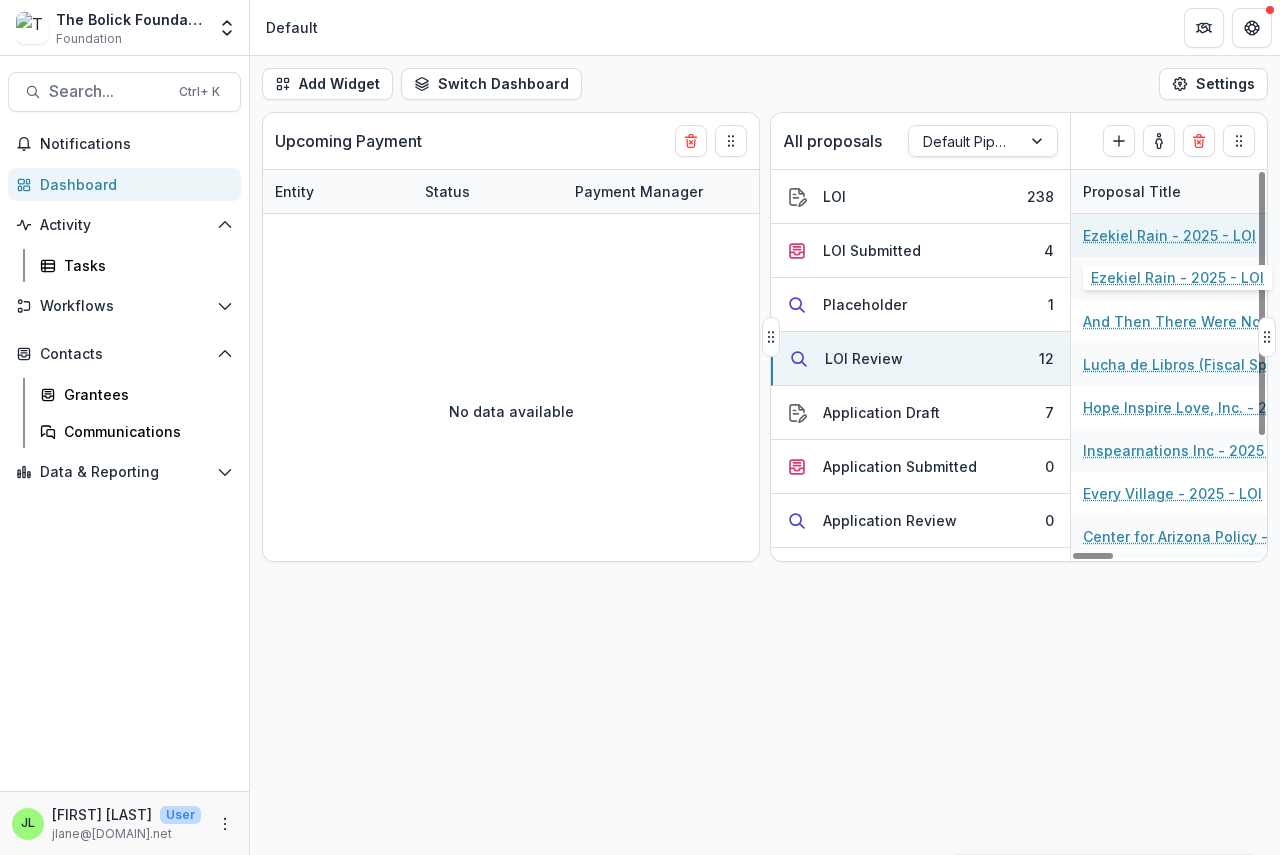 click on "Ezekiel Rain - 2025 - LOI" at bounding box center (1169, 235) 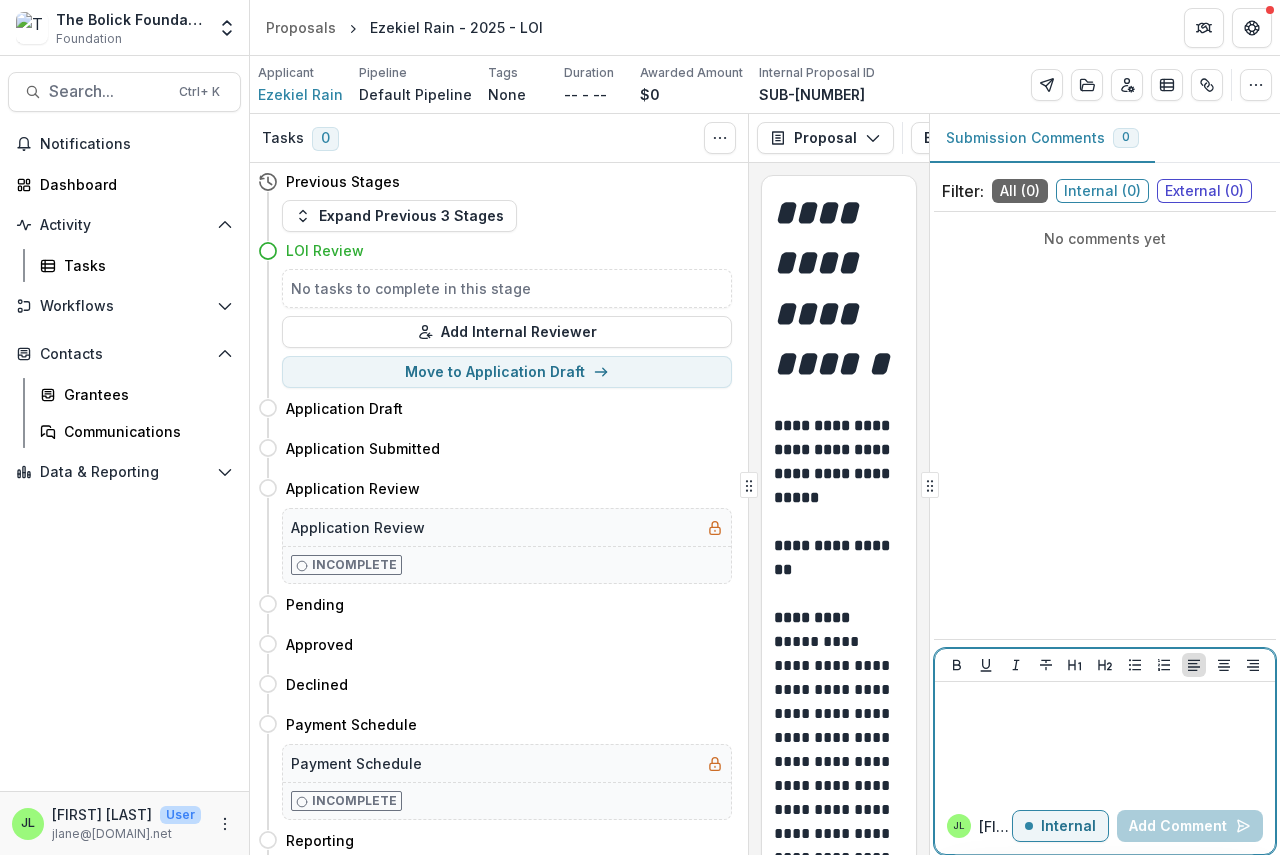 click at bounding box center [1105, 740] 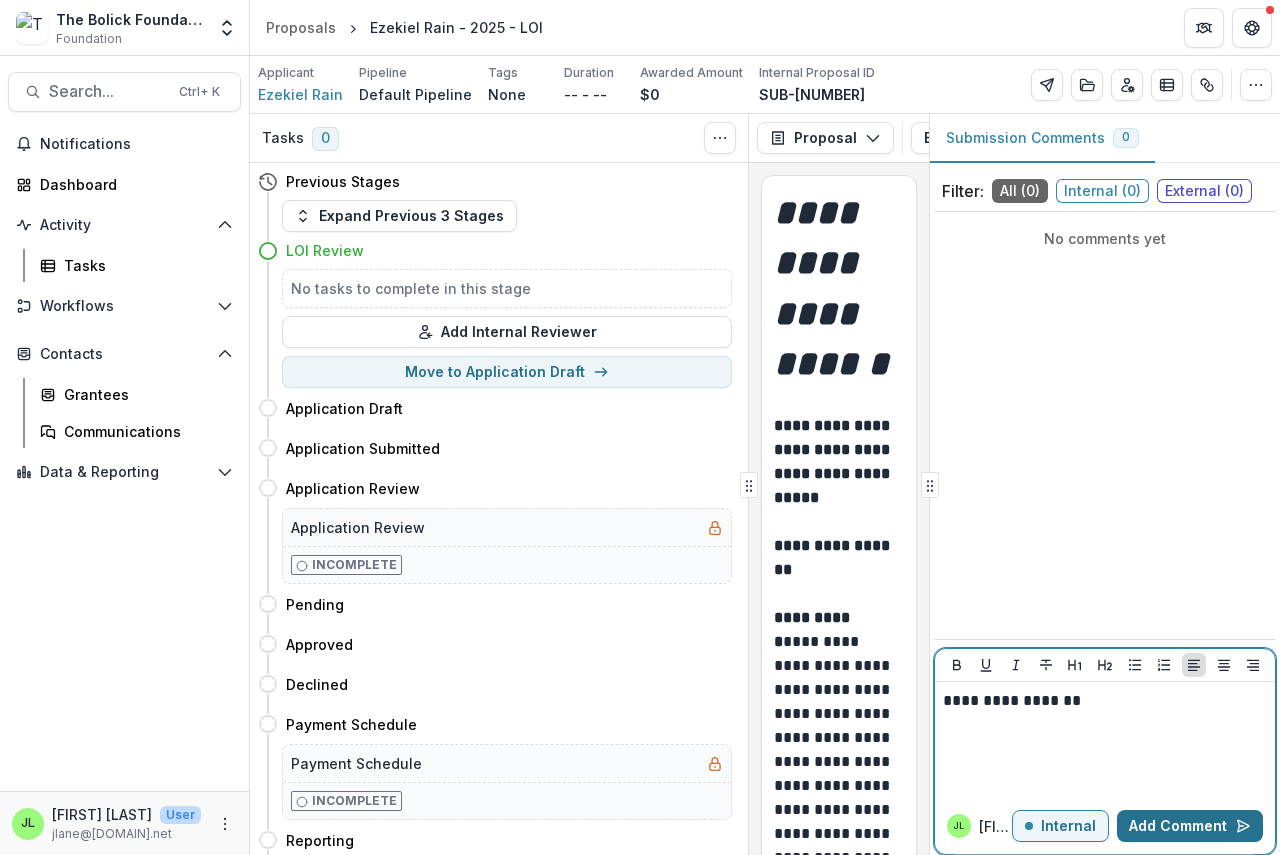 click on "Add Comment" at bounding box center (1190, 826) 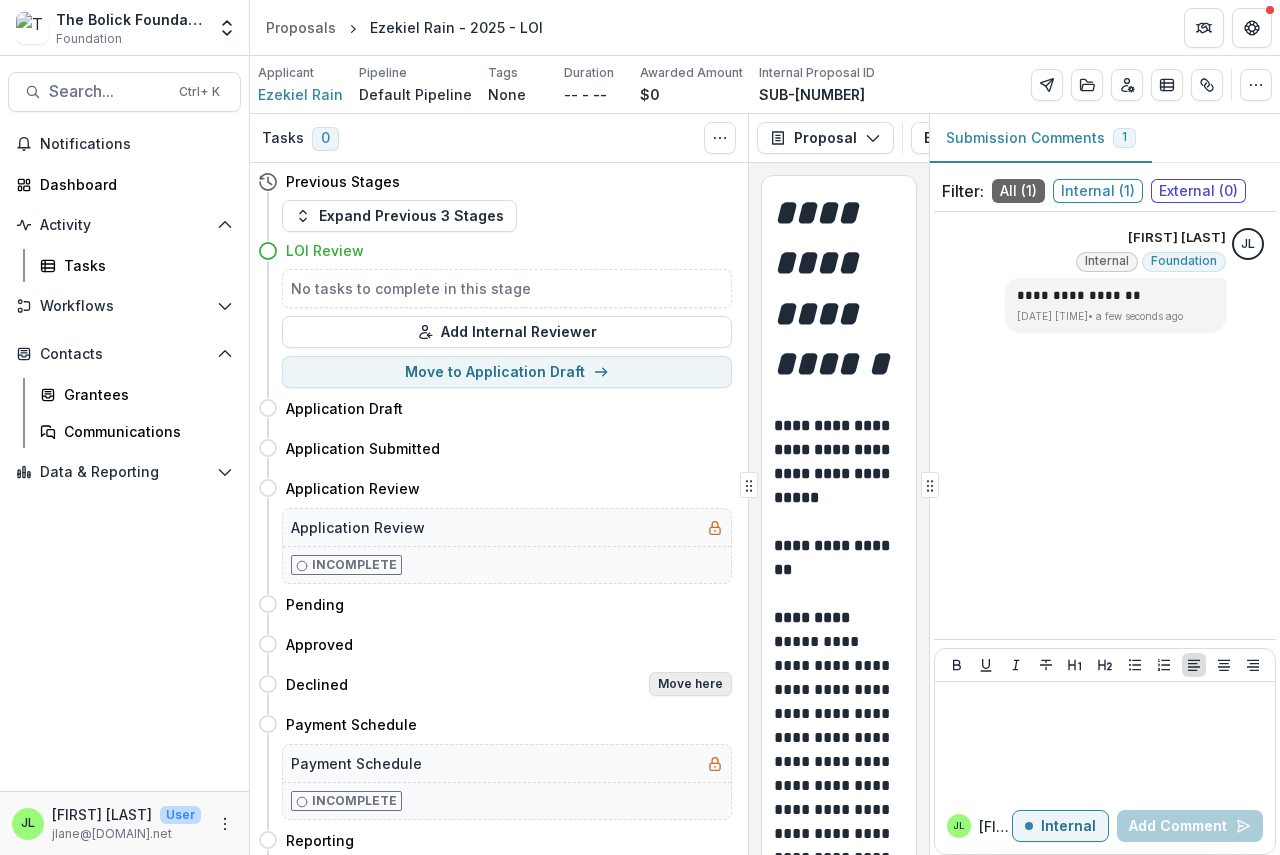 click on "Move here" at bounding box center [690, 684] 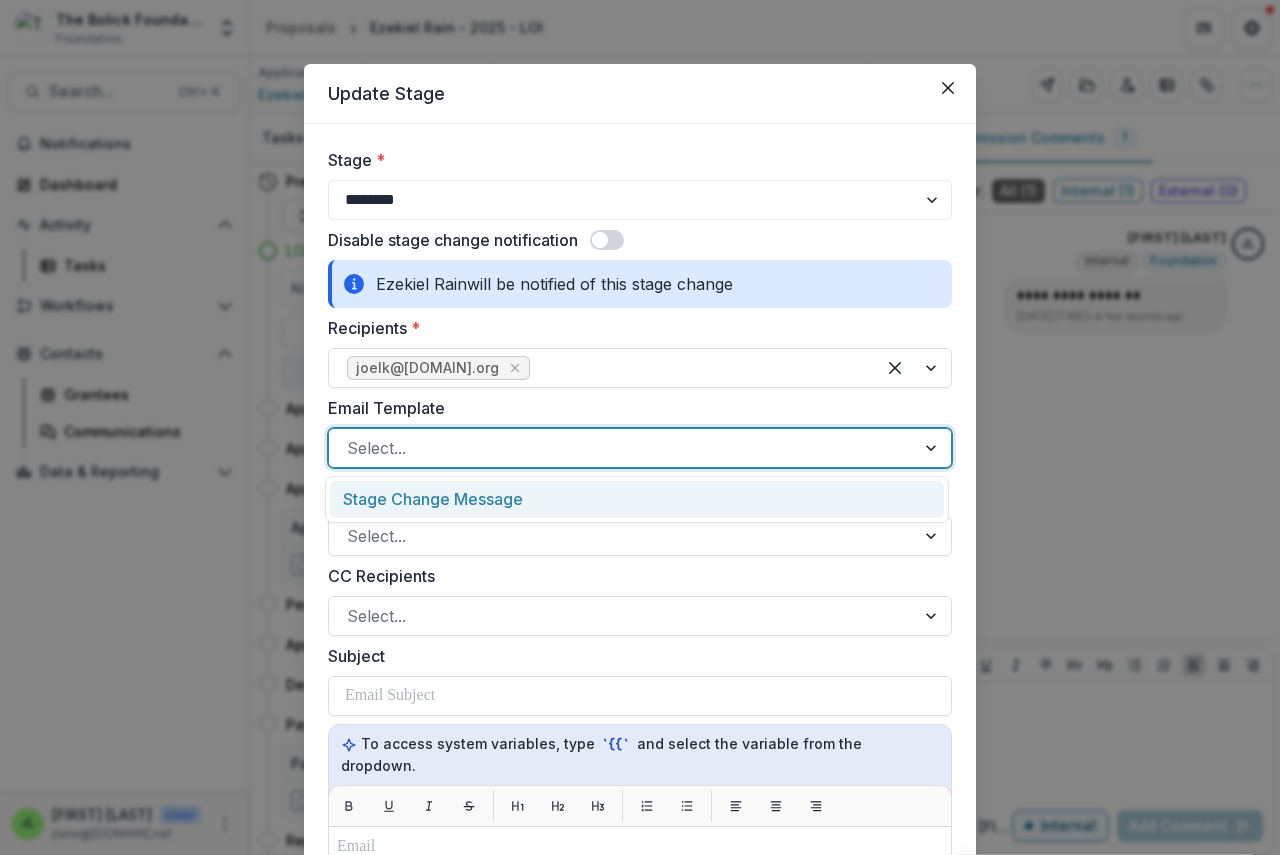 click at bounding box center (622, 448) 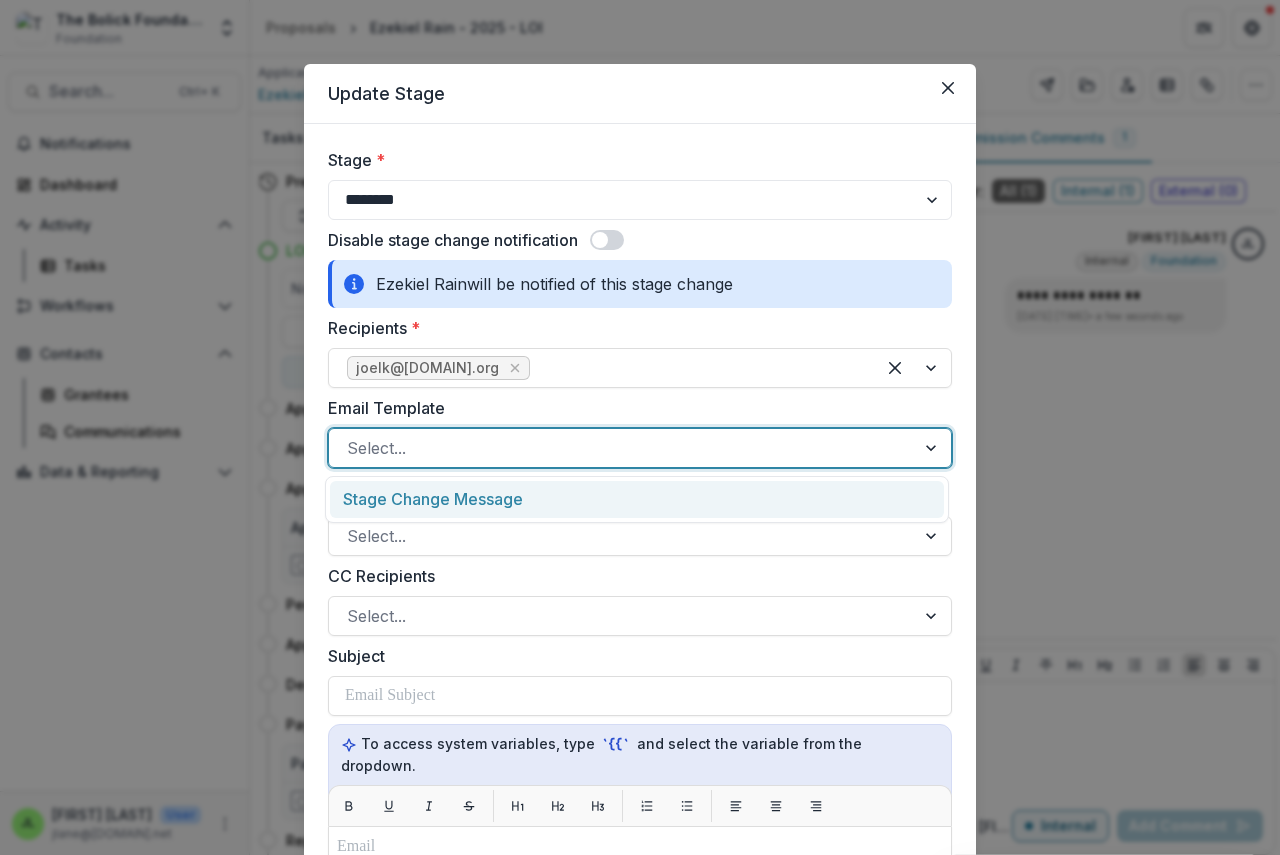 click on "Stage Change Message" at bounding box center [637, 499] 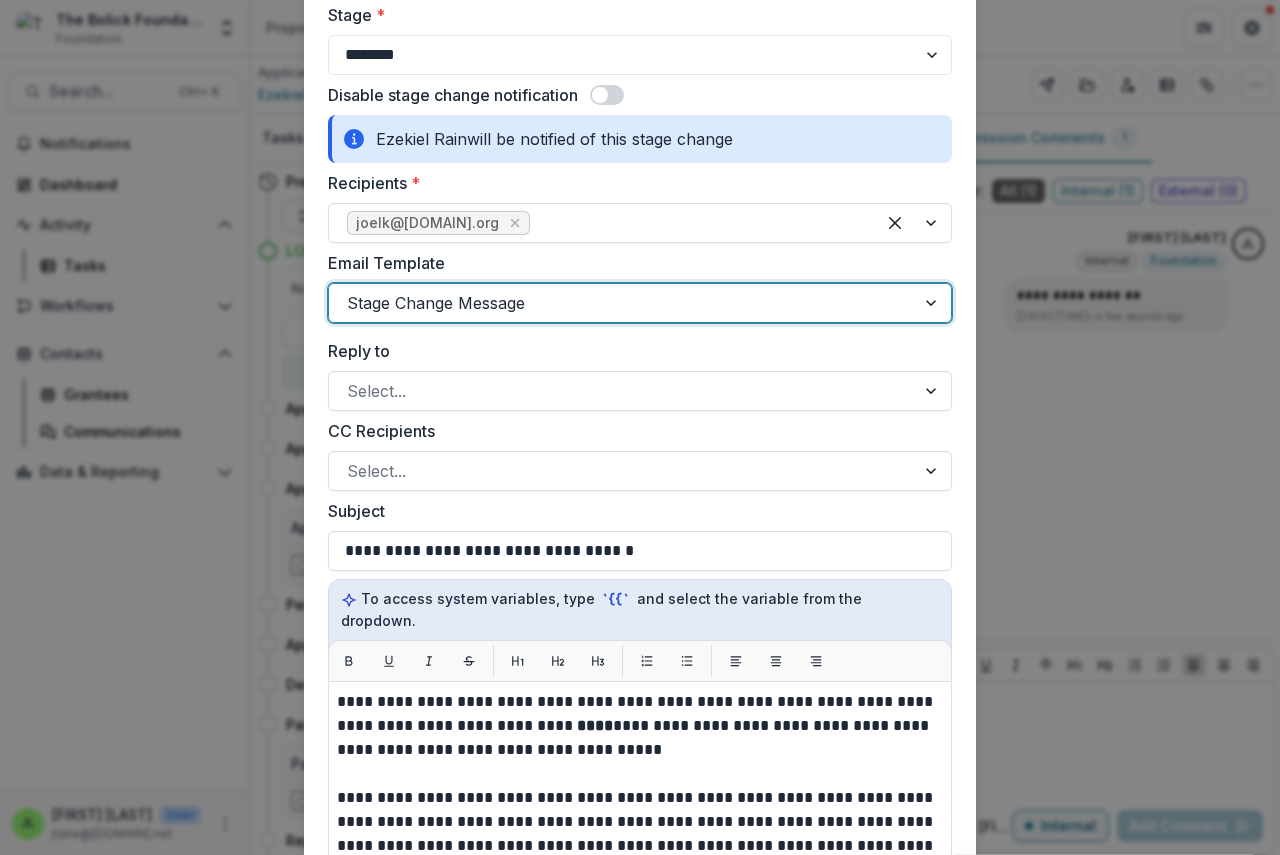 scroll, scrollTop: 400, scrollLeft: 0, axis: vertical 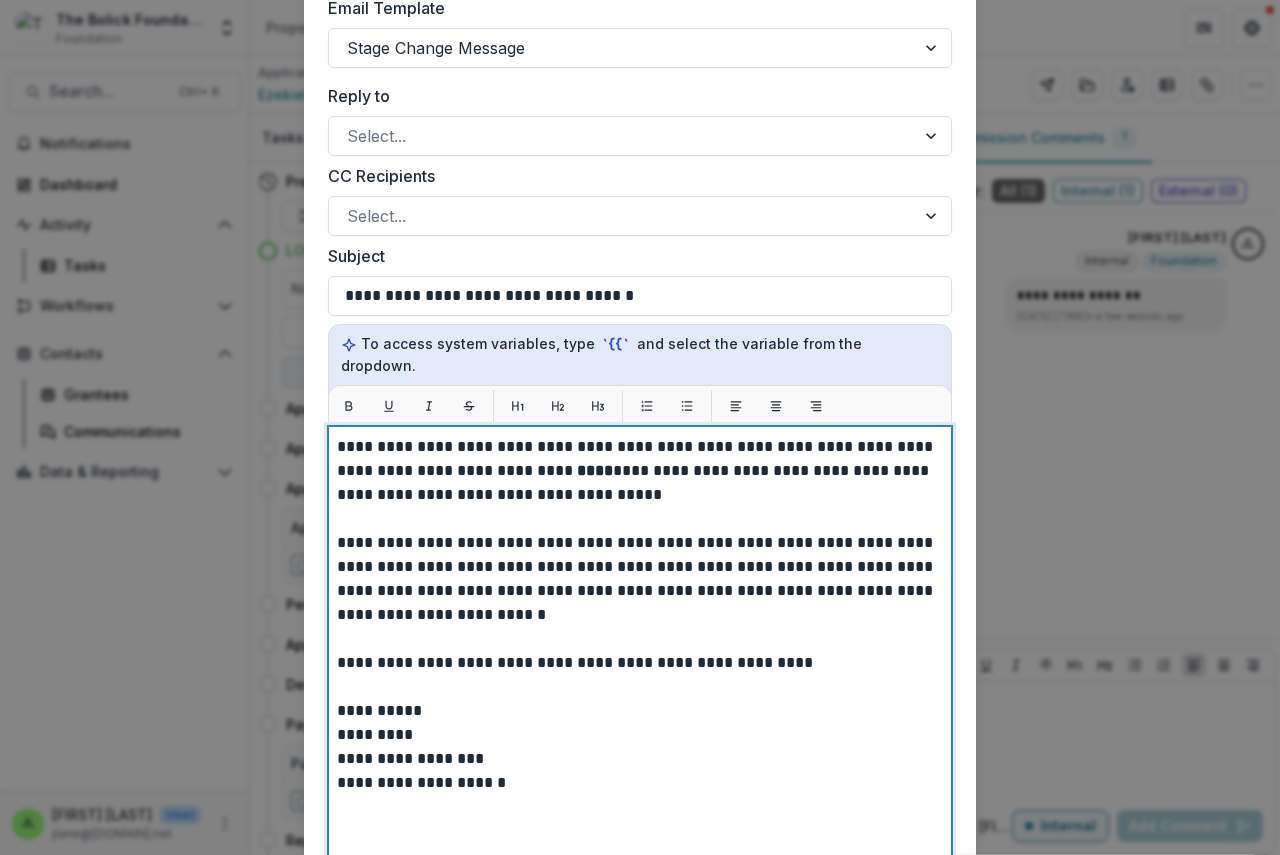 click on "****" at bounding box center [595, 470] 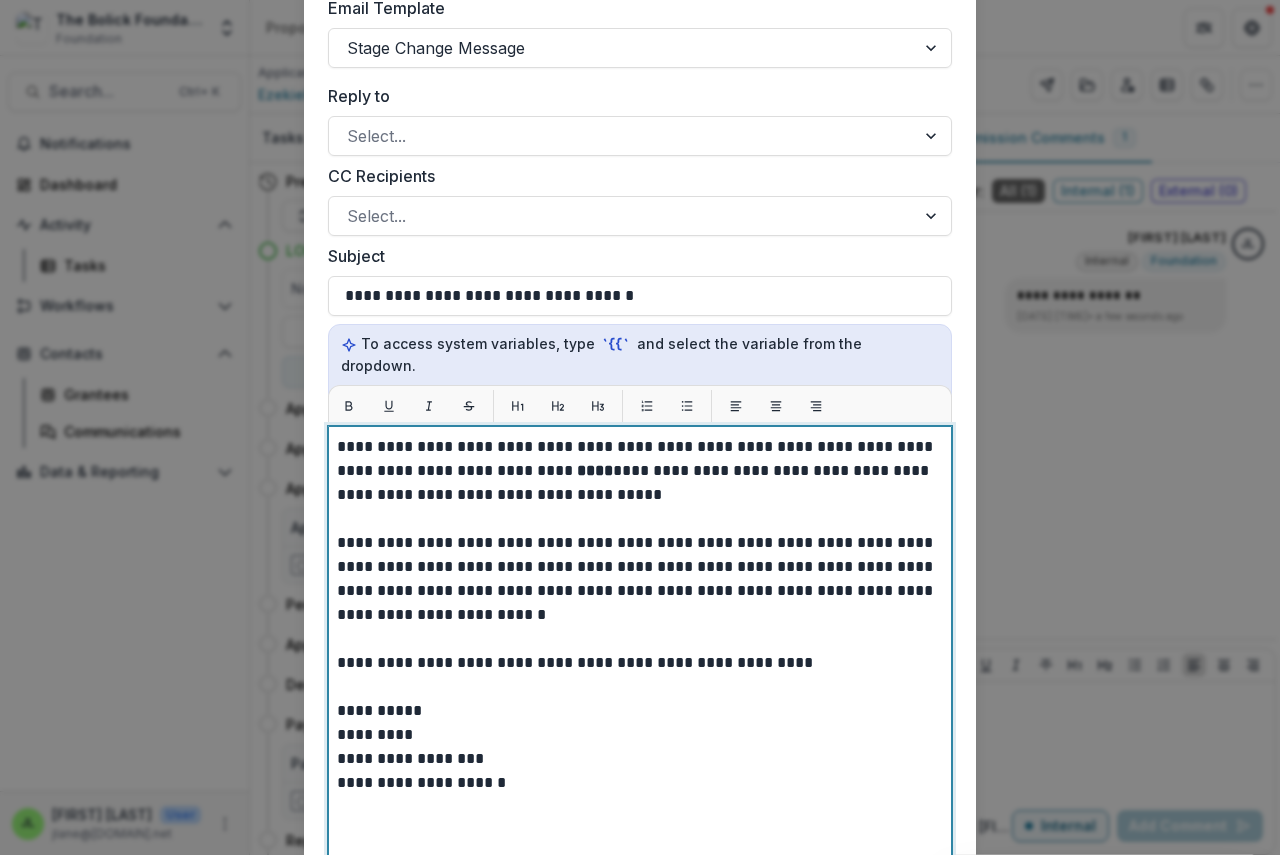 type 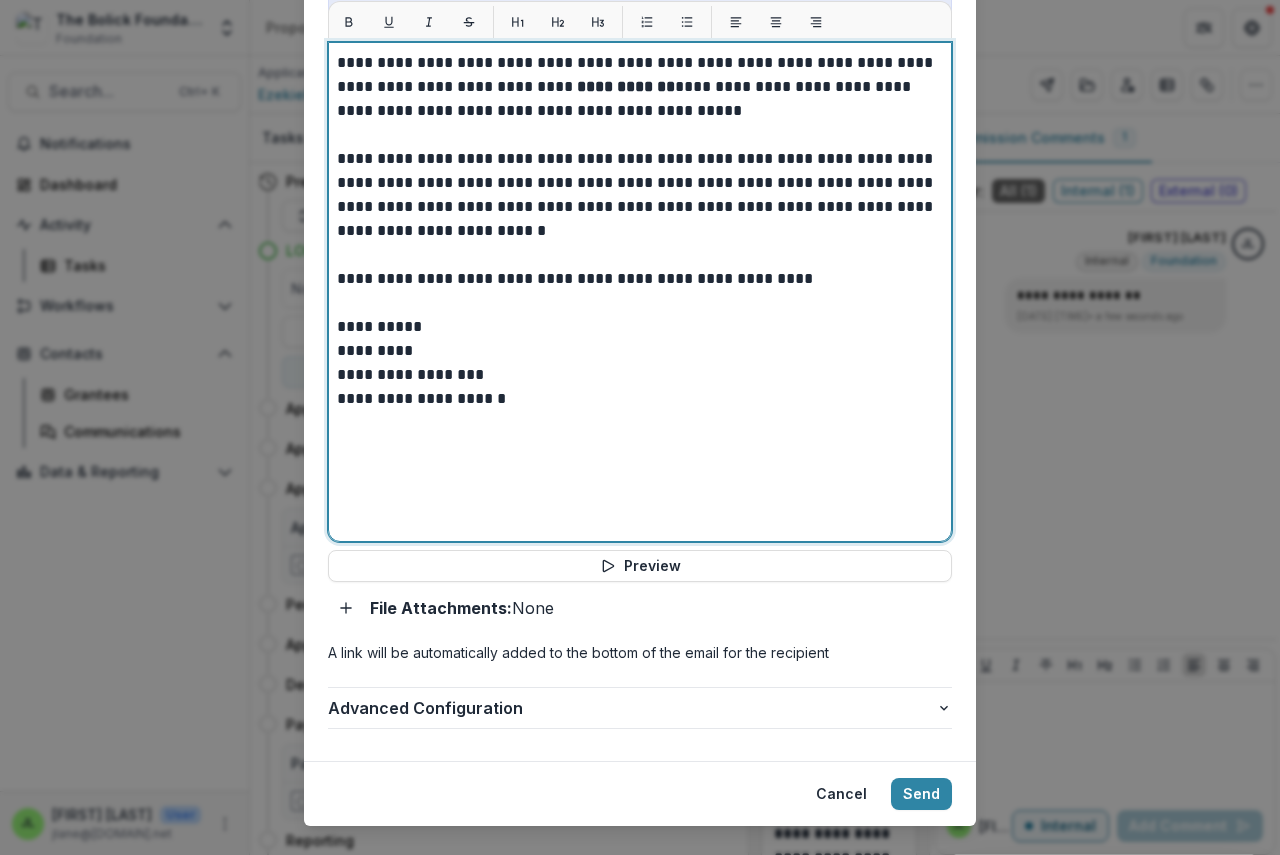 scroll, scrollTop: 798, scrollLeft: 0, axis: vertical 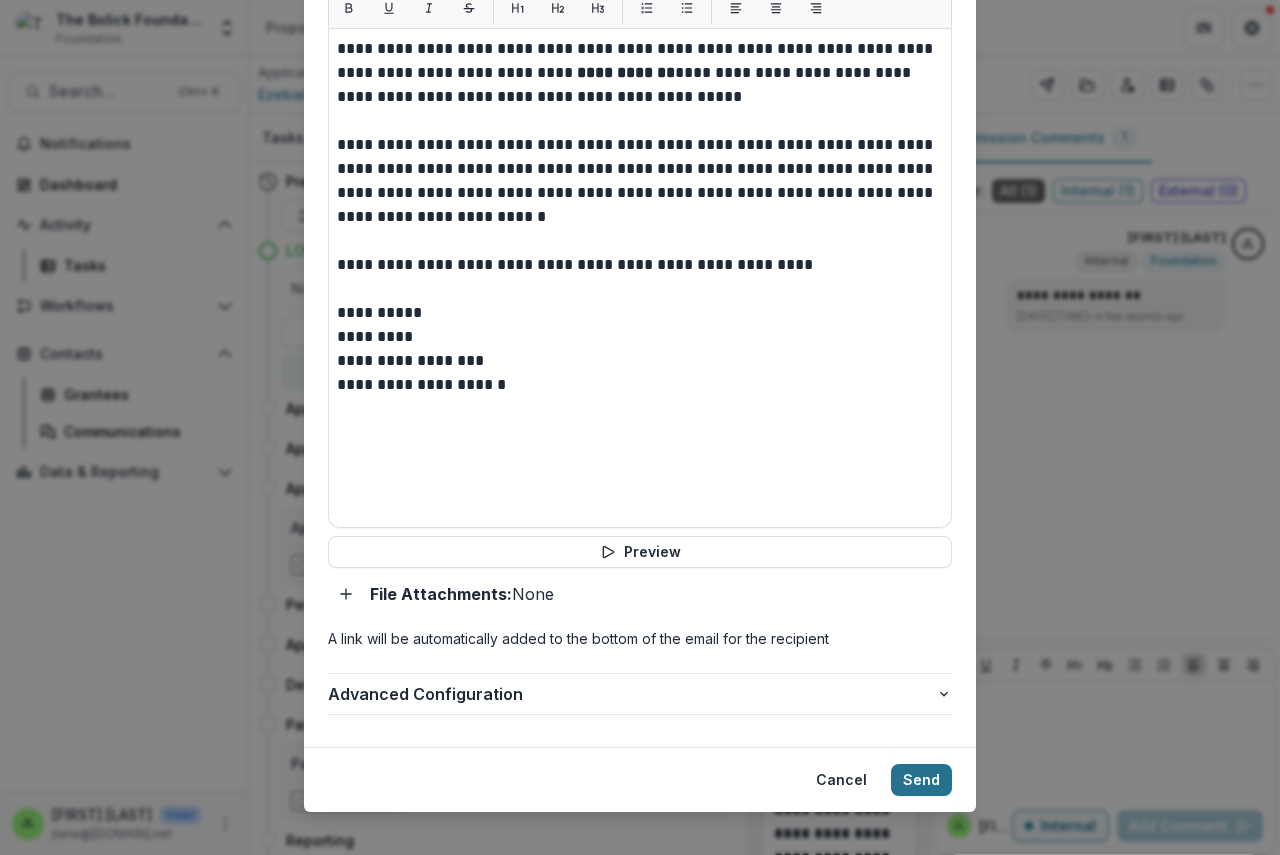 click on "Send" at bounding box center (921, 780) 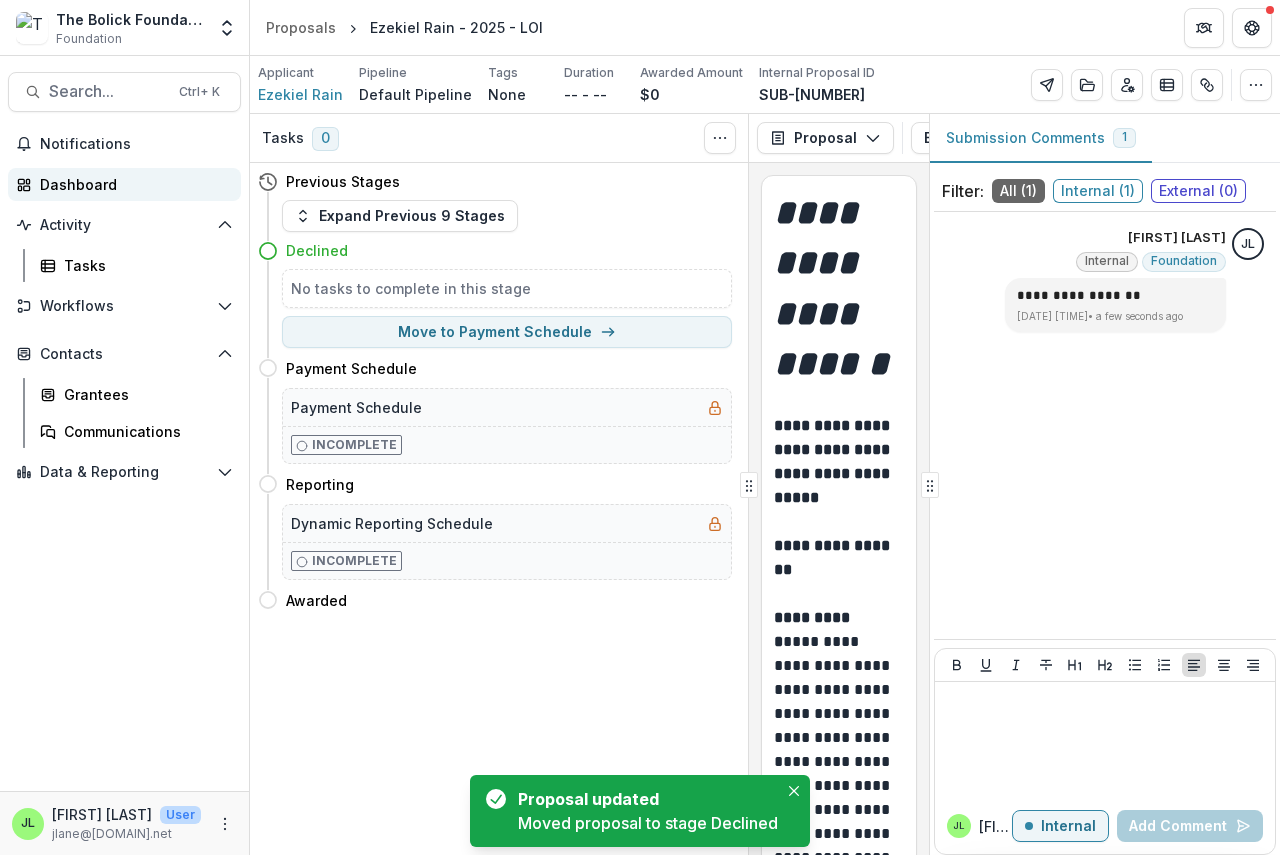 click on "Dashboard" at bounding box center [132, 184] 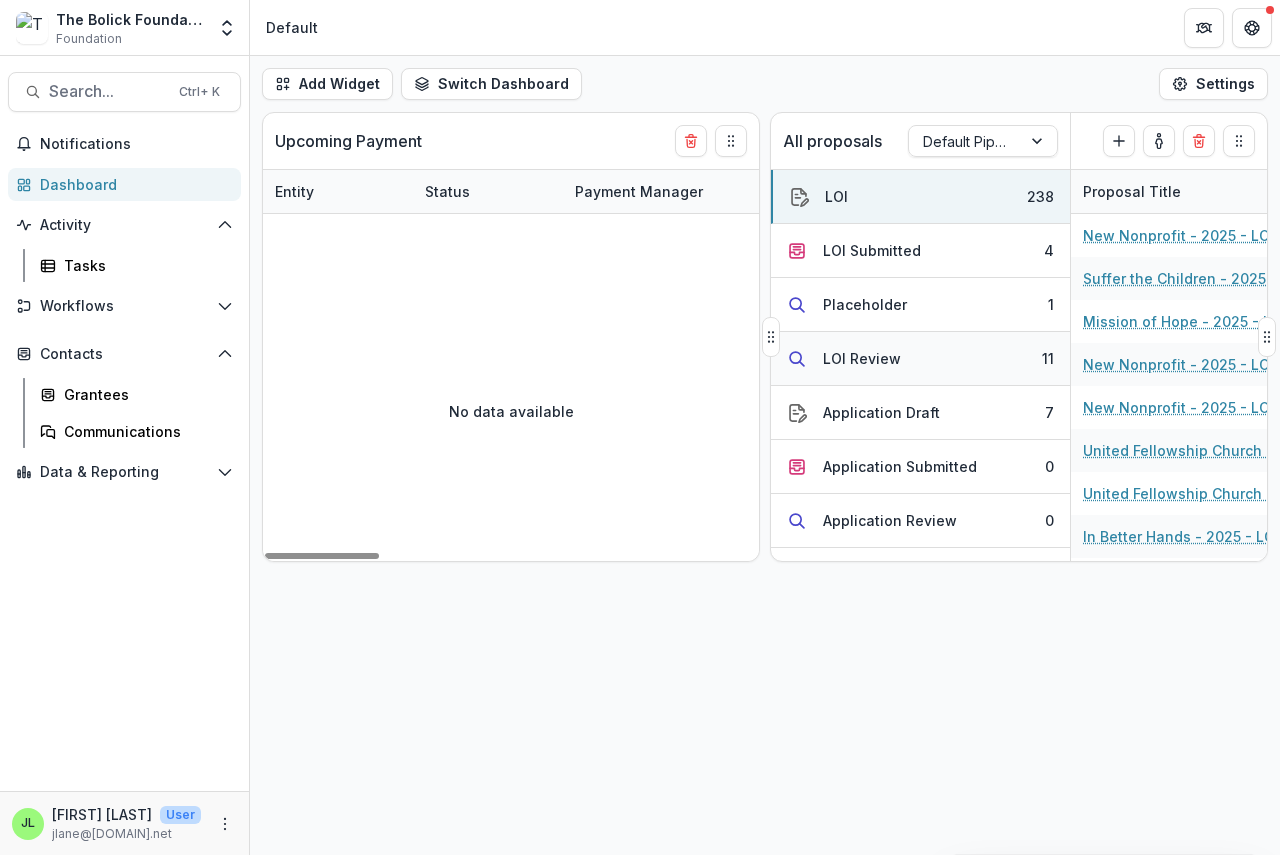 click on "LOI Review" at bounding box center (862, 358) 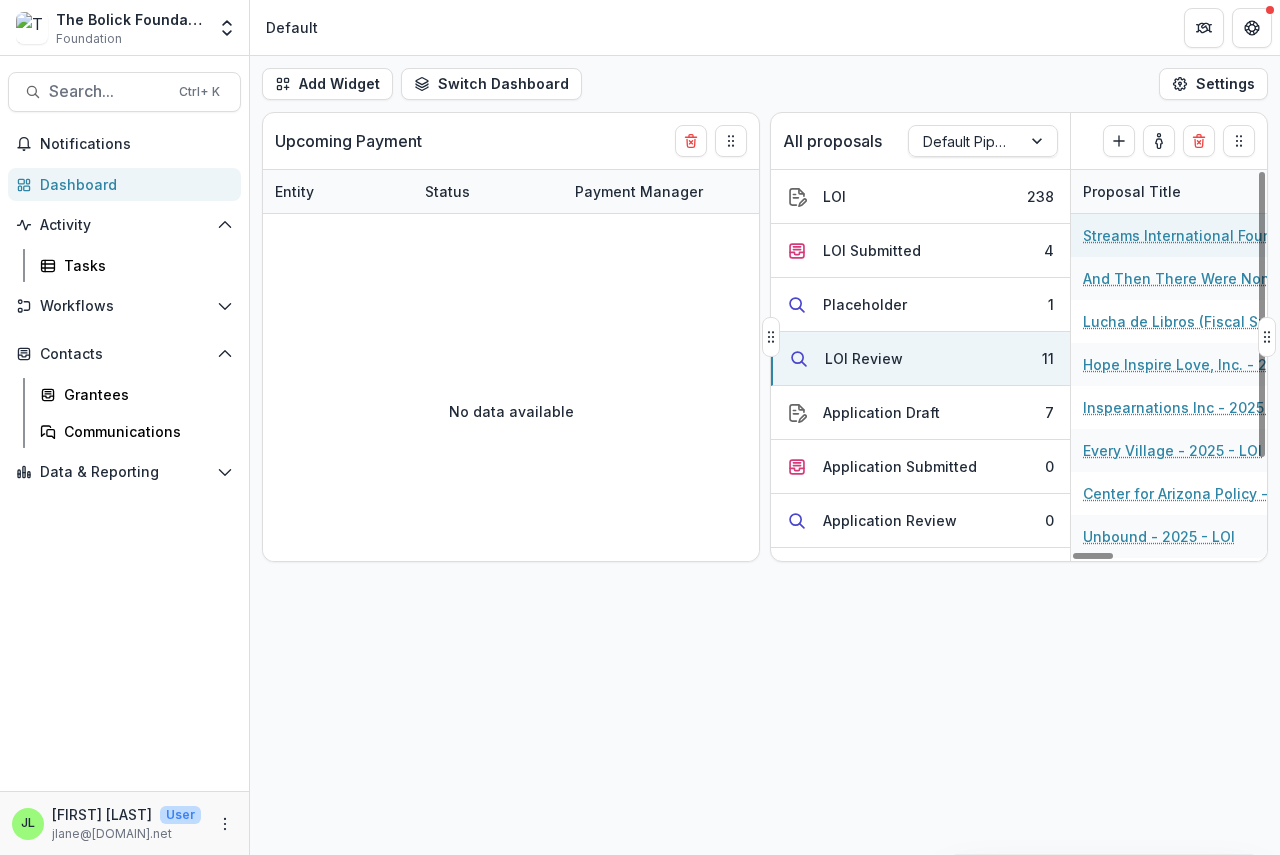 click on "Streams International Foundation - 2025 - LOI" at bounding box center (1196, 235) 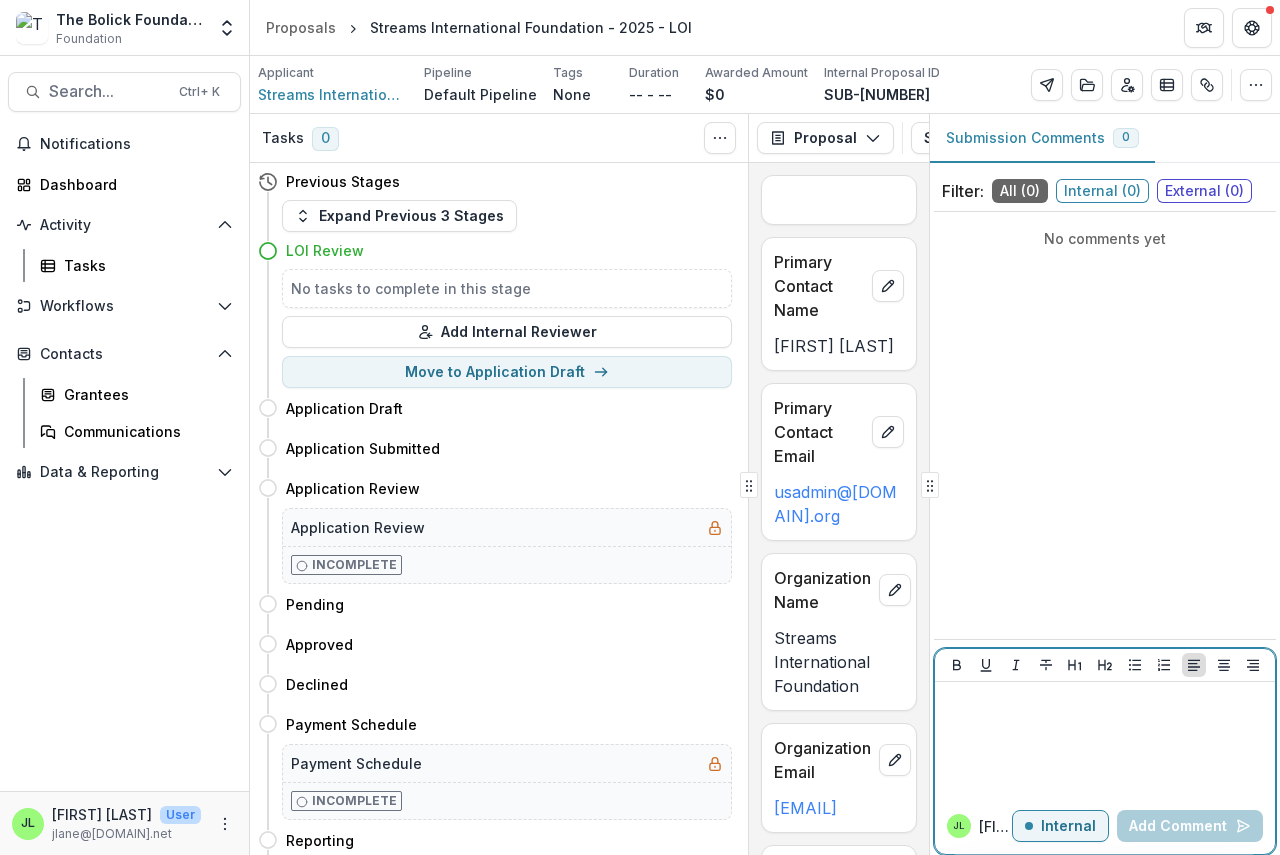 click at bounding box center [1105, 701] 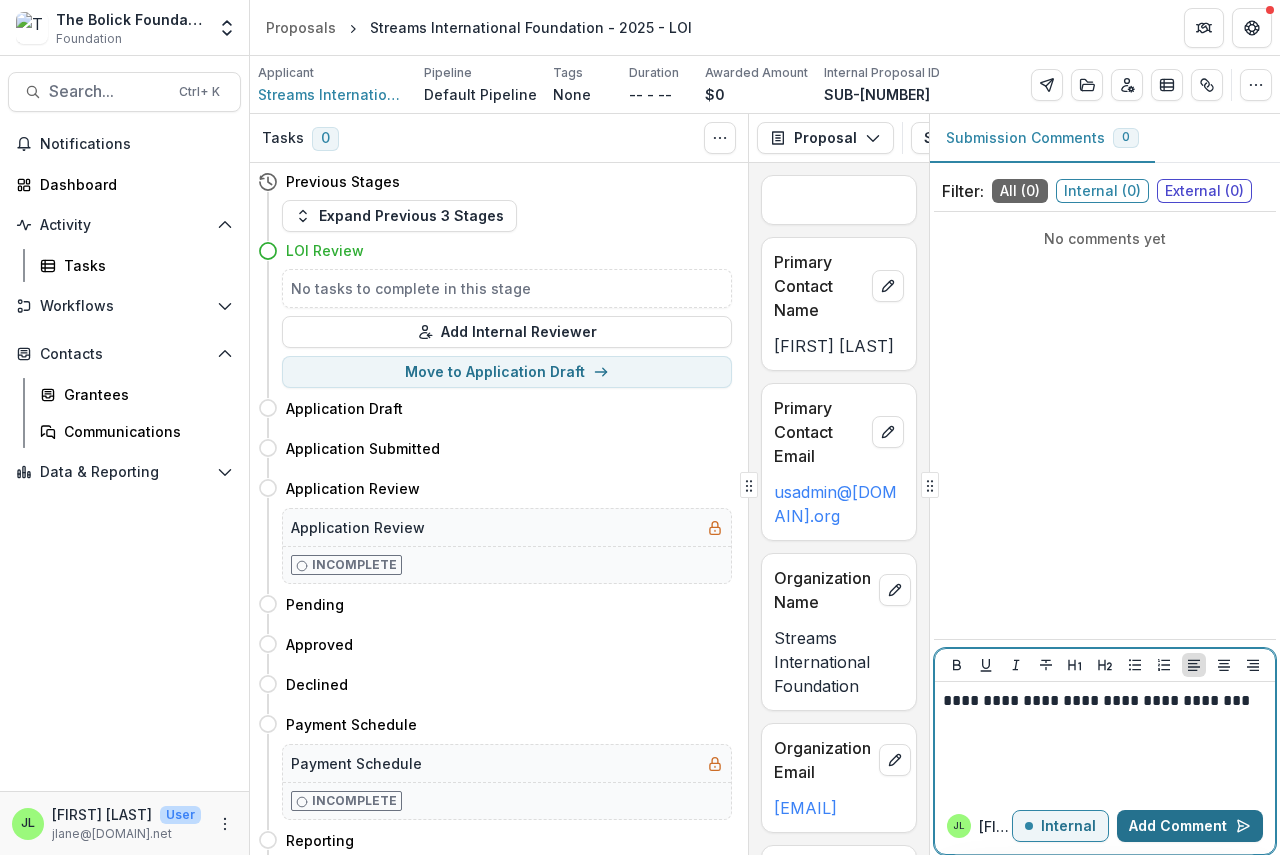 click on "Add Comment" at bounding box center (1190, 826) 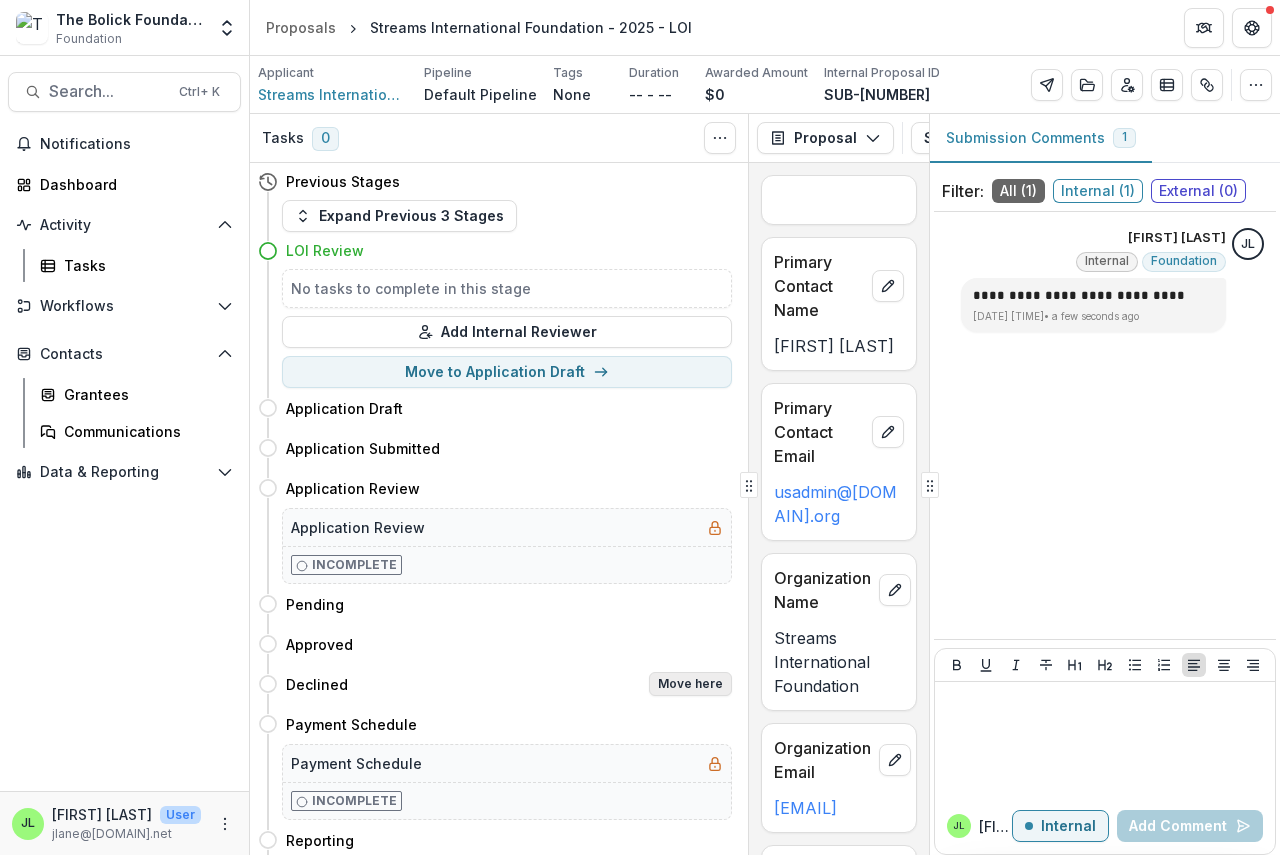 click on "Move here" at bounding box center (690, 684) 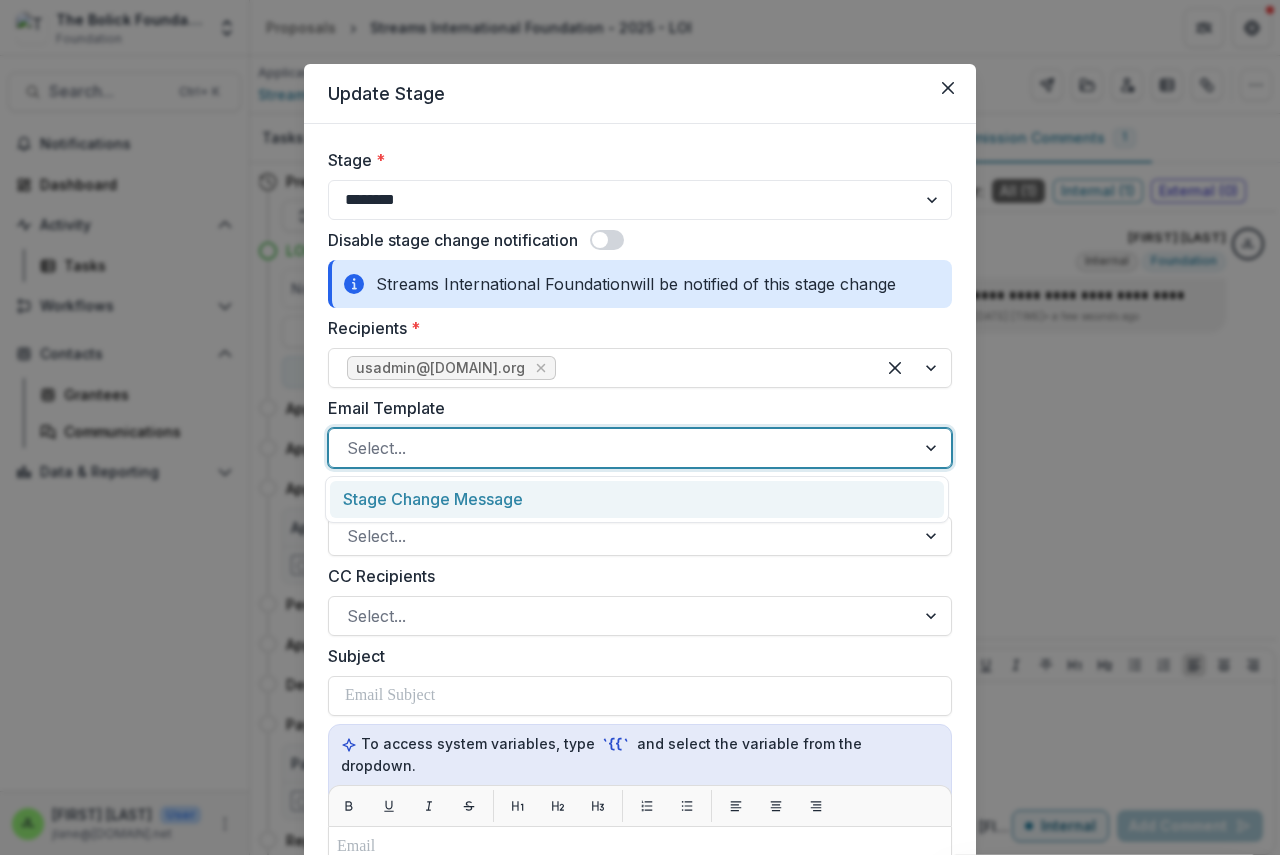 click at bounding box center [622, 448] 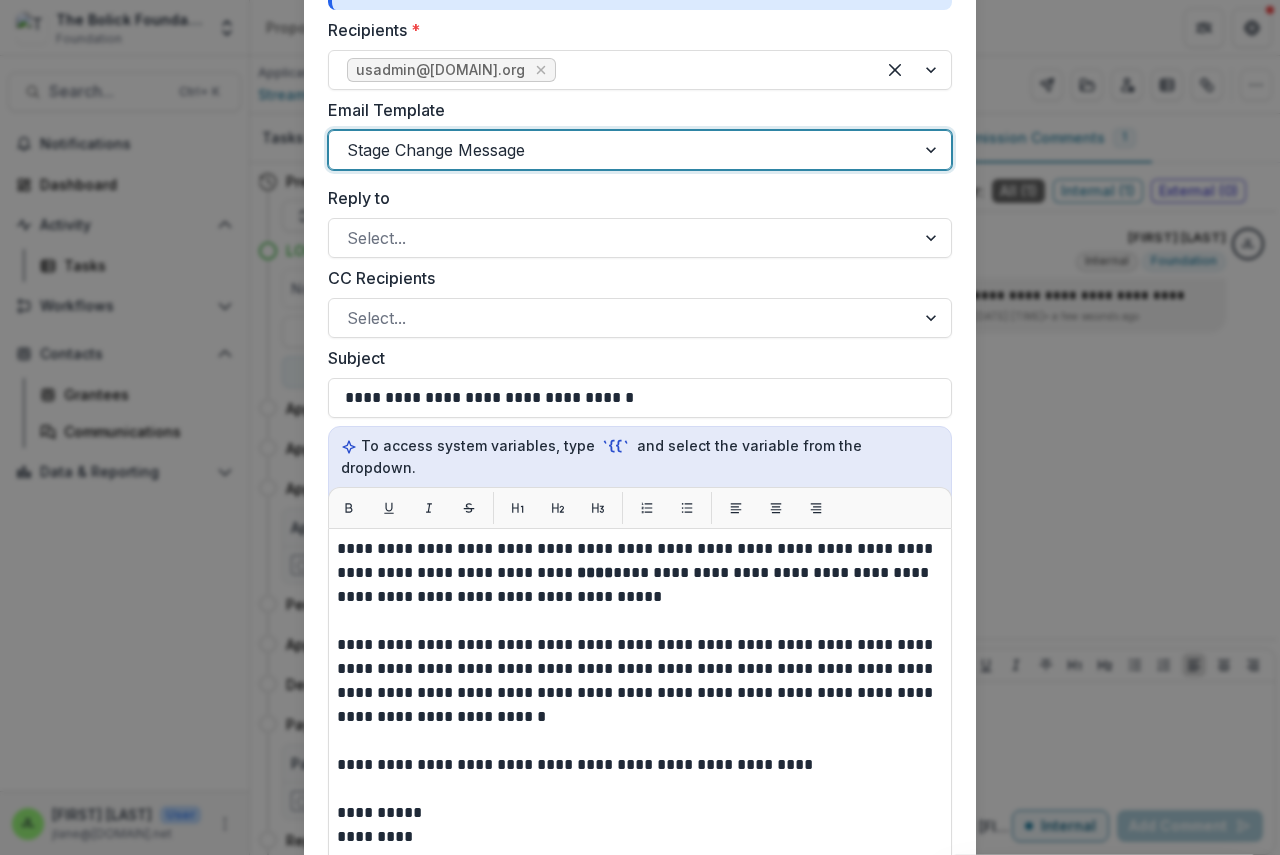 scroll, scrollTop: 300, scrollLeft: 0, axis: vertical 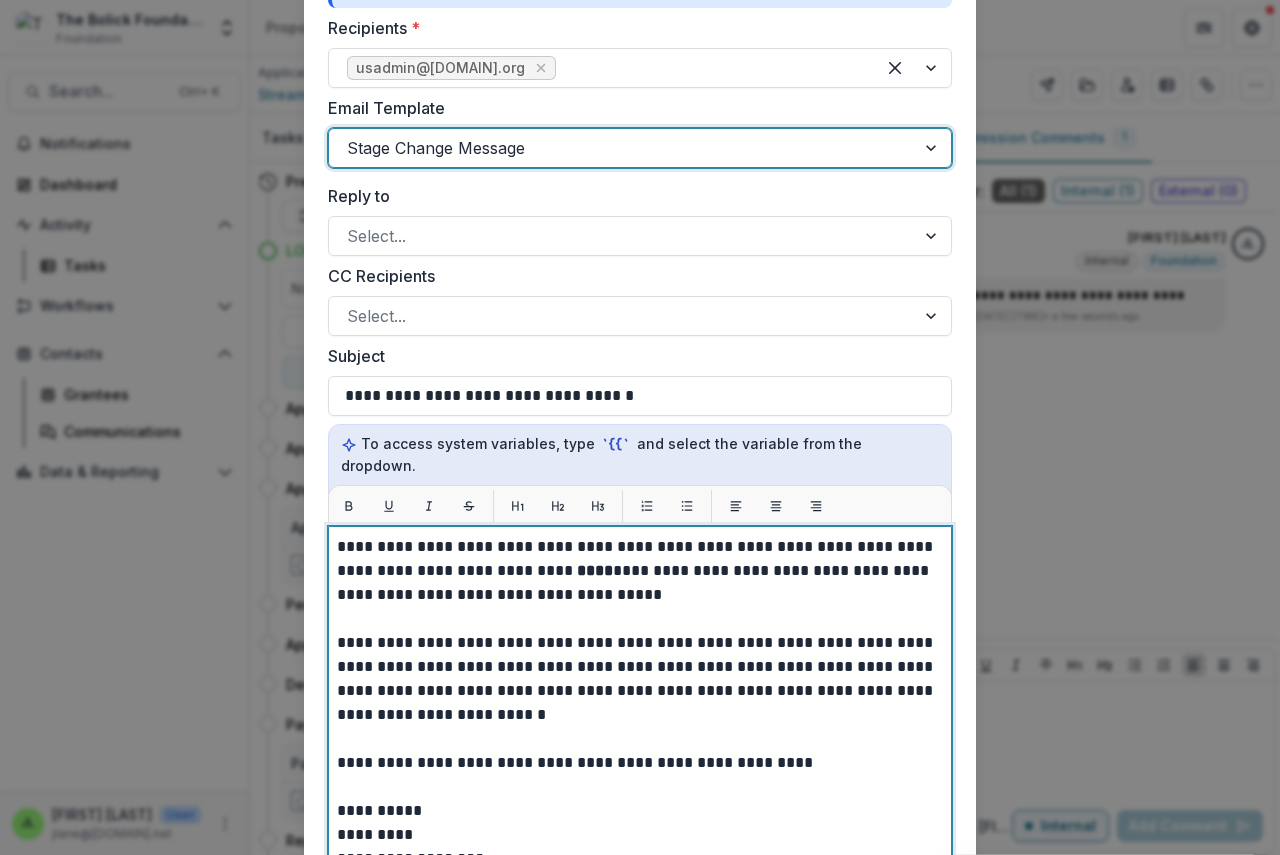 click on "****" at bounding box center (595, 570) 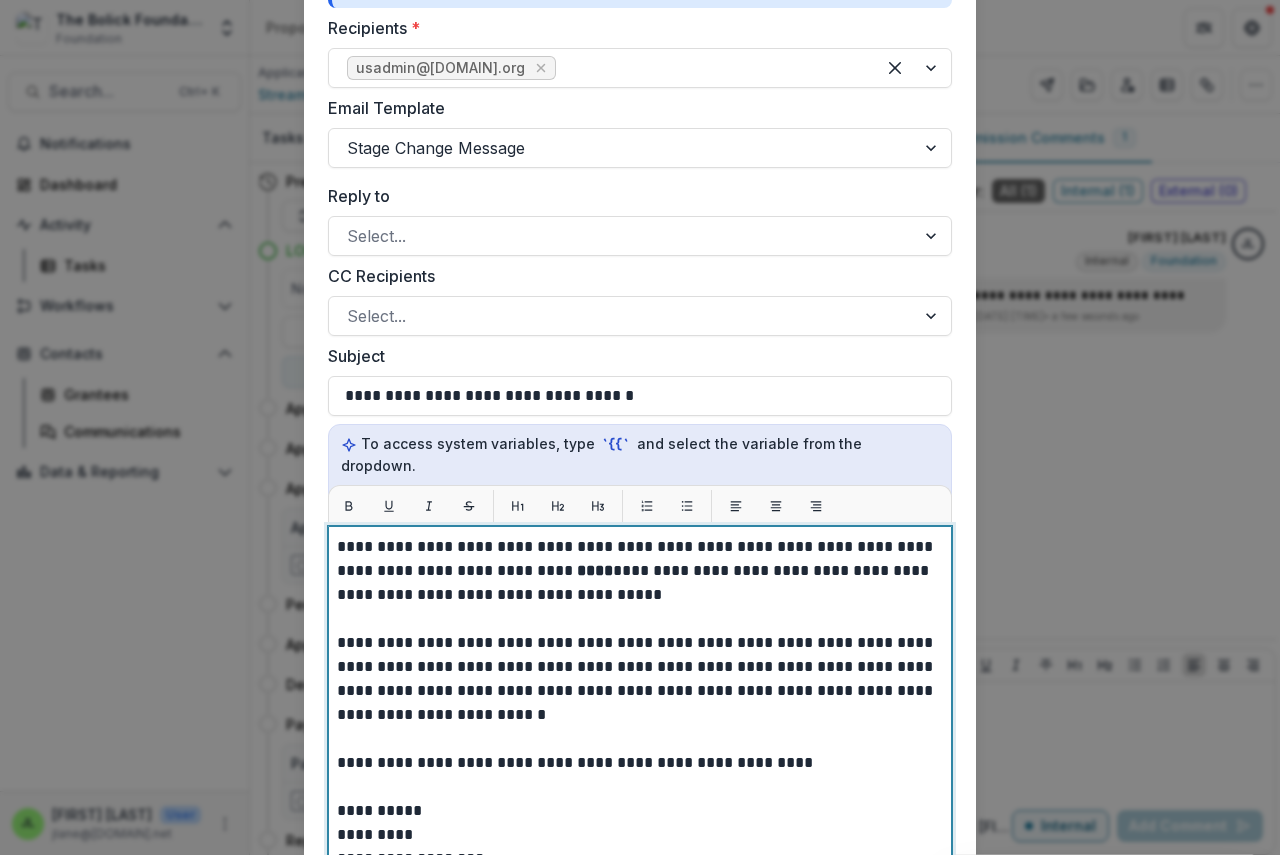 type 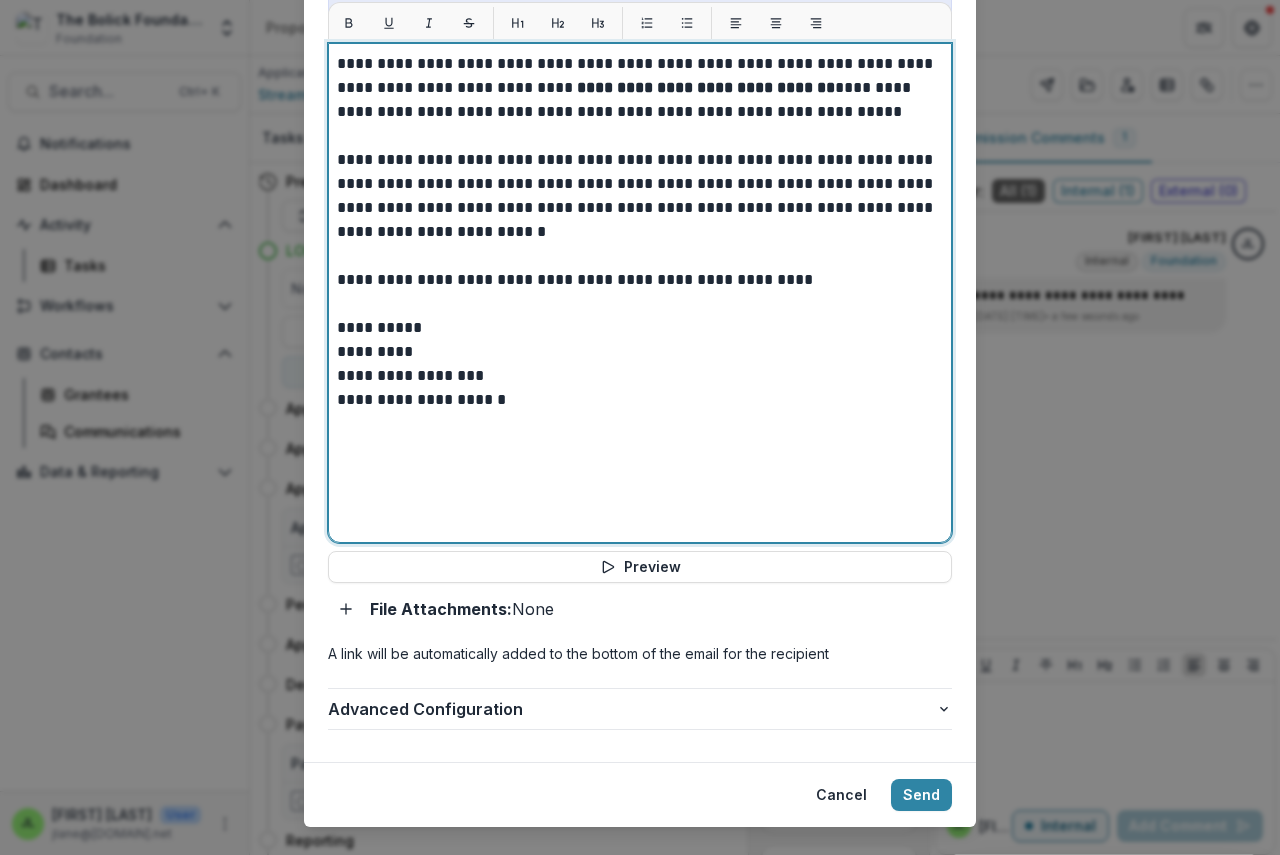 scroll, scrollTop: 798, scrollLeft: 0, axis: vertical 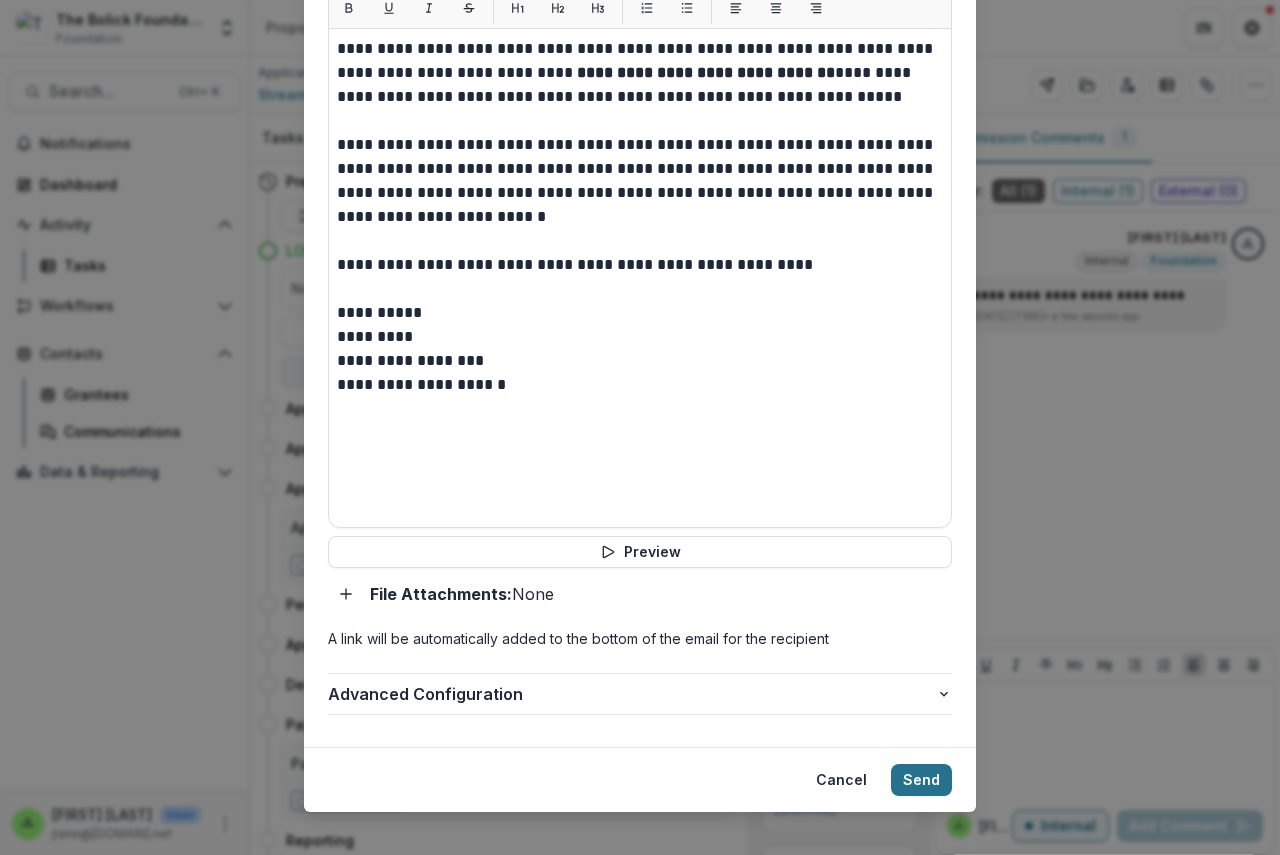 click on "Send" at bounding box center (921, 780) 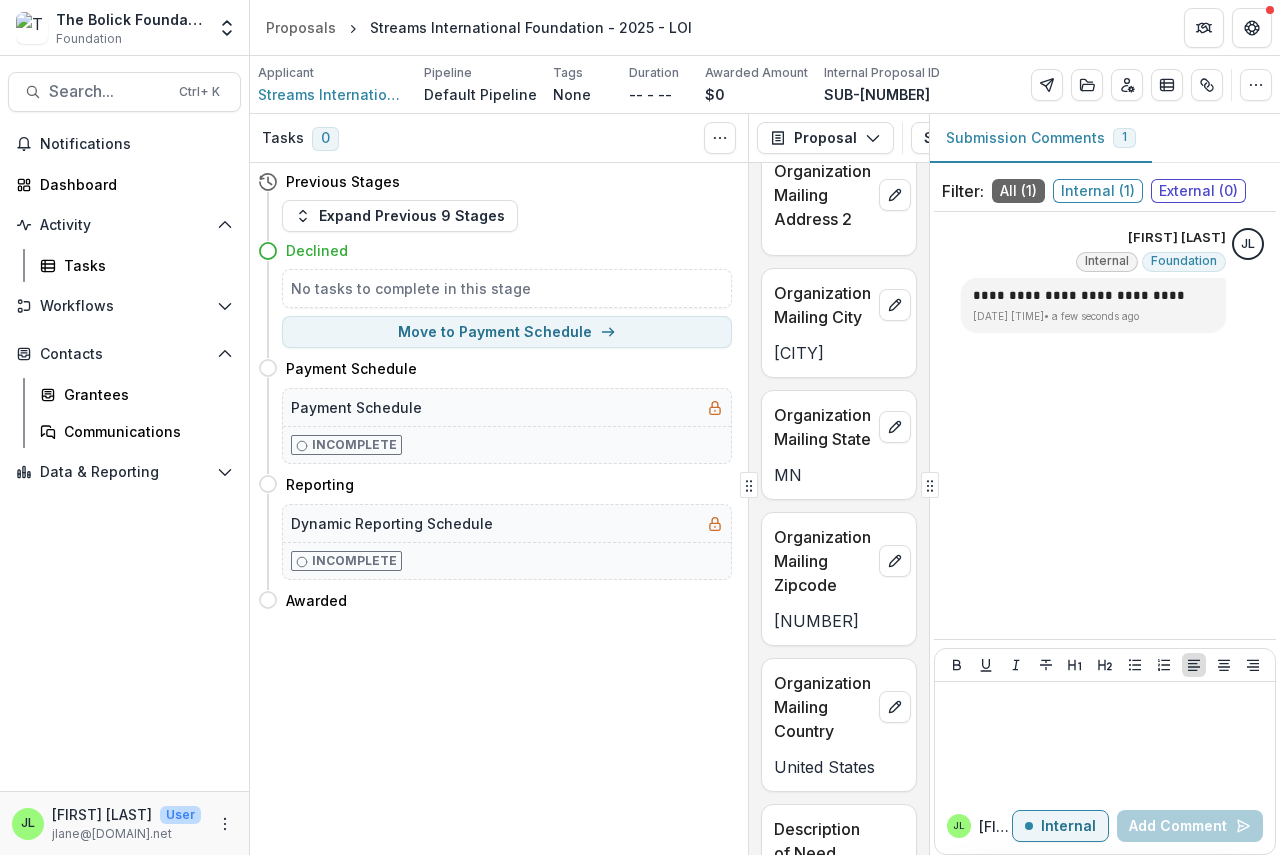 scroll, scrollTop: 1200, scrollLeft: 0, axis: vertical 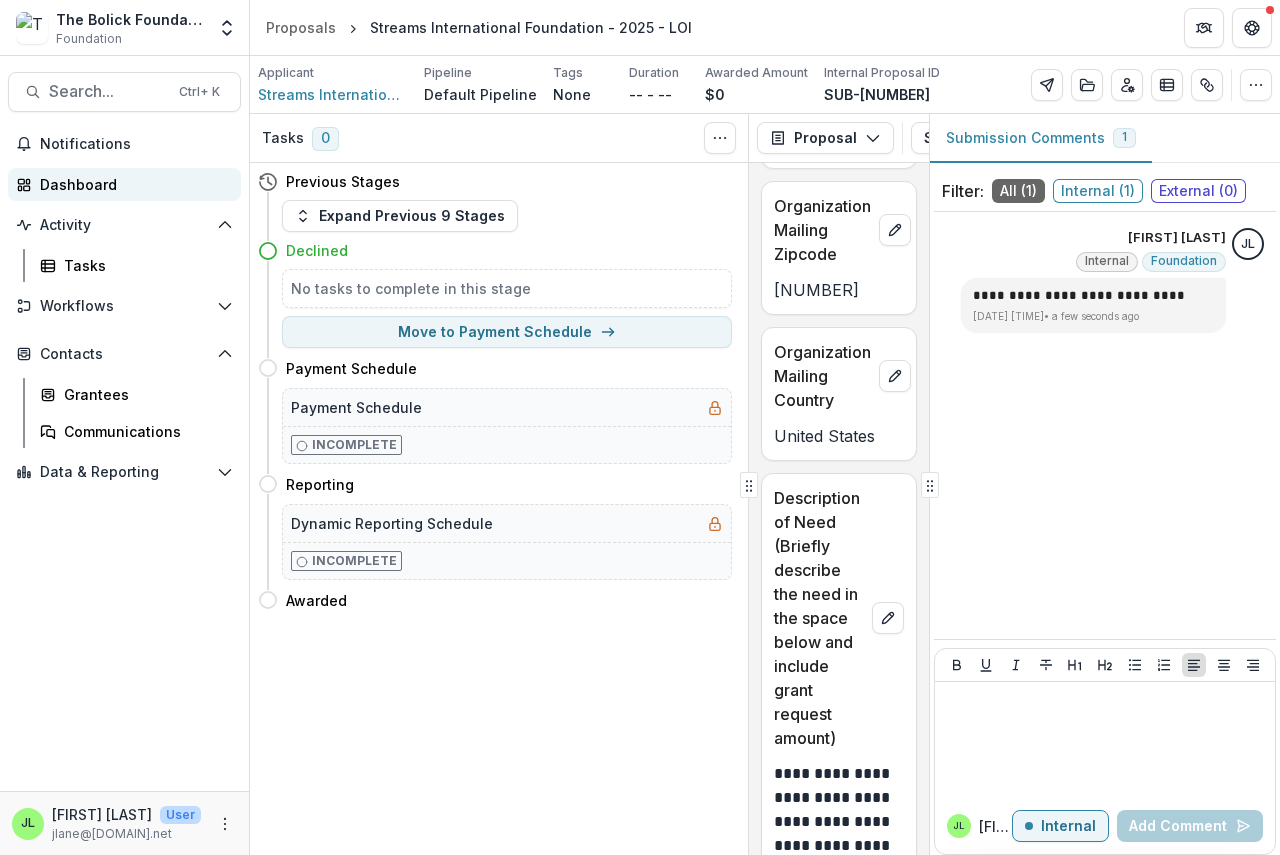 click on "Dashboard" at bounding box center (132, 184) 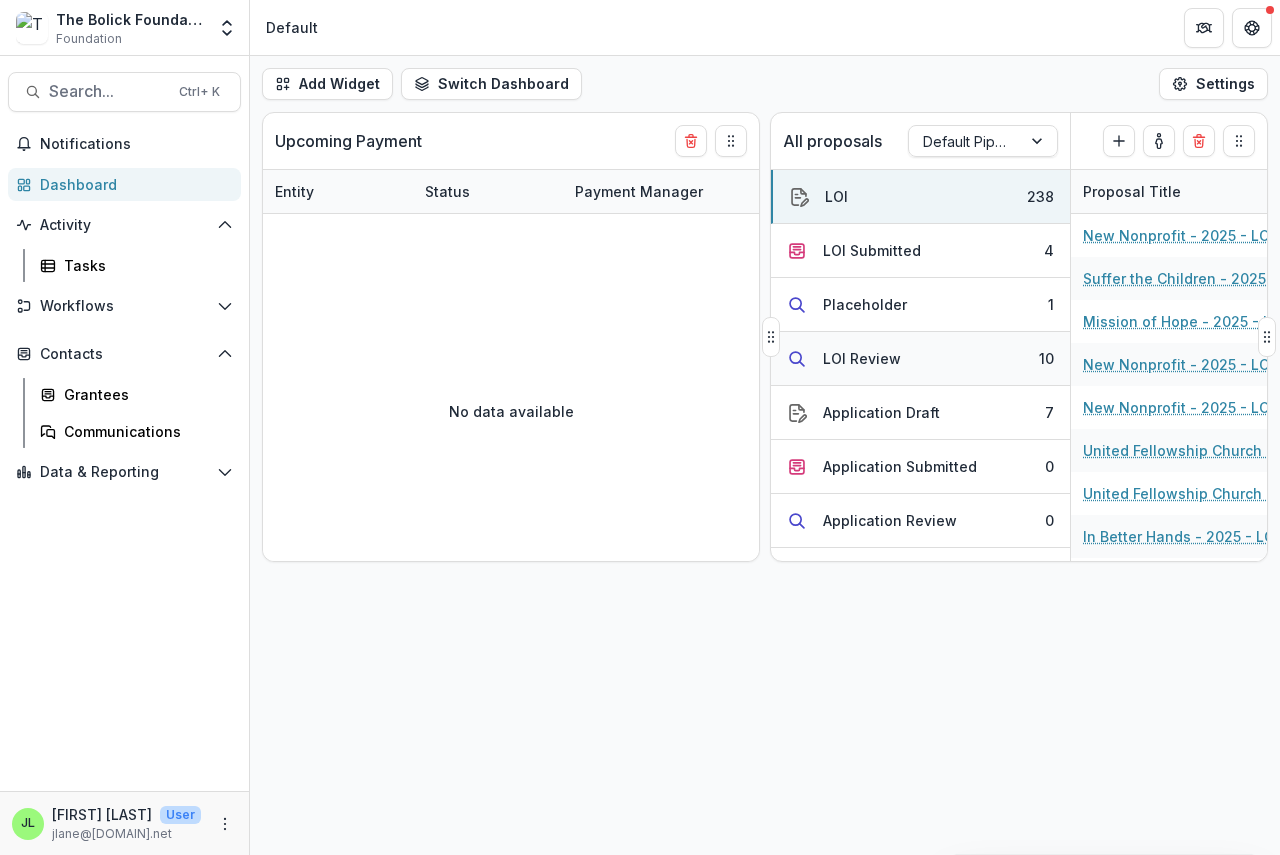 click on "LOI Review" at bounding box center (862, 358) 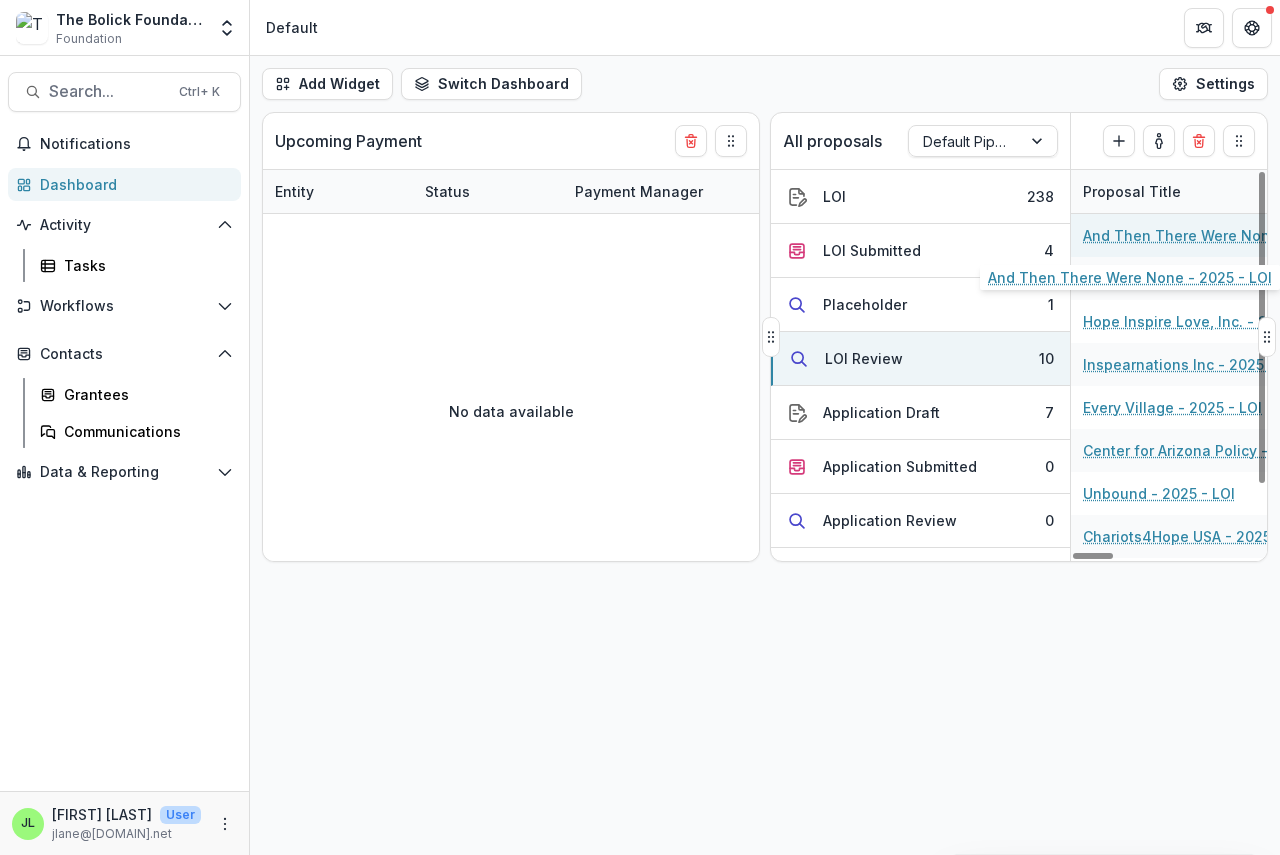 click on "And Then There Were None - 2025 - LOI" at bounding box center [1196, 235] 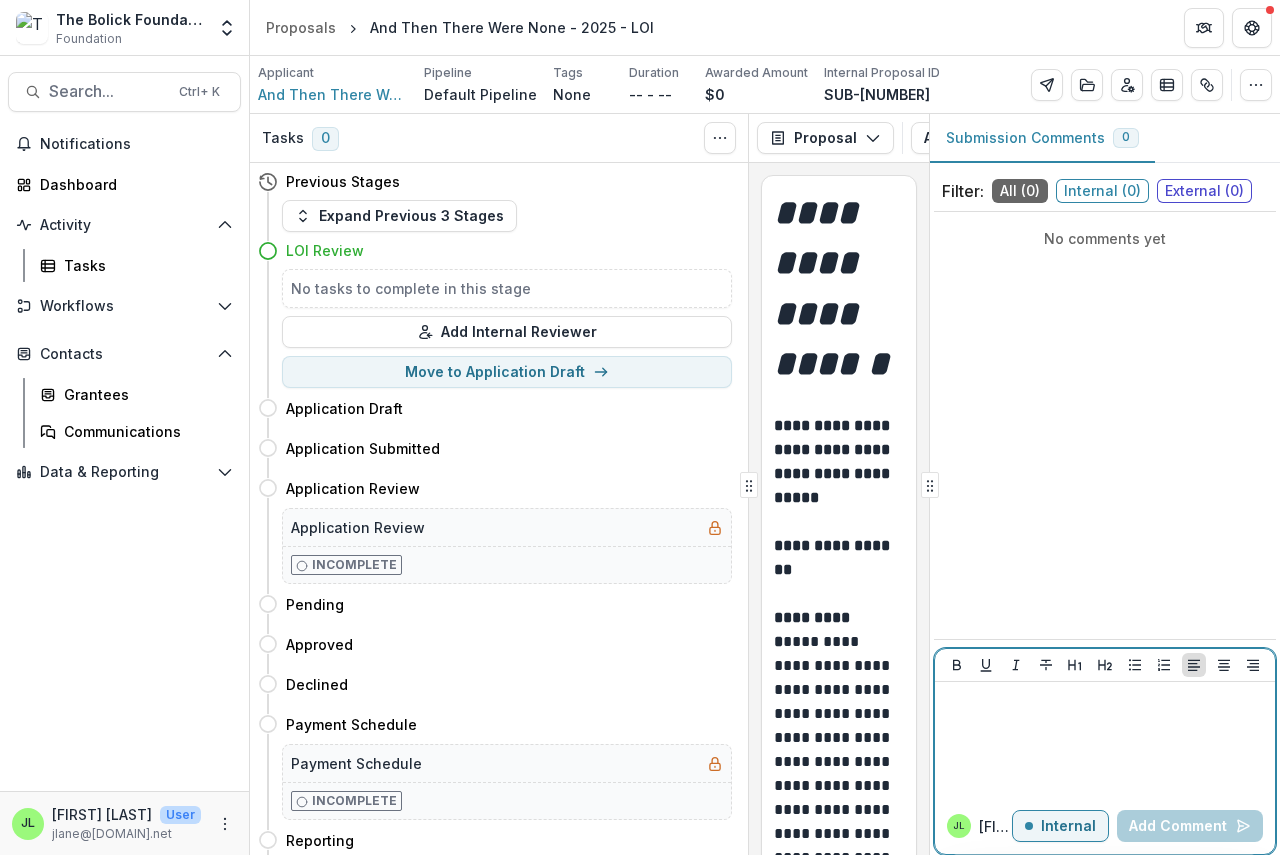 click at bounding box center (1105, 701) 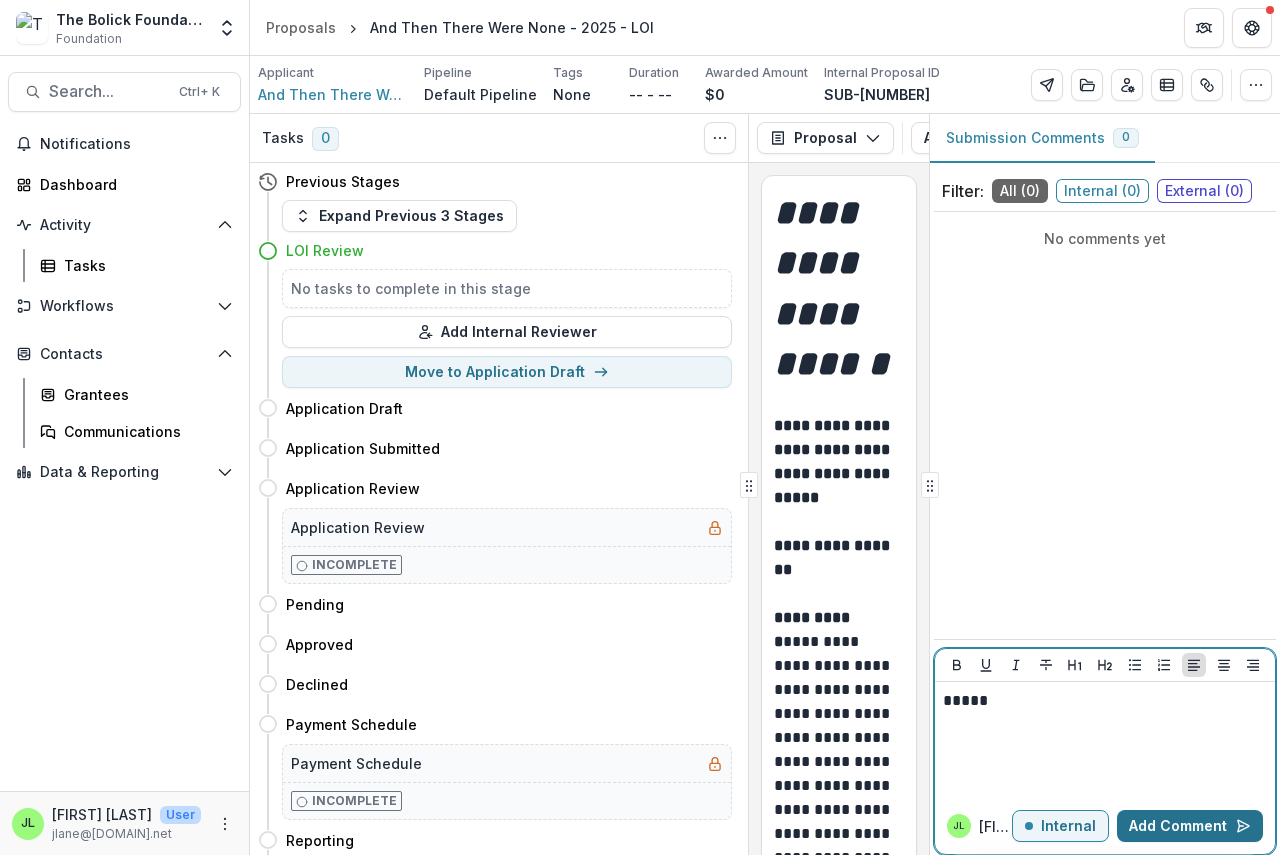 click on "Add Comment" at bounding box center (1190, 826) 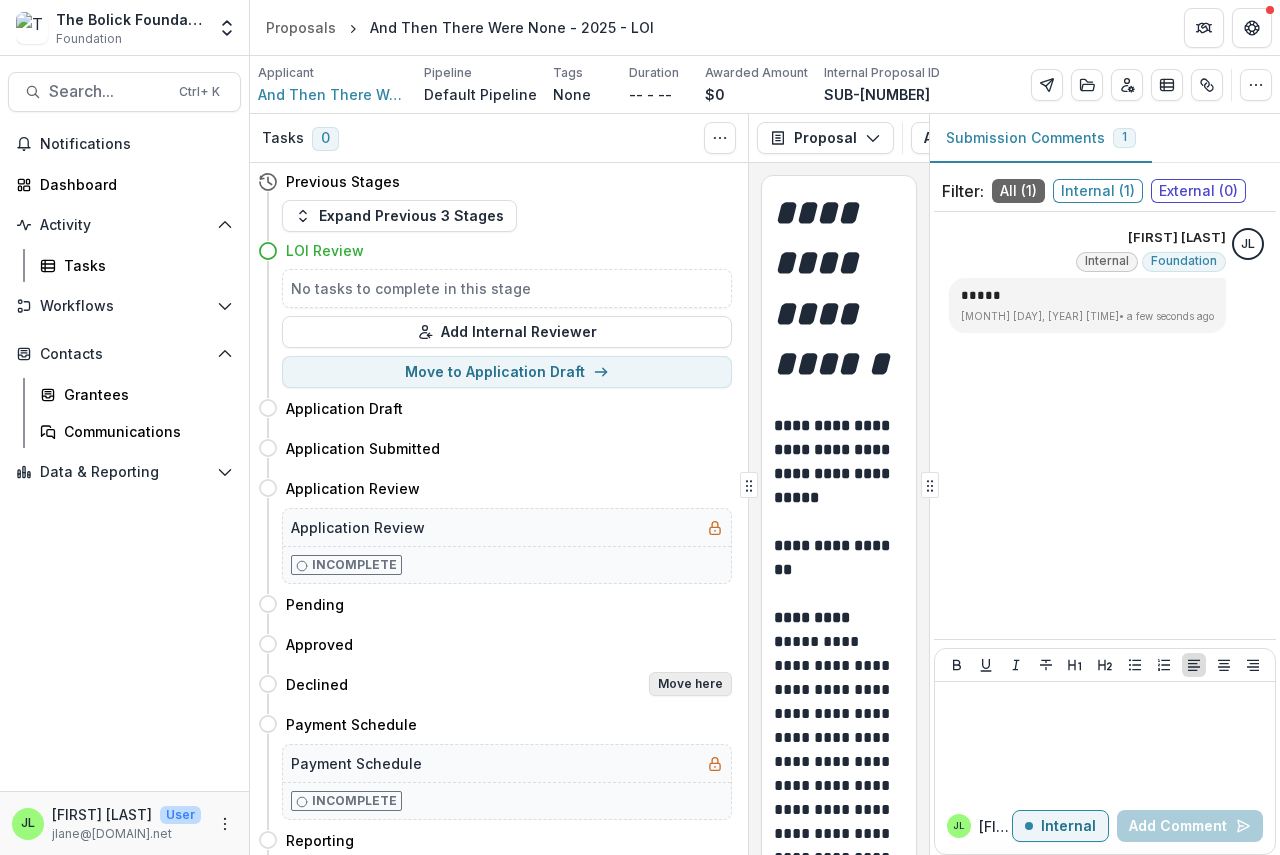 click on "Move here" at bounding box center [690, 684] 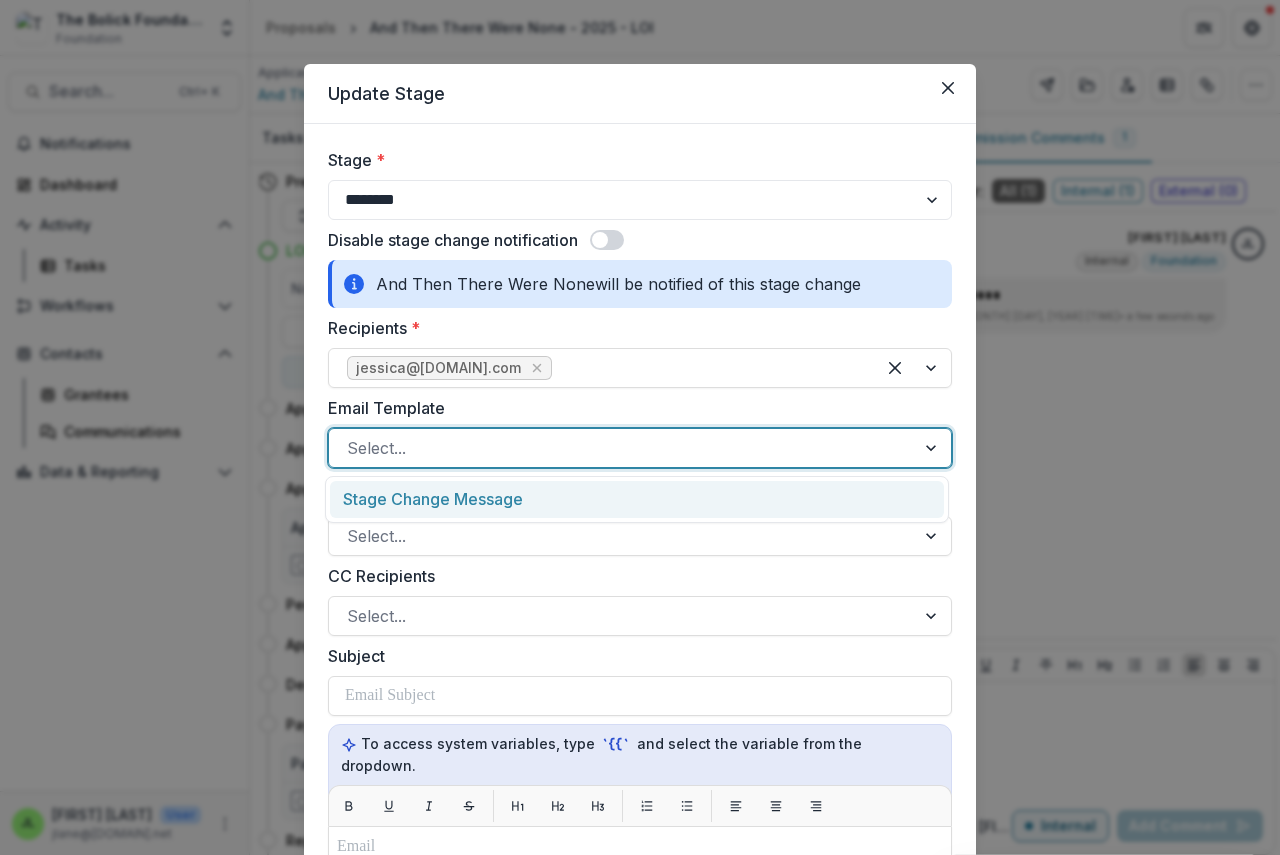 click at bounding box center [622, 448] 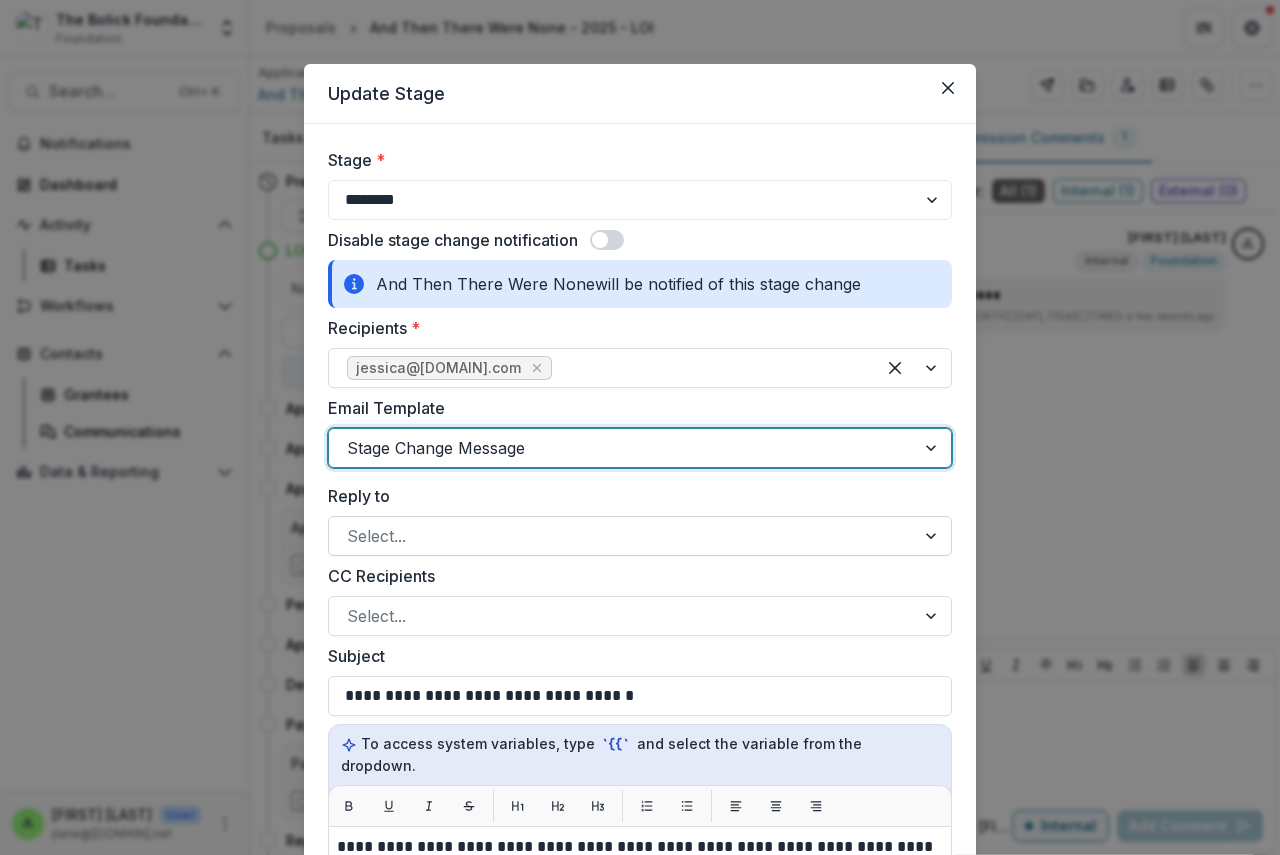 scroll, scrollTop: 400, scrollLeft: 0, axis: vertical 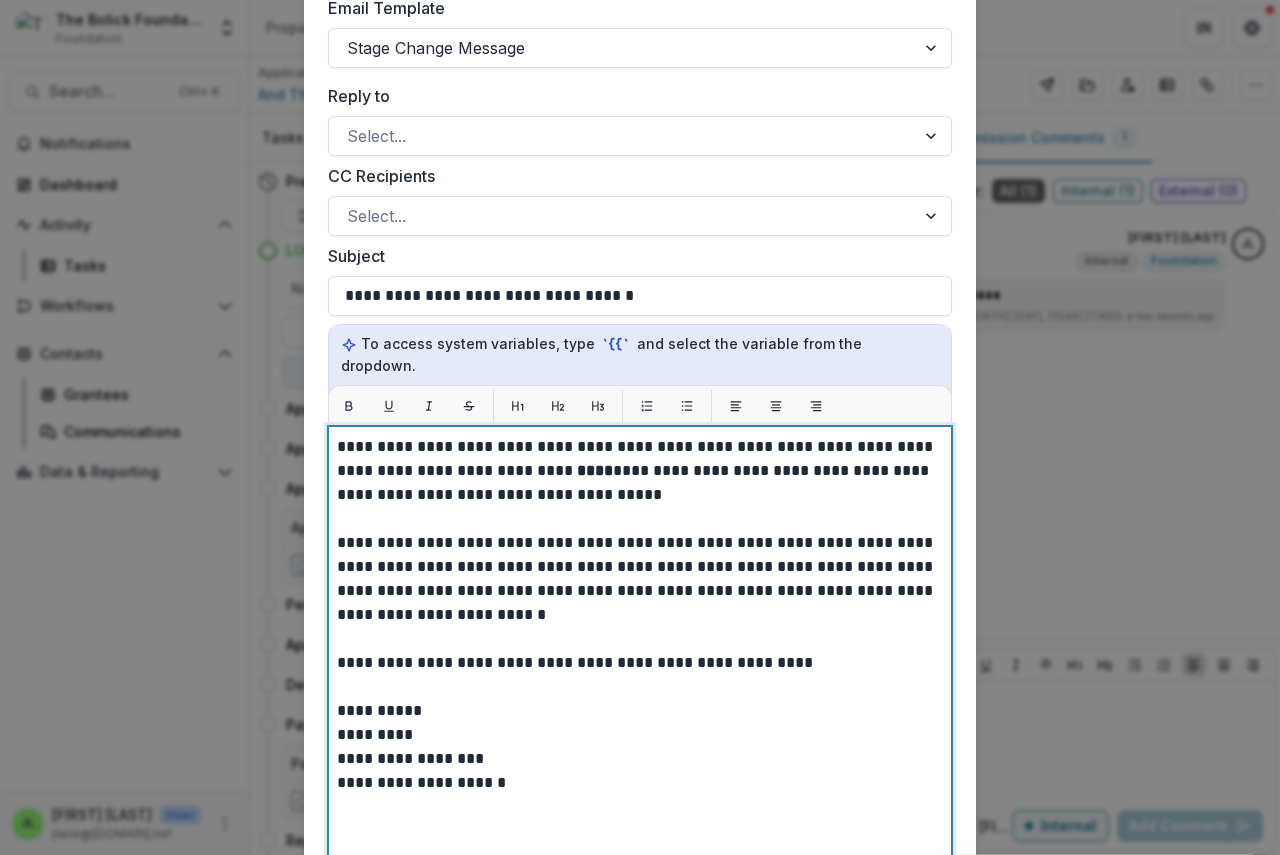 drag, startPoint x: 534, startPoint y: 447, endPoint x: 548, endPoint y: 462, distance: 20.518284 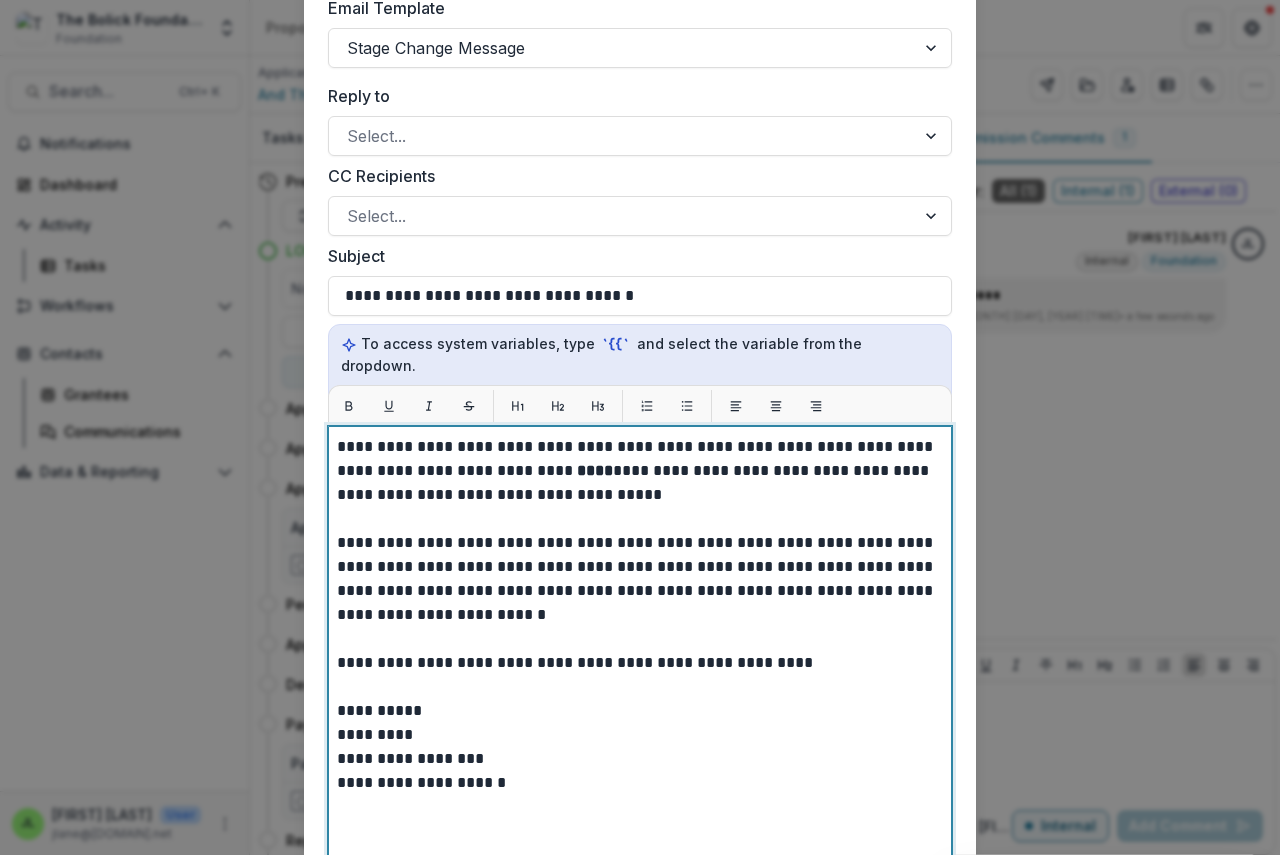 click on "****" at bounding box center [595, 470] 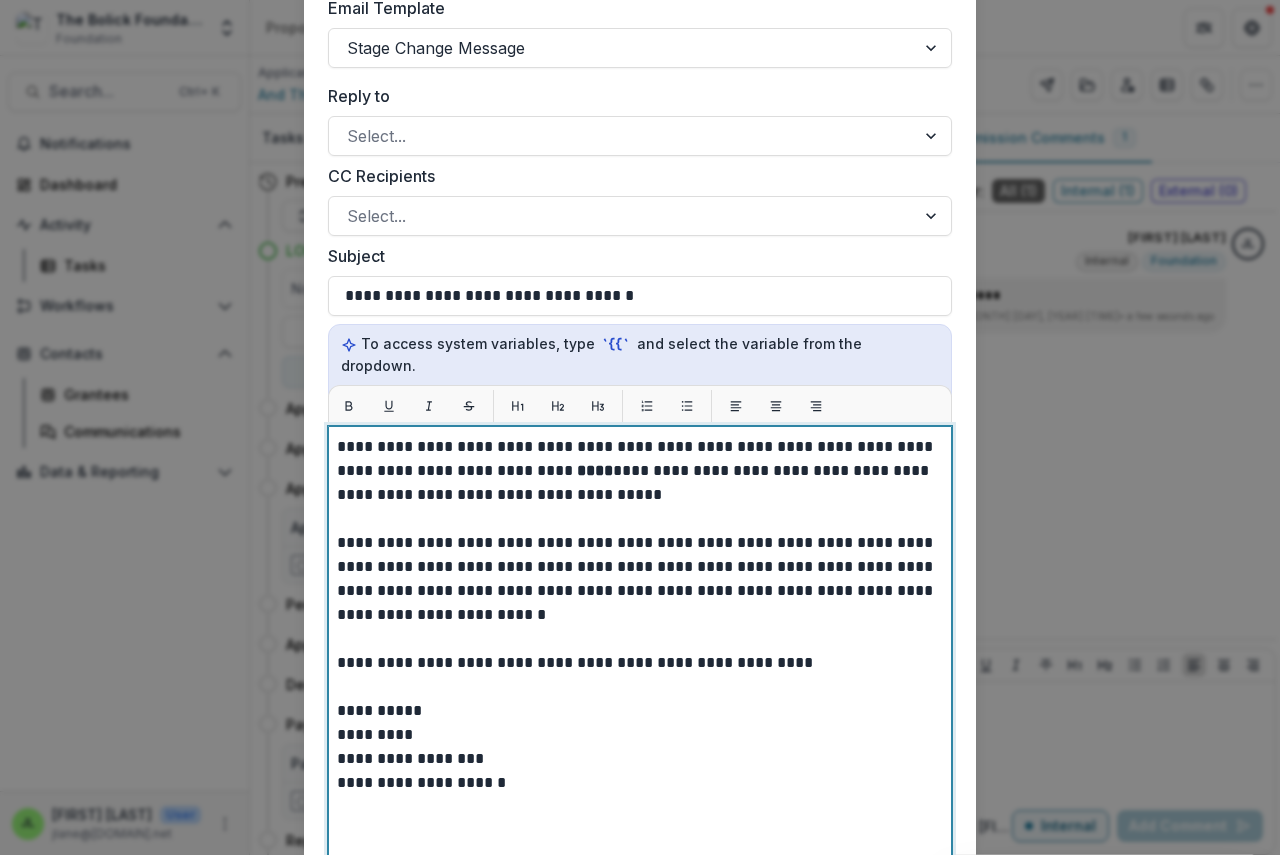 type 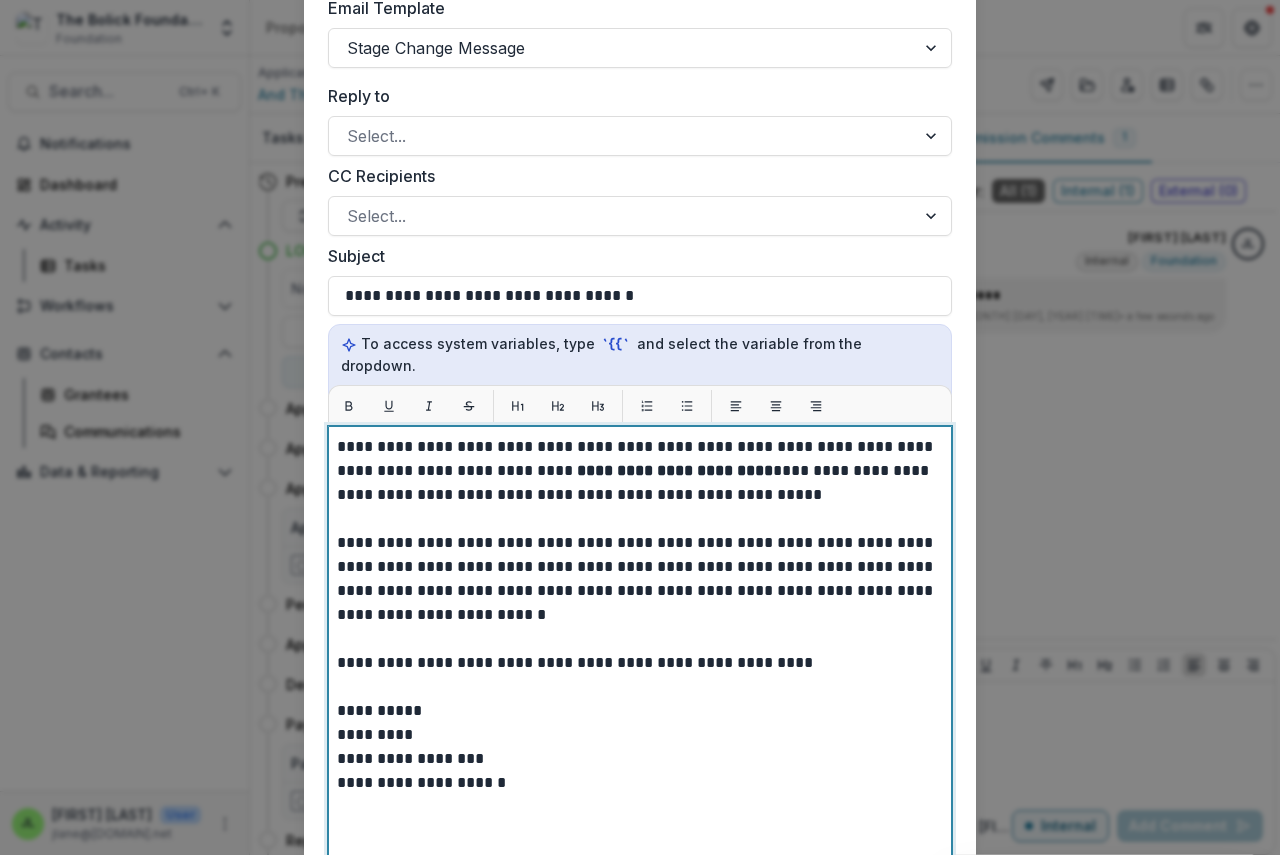 scroll, scrollTop: 798, scrollLeft: 0, axis: vertical 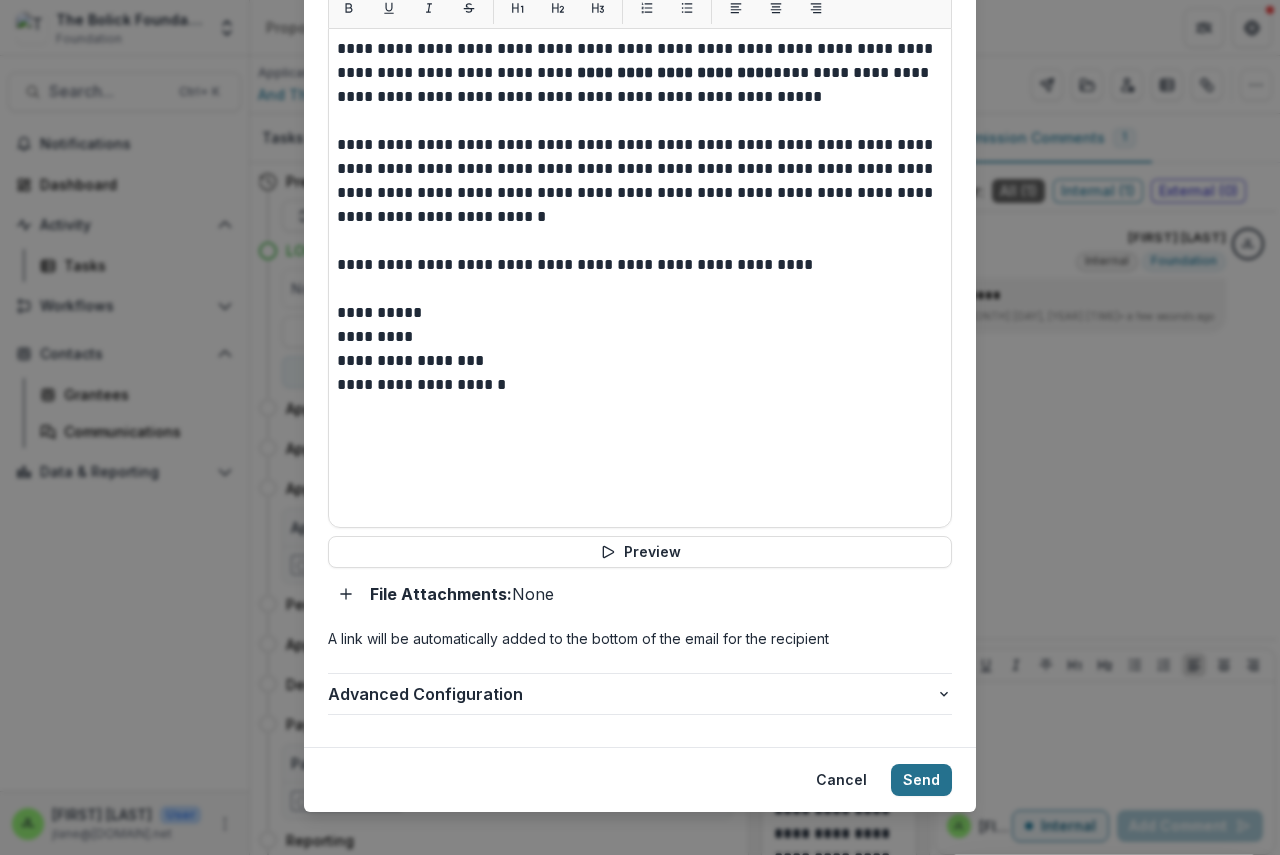 click on "Send" at bounding box center [921, 780] 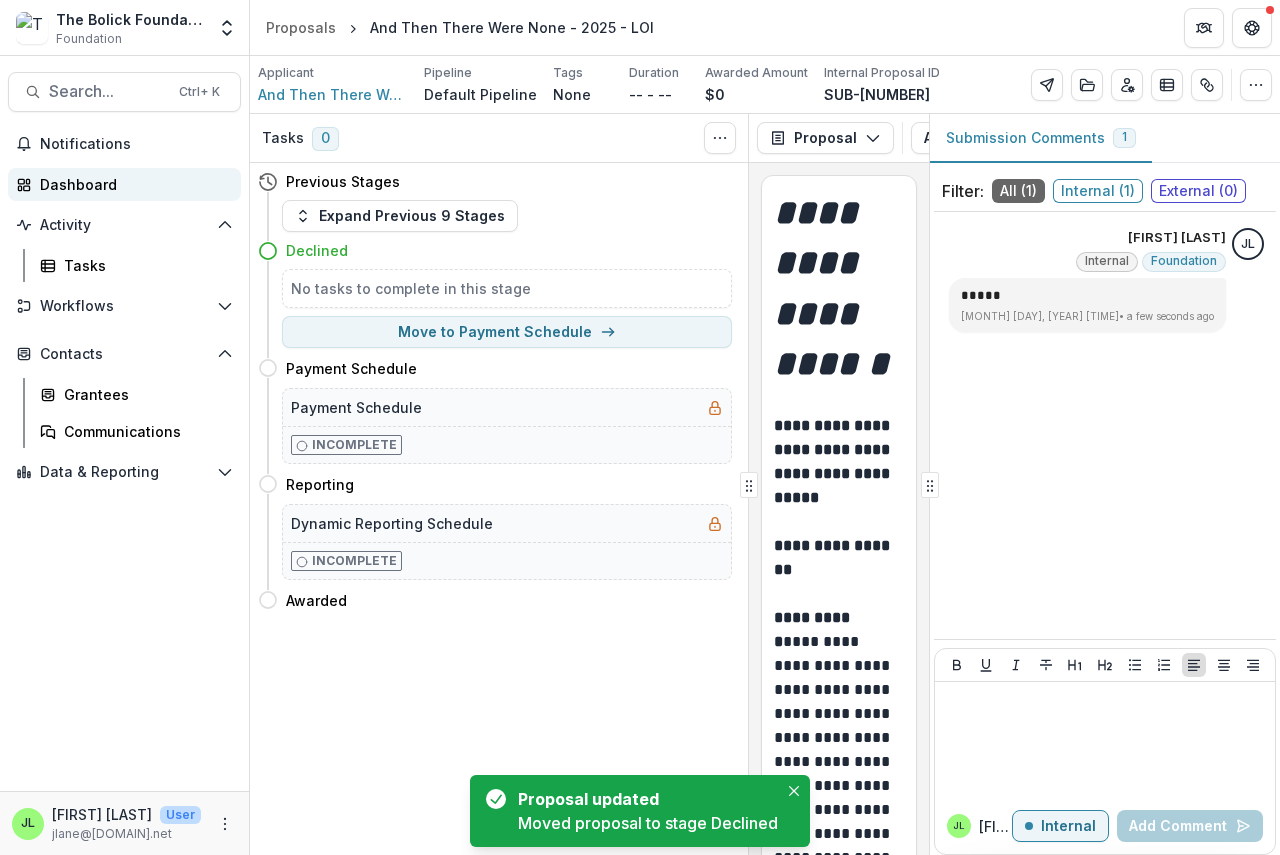 click on "Dashboard" at bounding box center [132, 184] 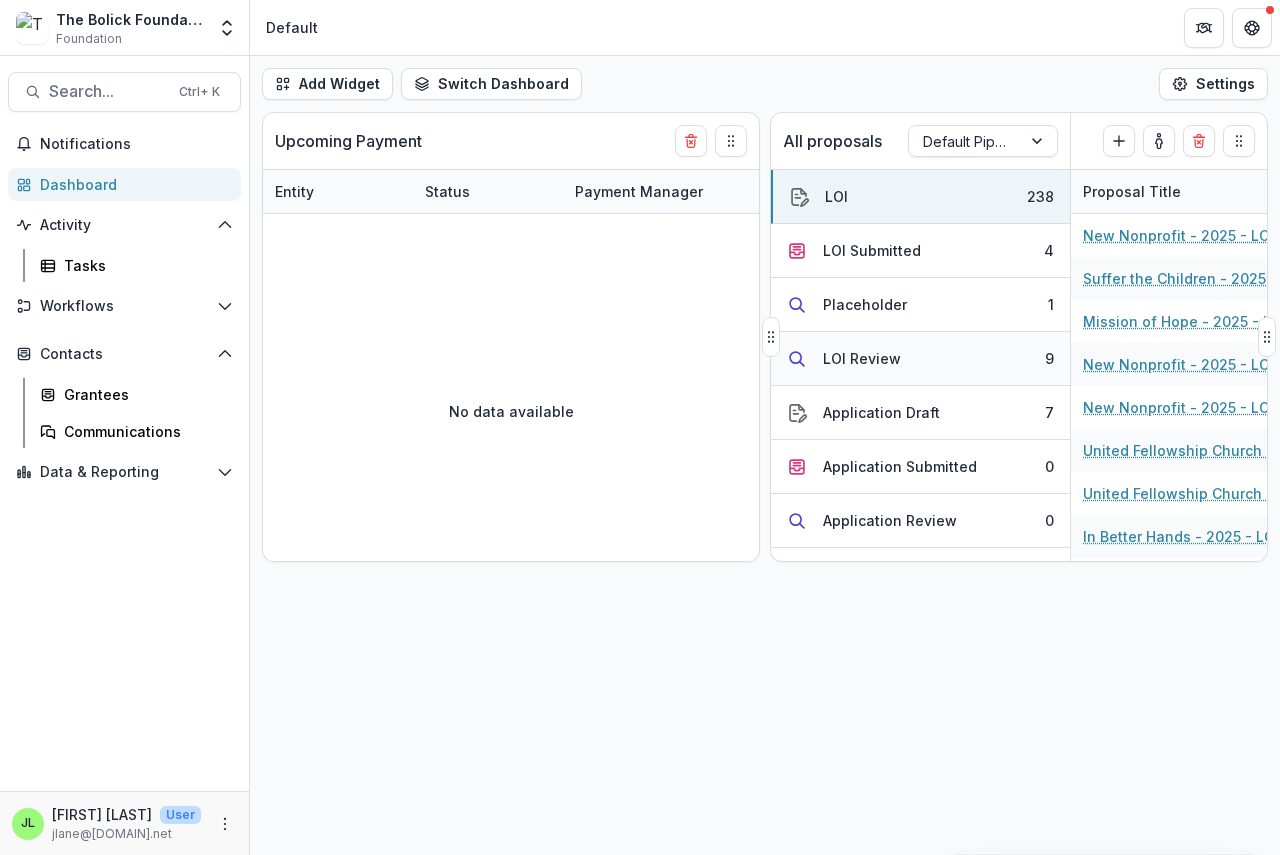 click on "LOI Review" at bounding box center [862, 358] 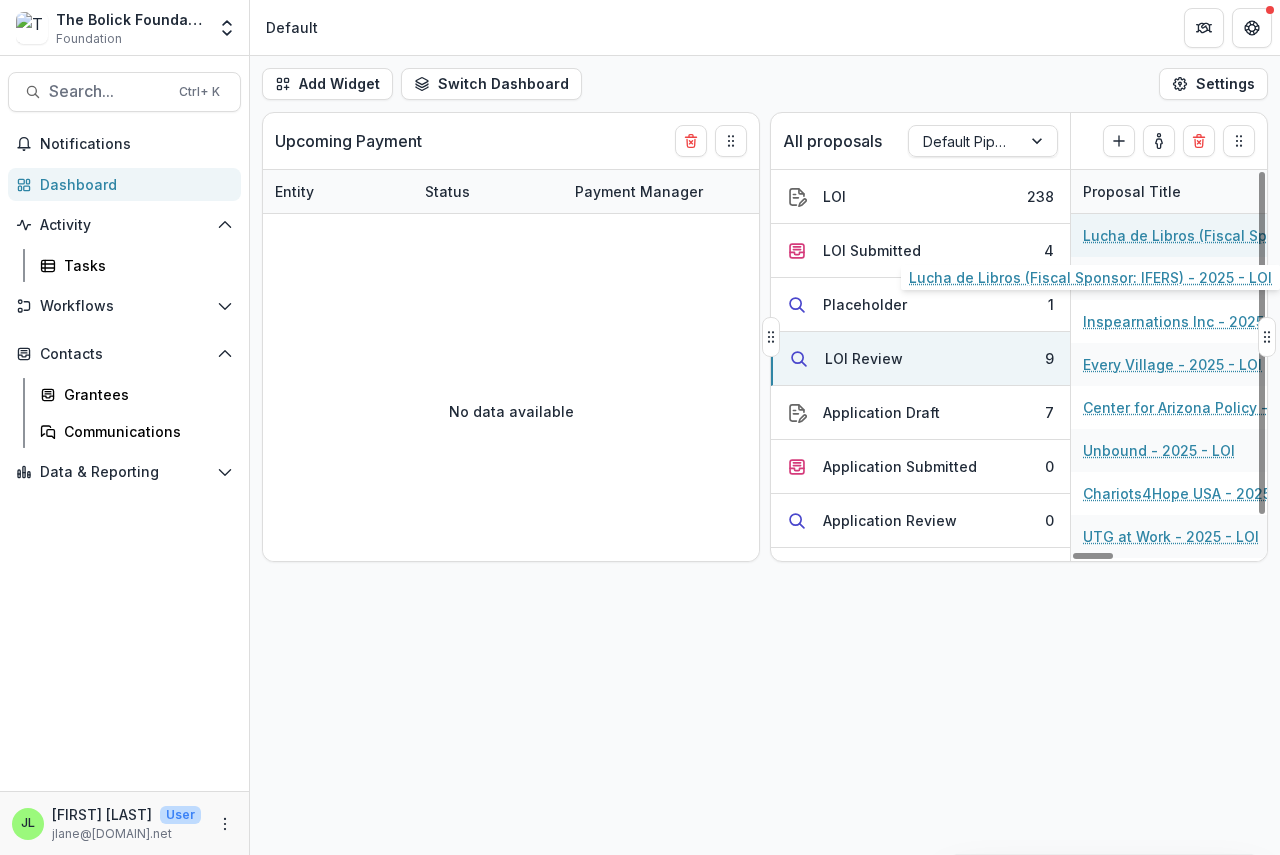 click on "Lucha de Libros (Fiscal Sponsor: IFERS) - 2025 - LOI" at bounding box center [1196, 235] 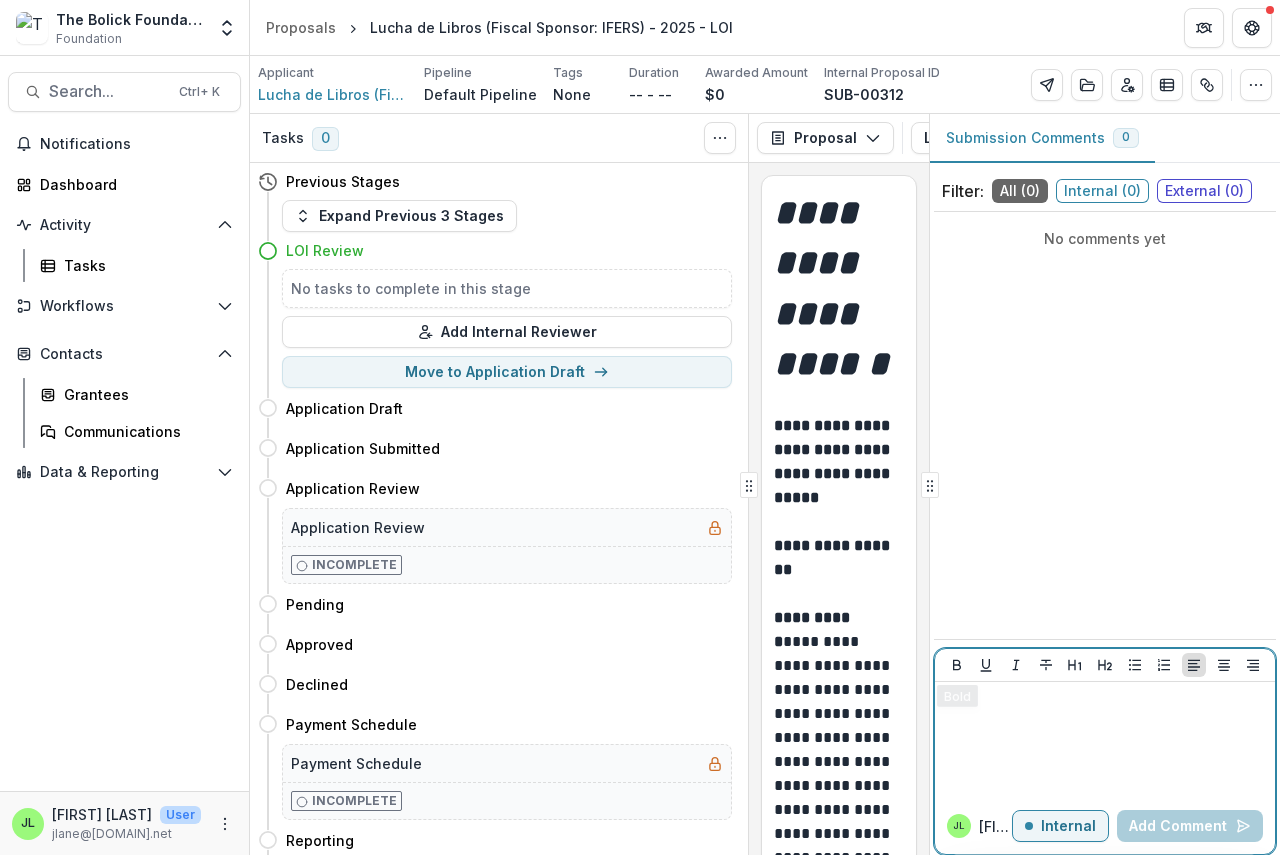 click at bounding box center [1105, 701] 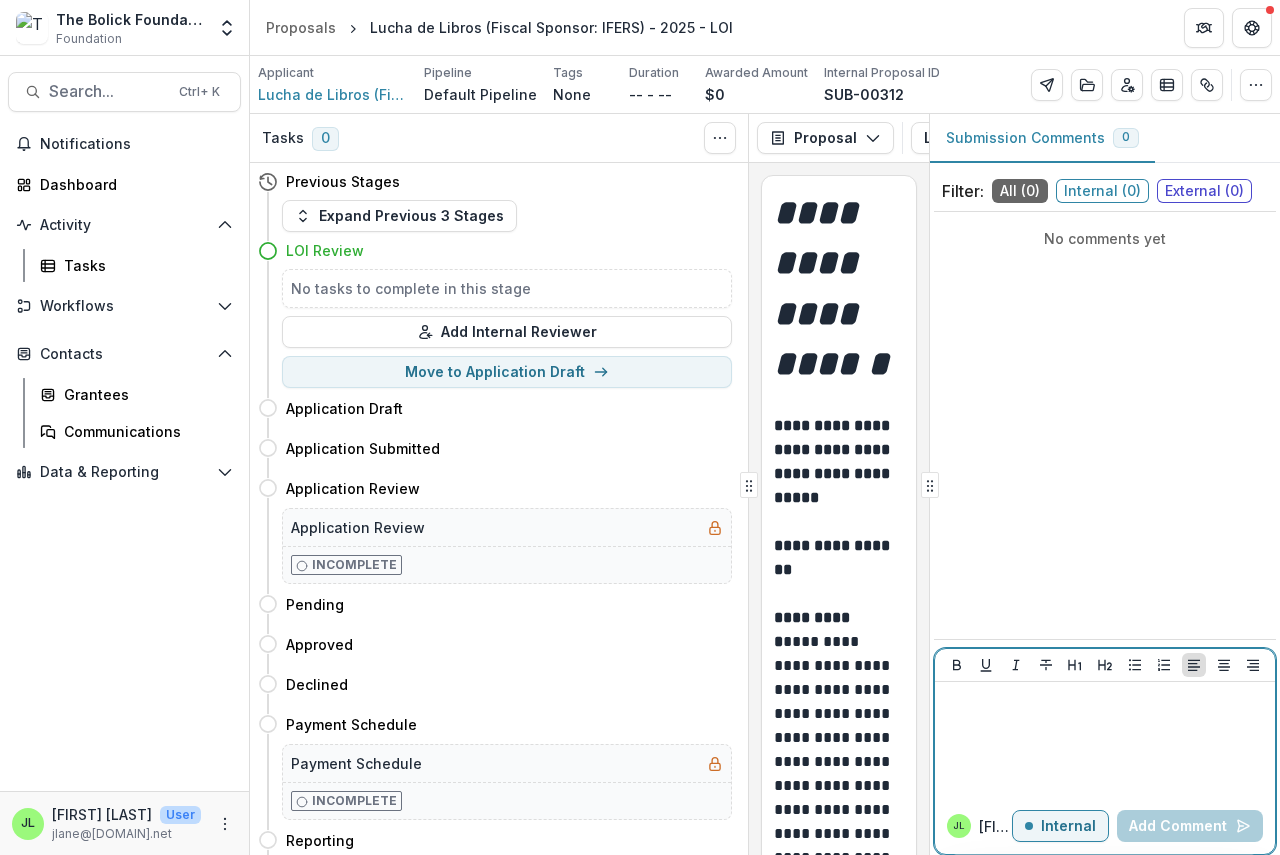 type 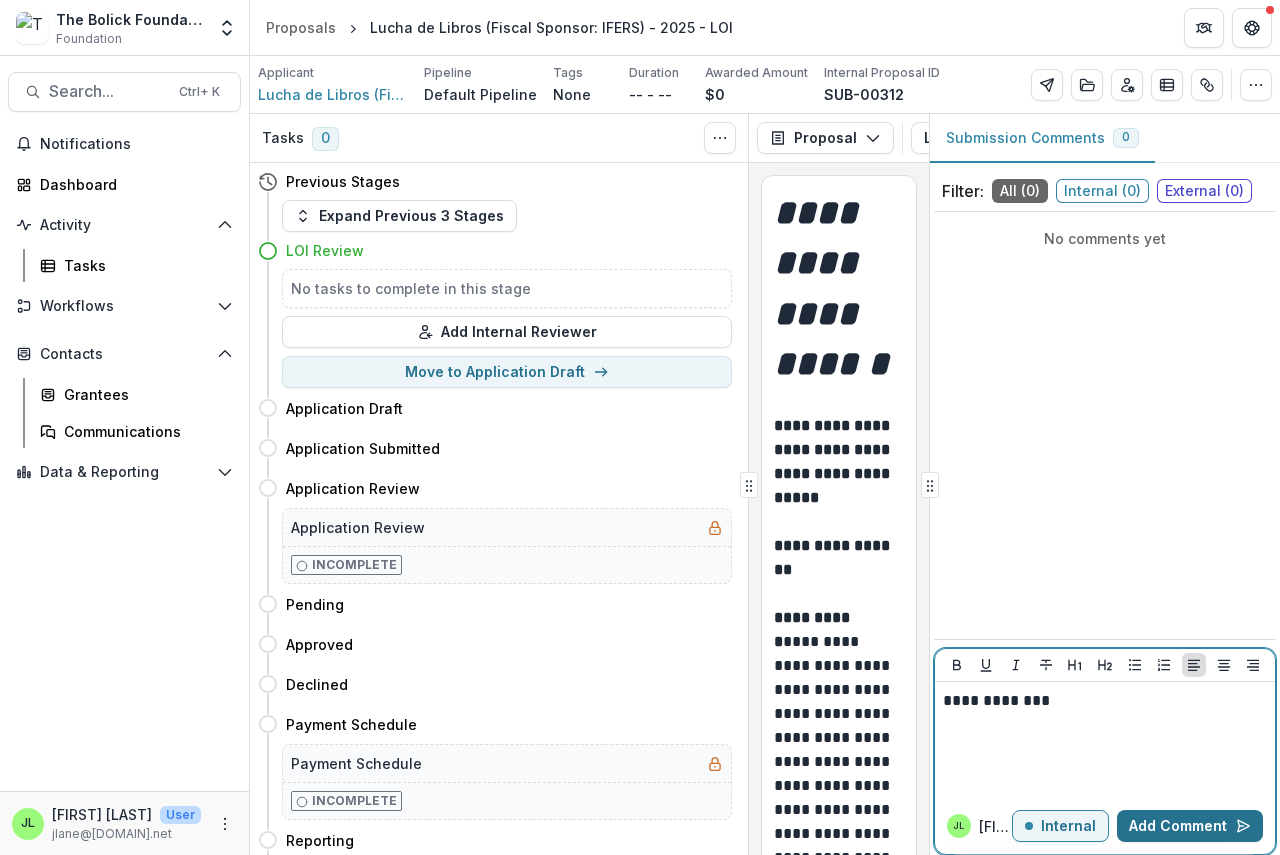 click on "Add Comment" at bounding box center [1190, 826] 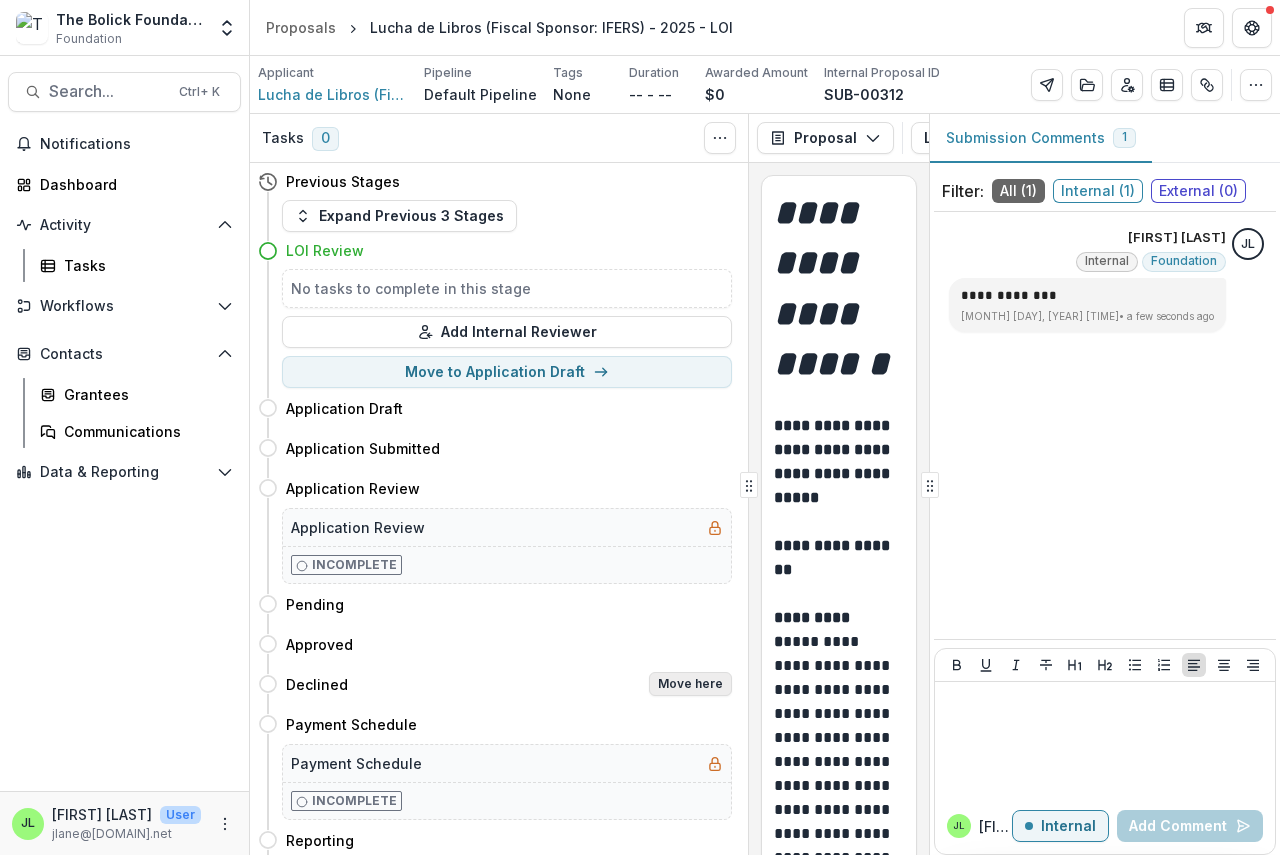 click on "Move here" at bounding box center (690, 684) 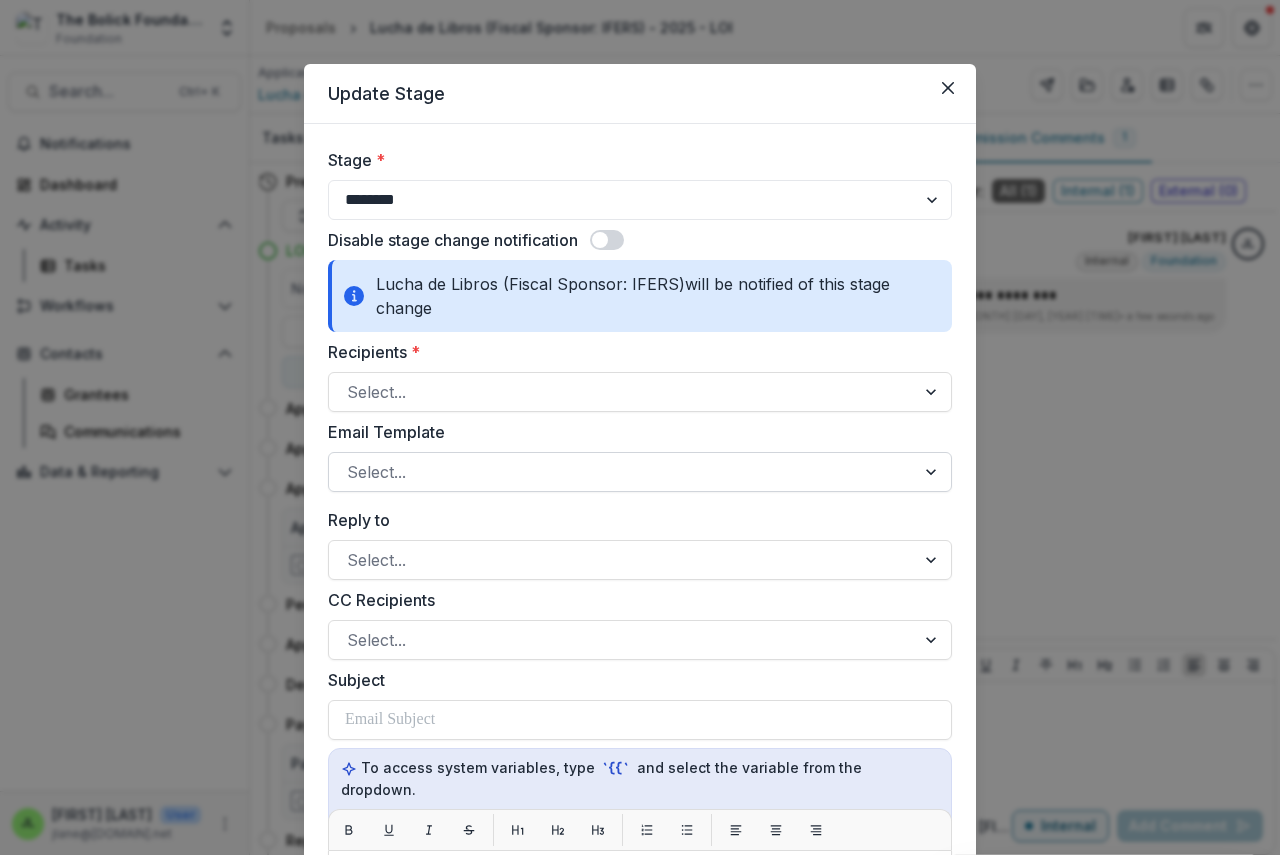 click at bounding box center (622, 472) 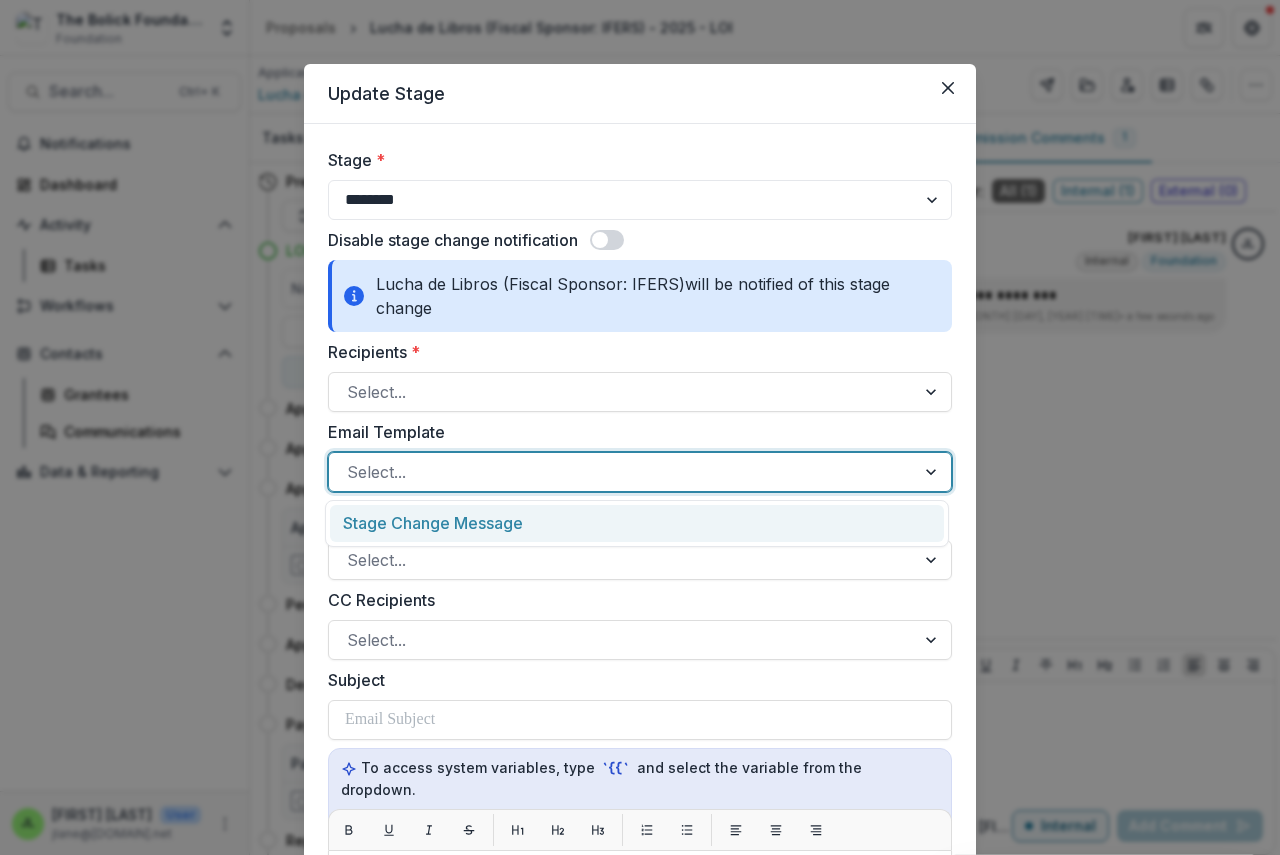 click on "Stage Change Message" at bounding box center (637, 523) 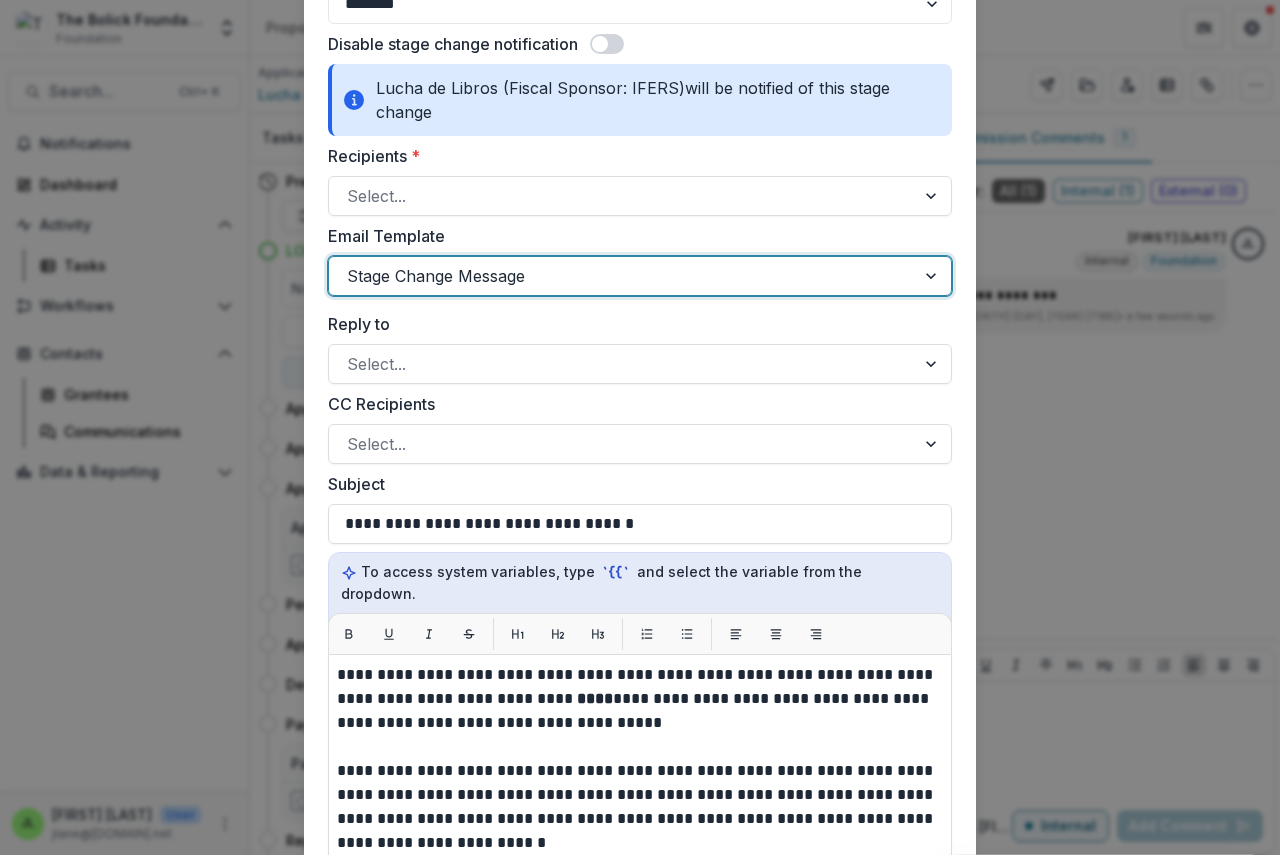 scroll, scrollTop: 200, scrollLeft: 0, axis: vertical 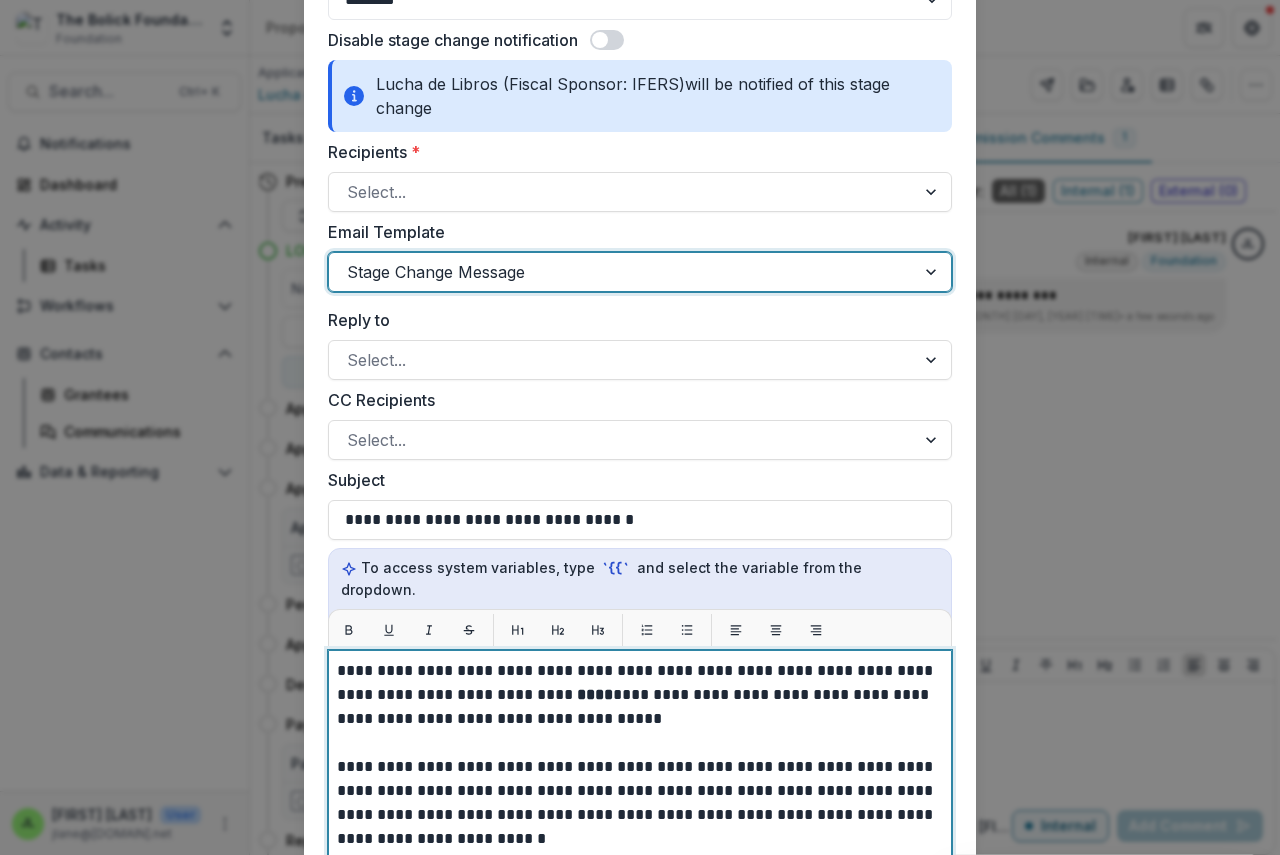 click on "****" at bounding box center (595, 694) 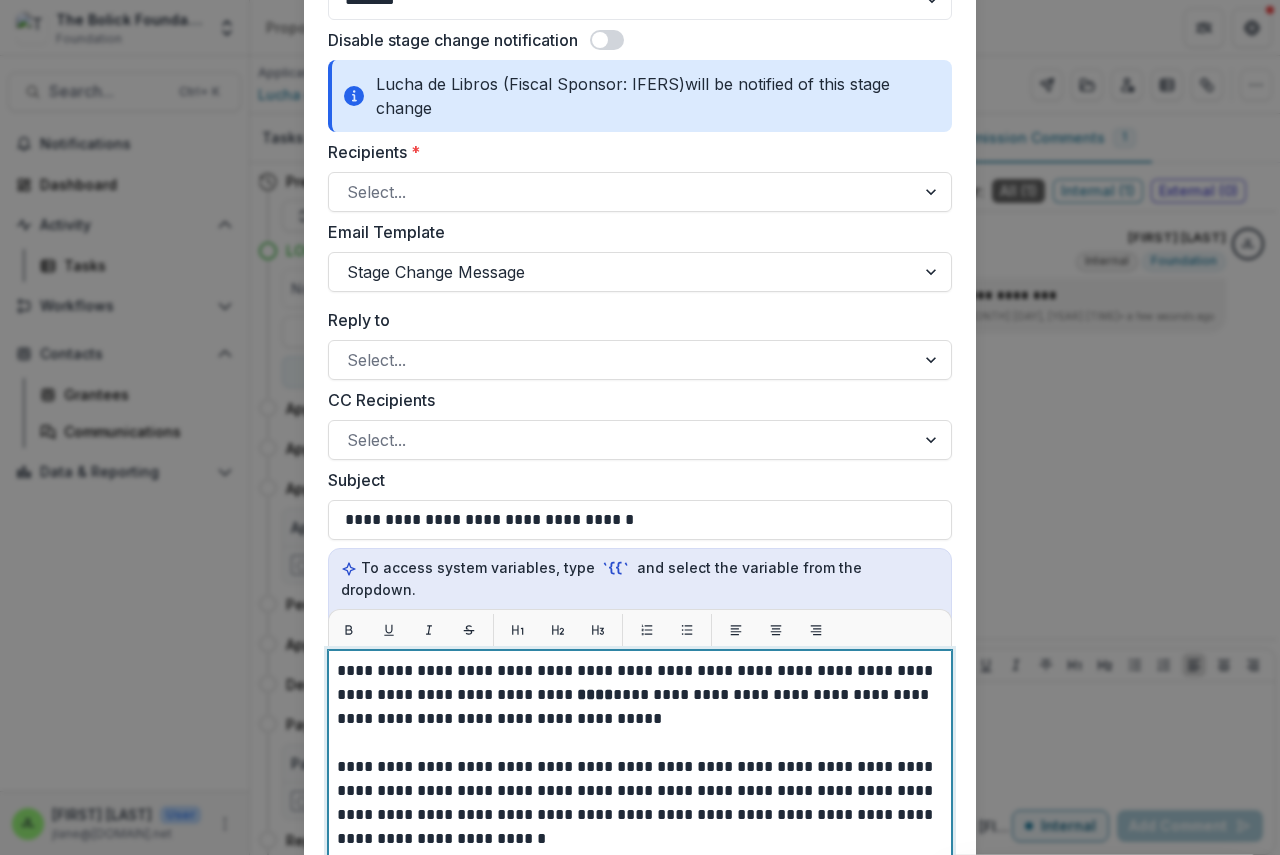 type 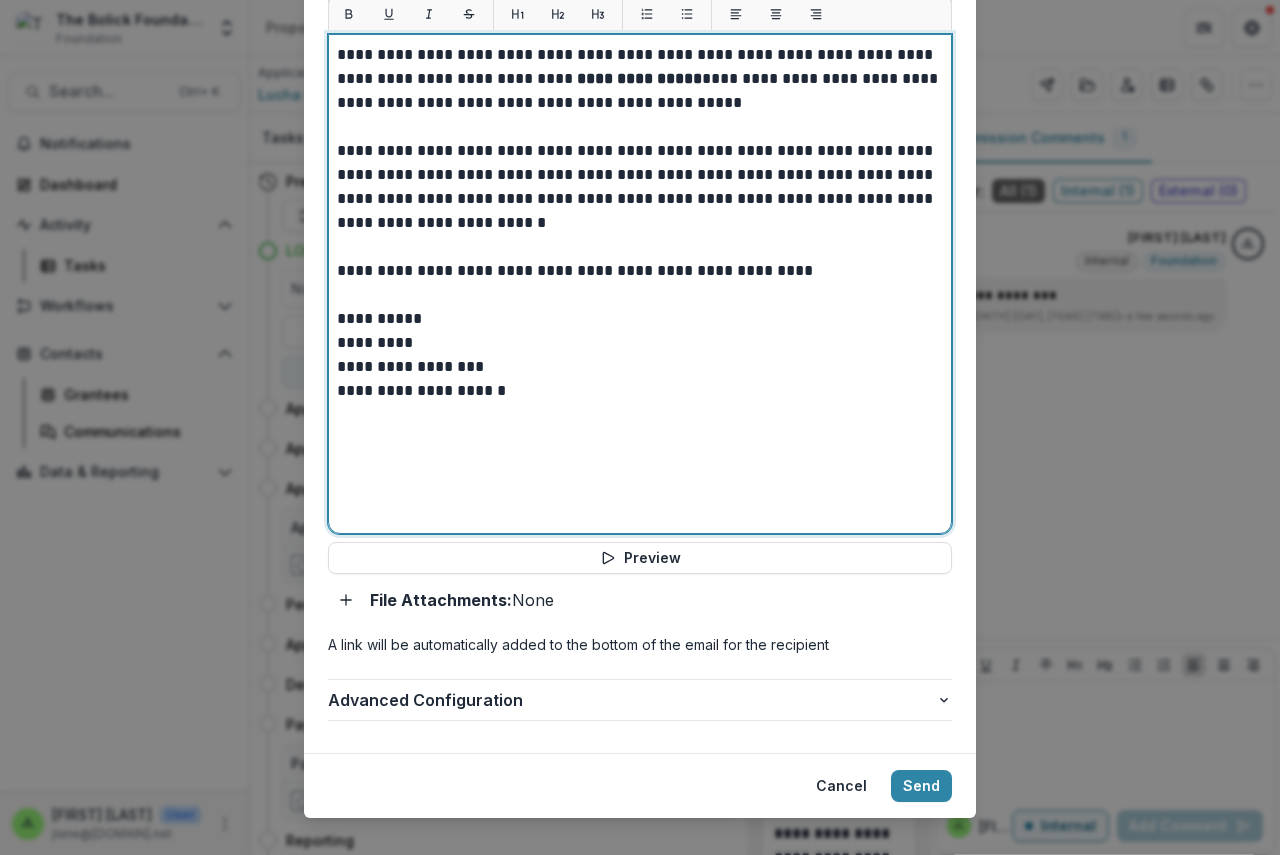 scroll, scrollTop: 822, scrollLeft: 0, axis: vertical 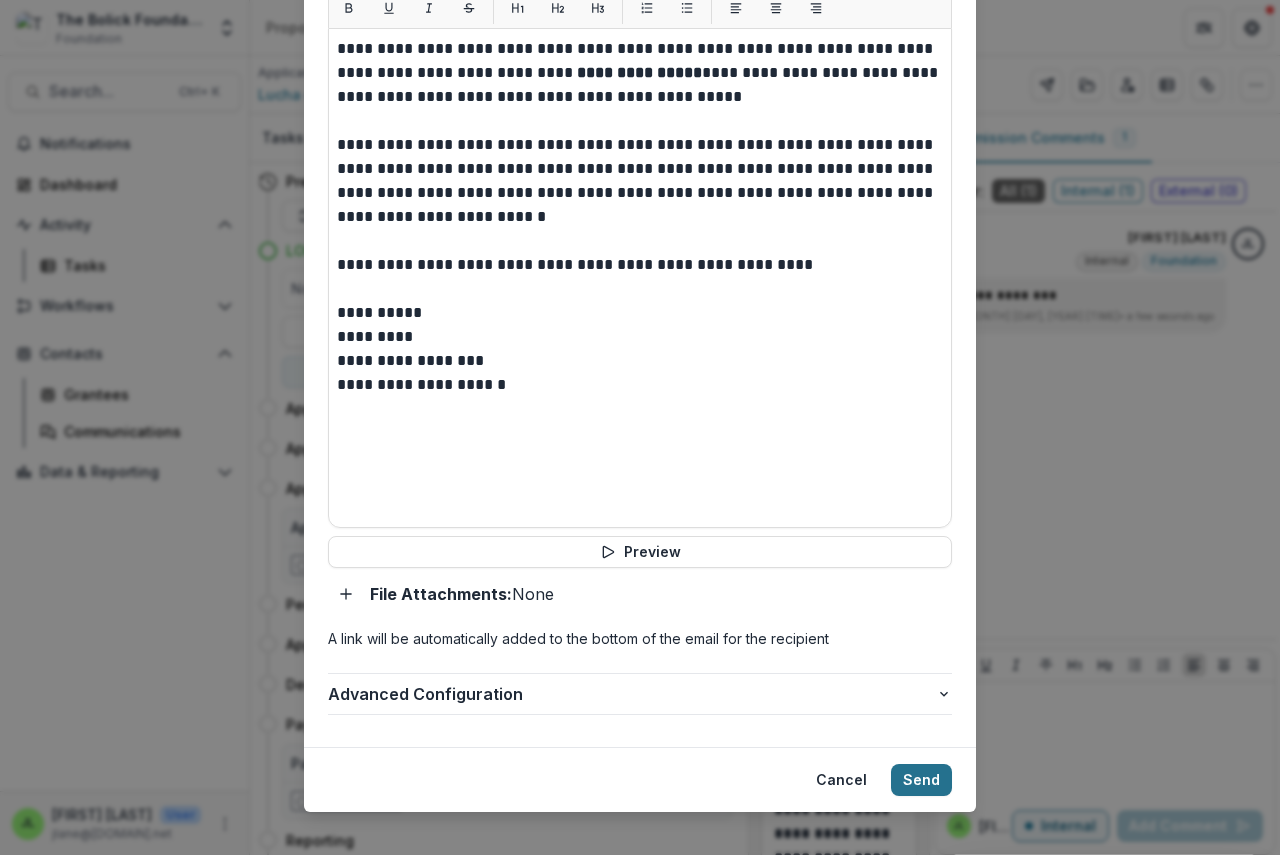 click on "Send" at bounding box center [921, 780] 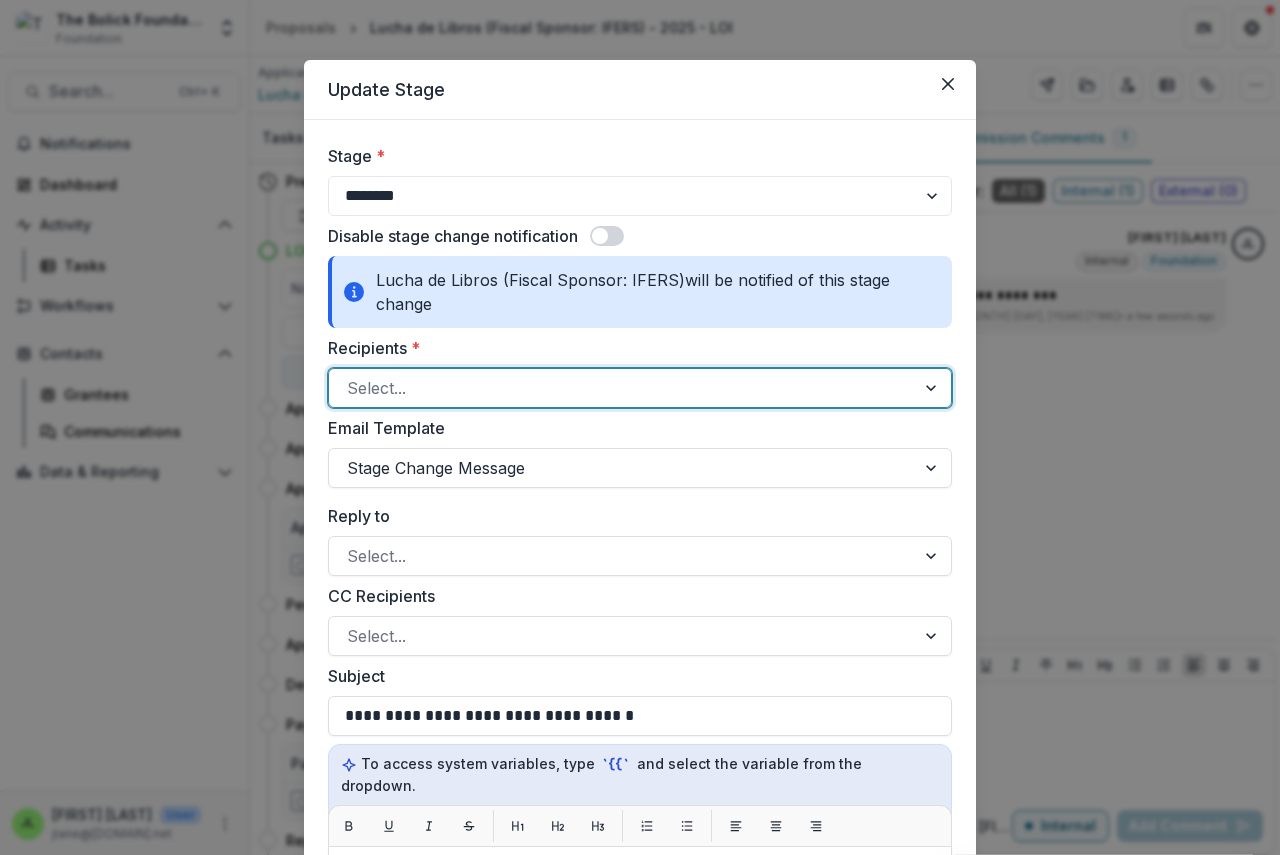 scroll, scrollTop: 0, scrollLeft: 0, axis: both 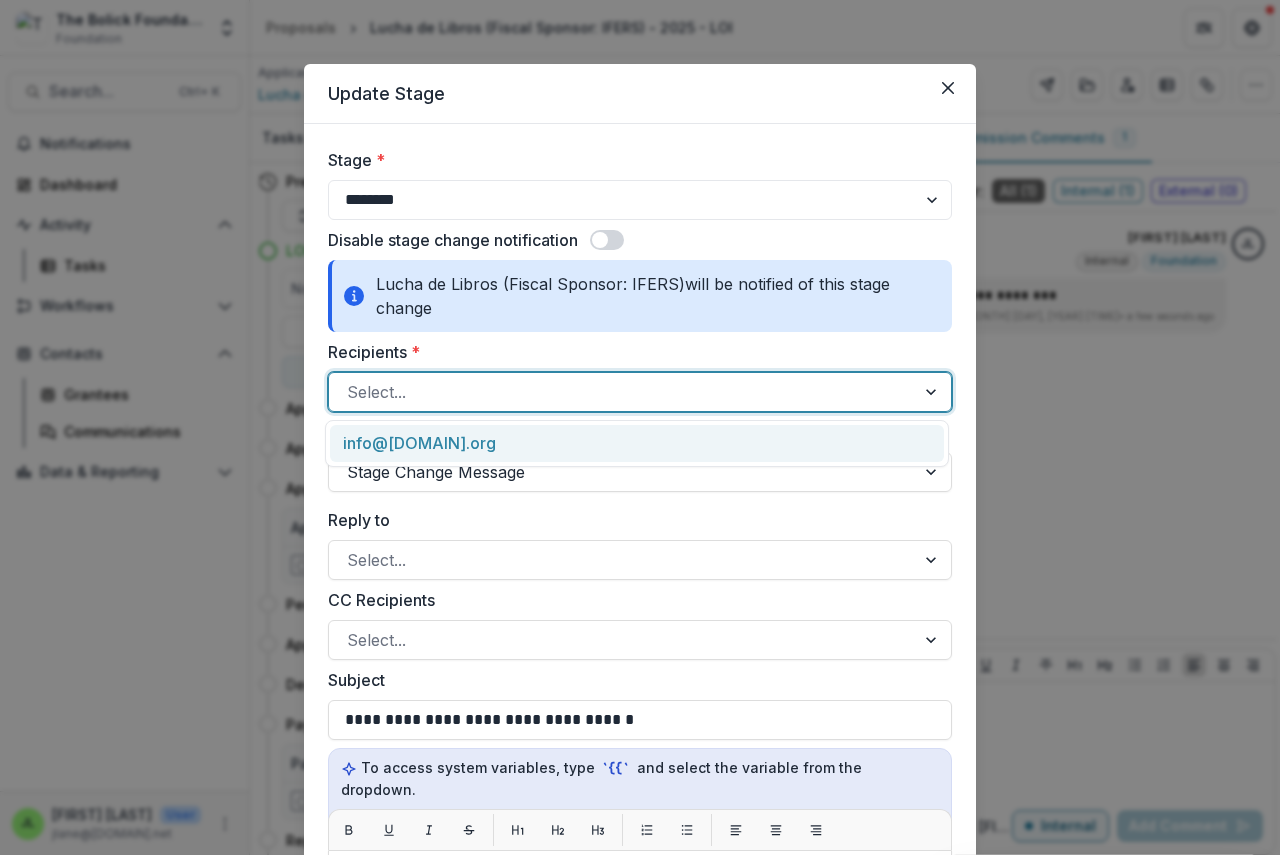 click at bounding box center [622, 392] 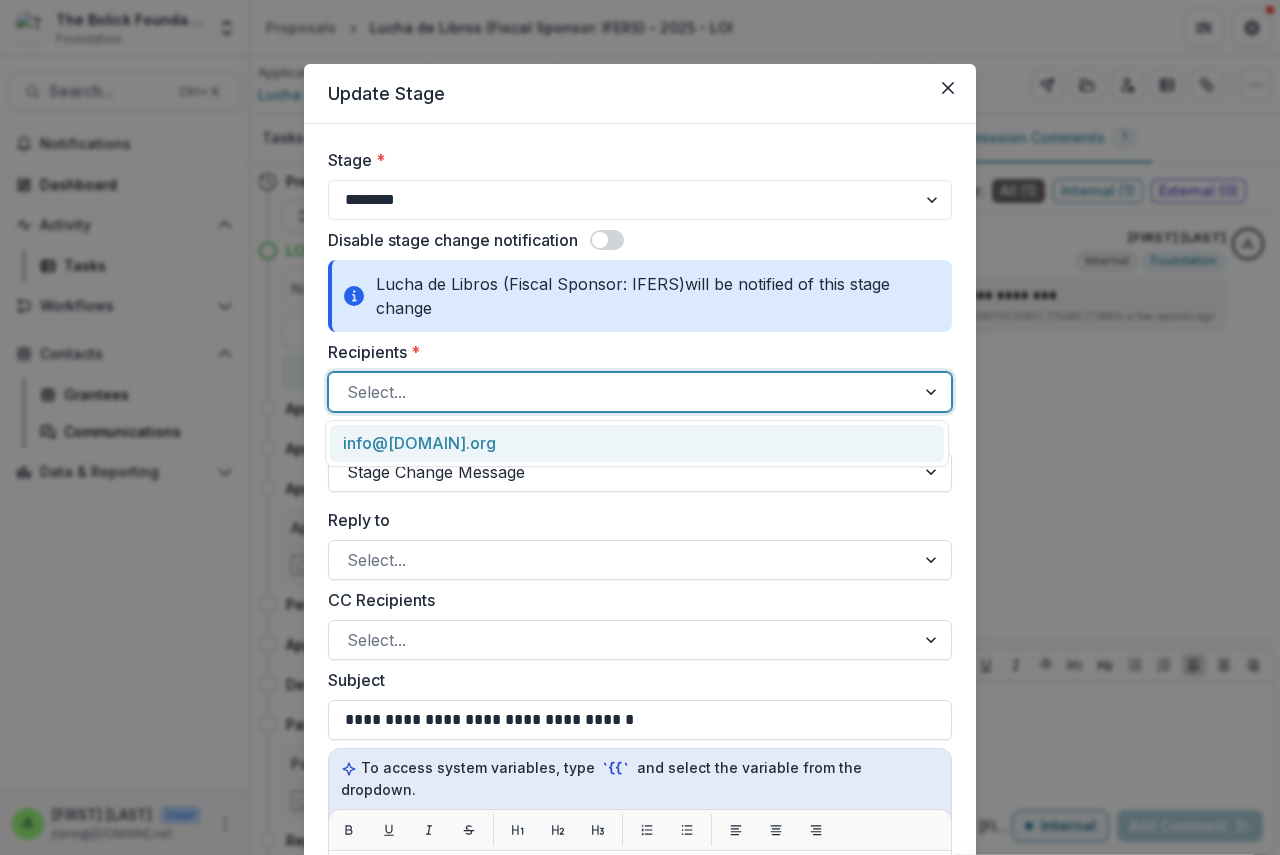 click on "info@[DOMAIN].org" at bounding box center (637, 443) 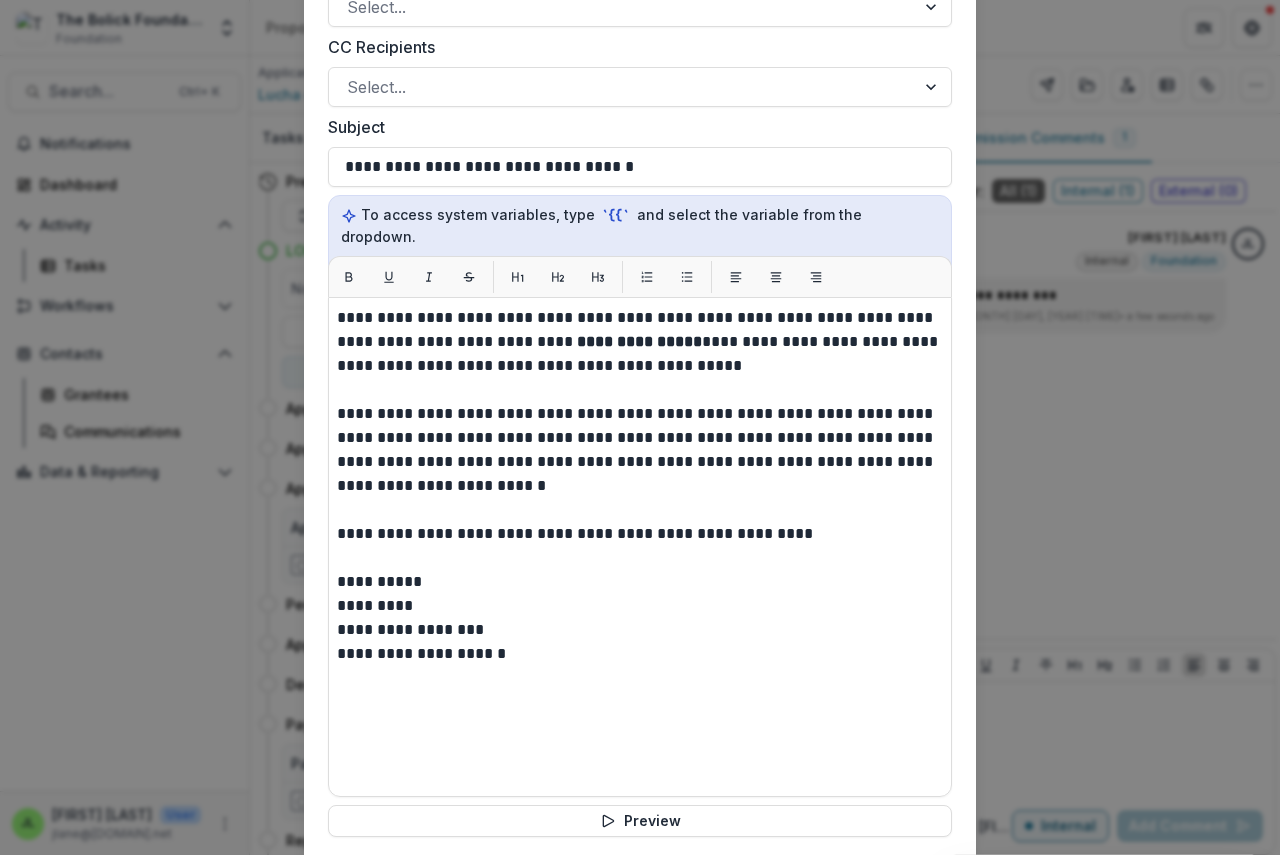 scroll, scrollTop: 822, scrollLeft: 0, axis: vertical 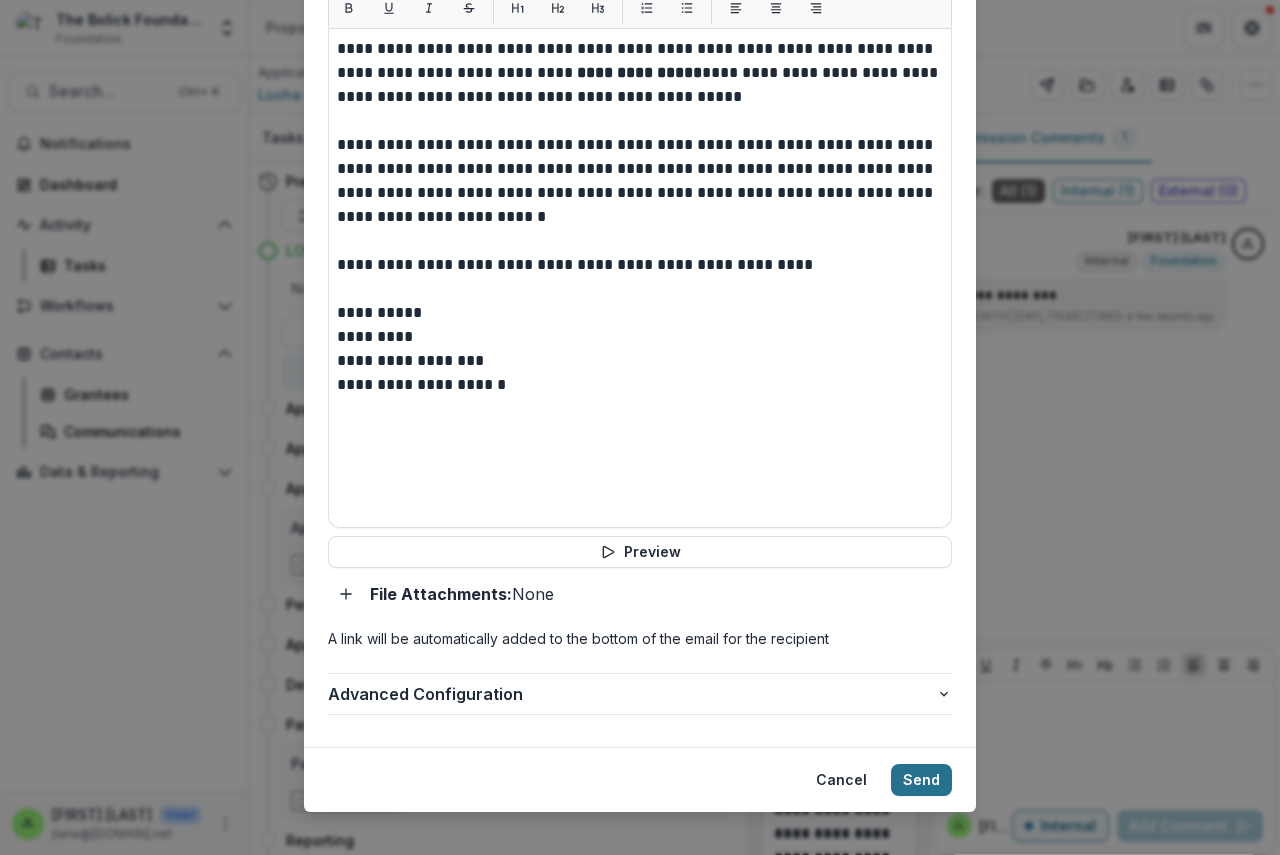 click on "Send" at bounding box center (921, 780) 